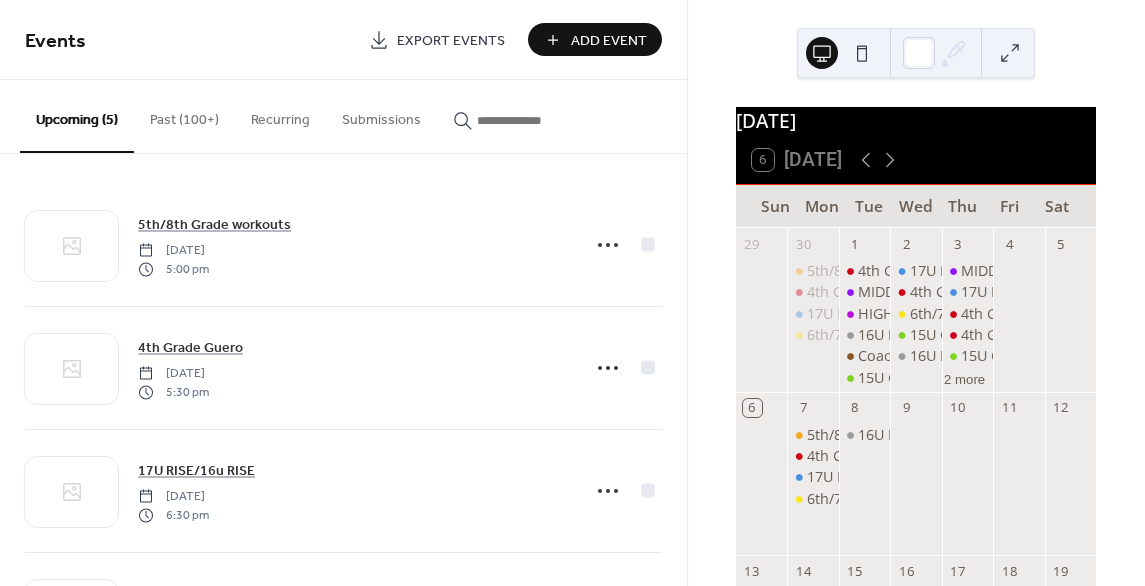 scroll, scrollTop: 0, scrollLeft: 0, axis: both 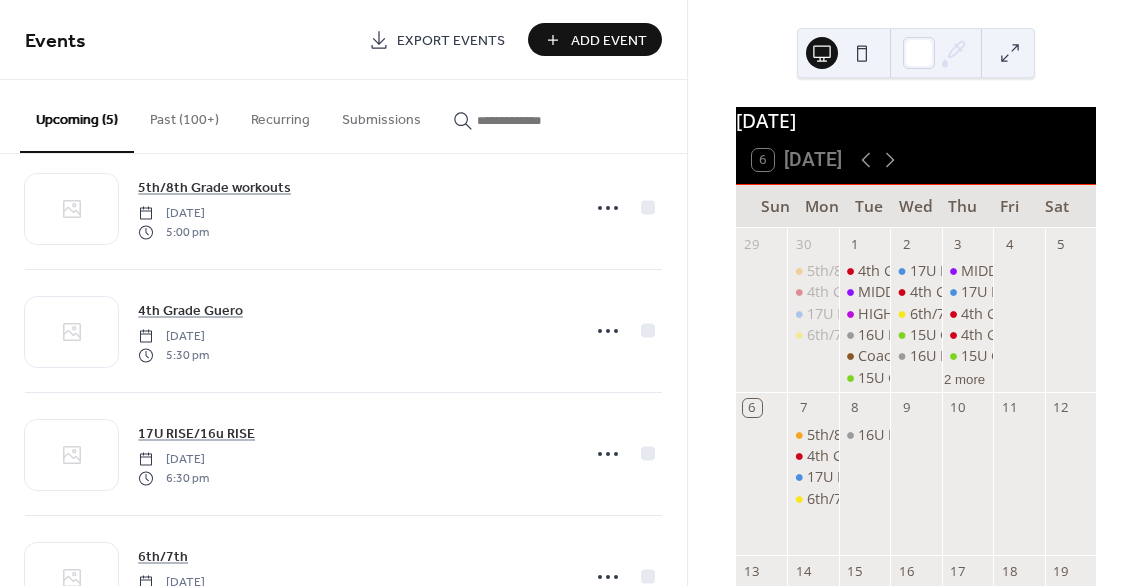 click on "Past  (100+)" at bounding box center (184, 115) 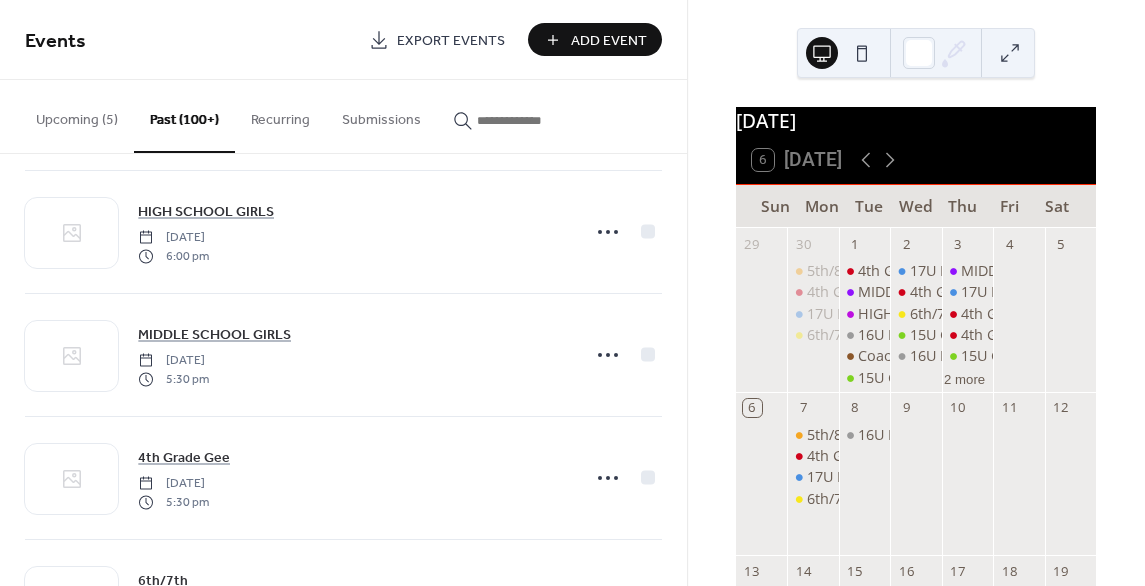 scroll, scrollTop: 1974, scrollLeft: 0, axis: vertical 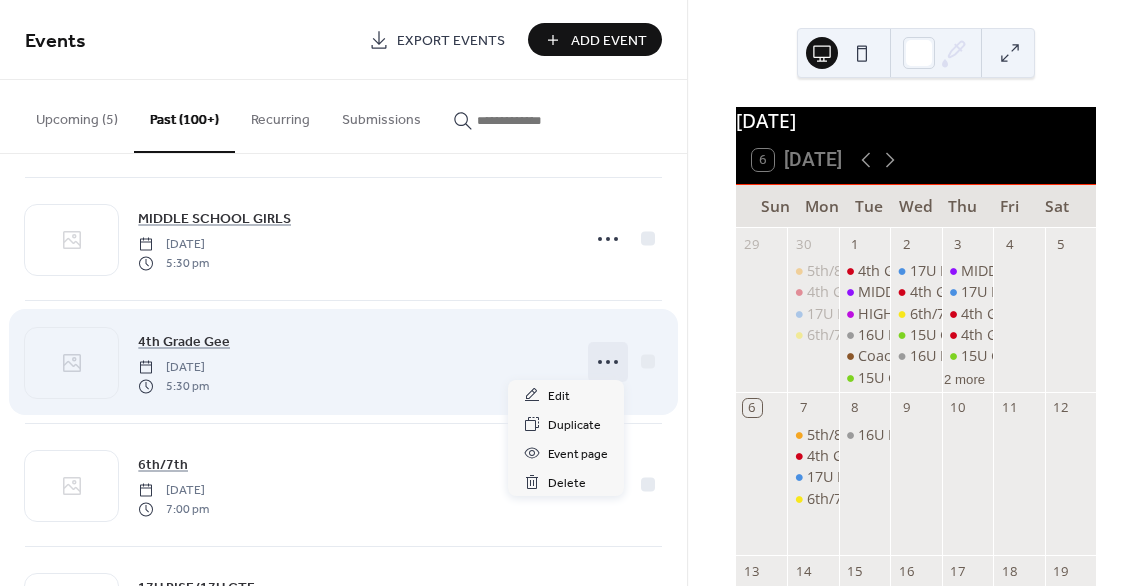 click 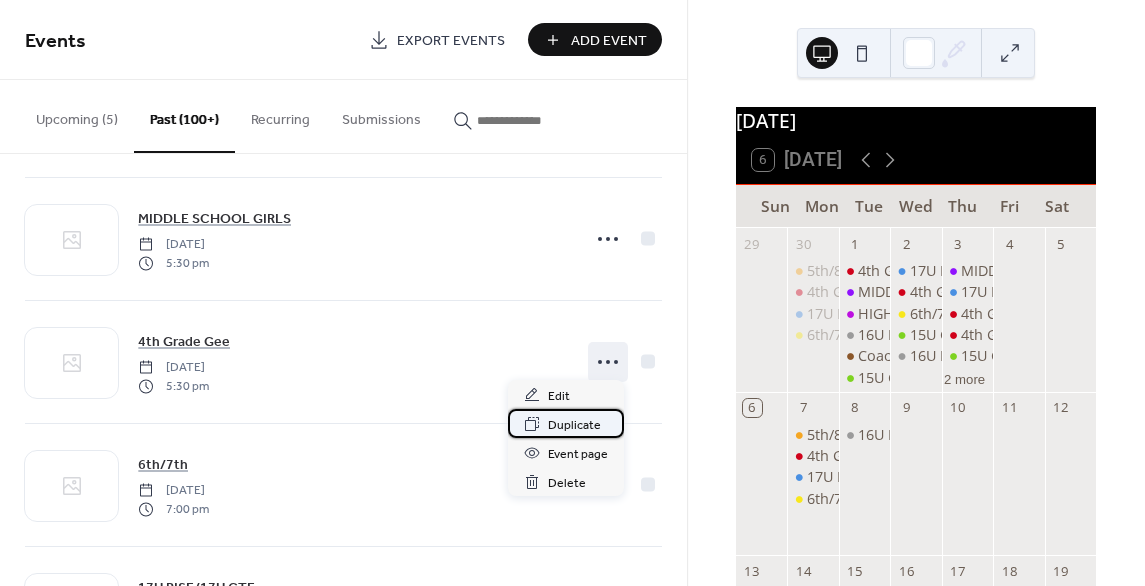 click on "Duplicate" at bounding box center [574, 425] 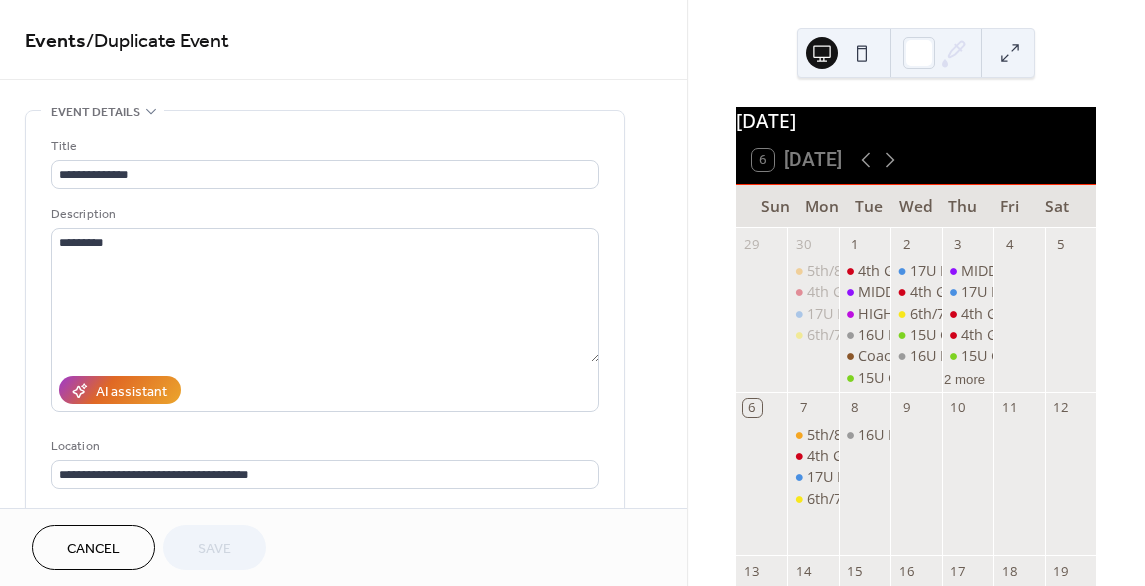 click on "**********" at bounding box center (343, 752) 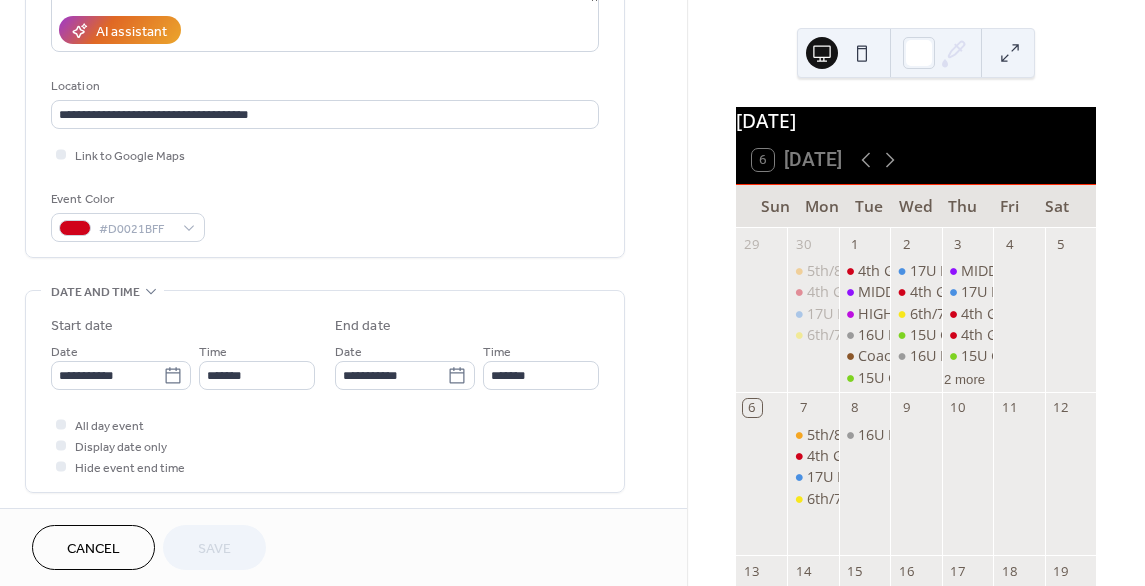 scroll, scrollTop: 400, scrollLeft: 0, axis: vertical 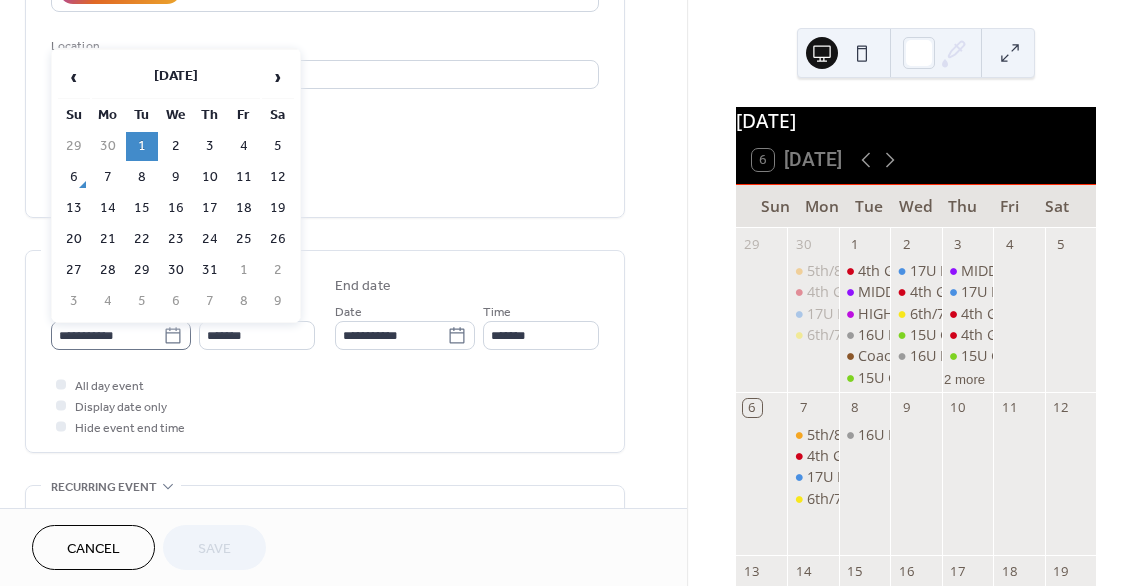 click 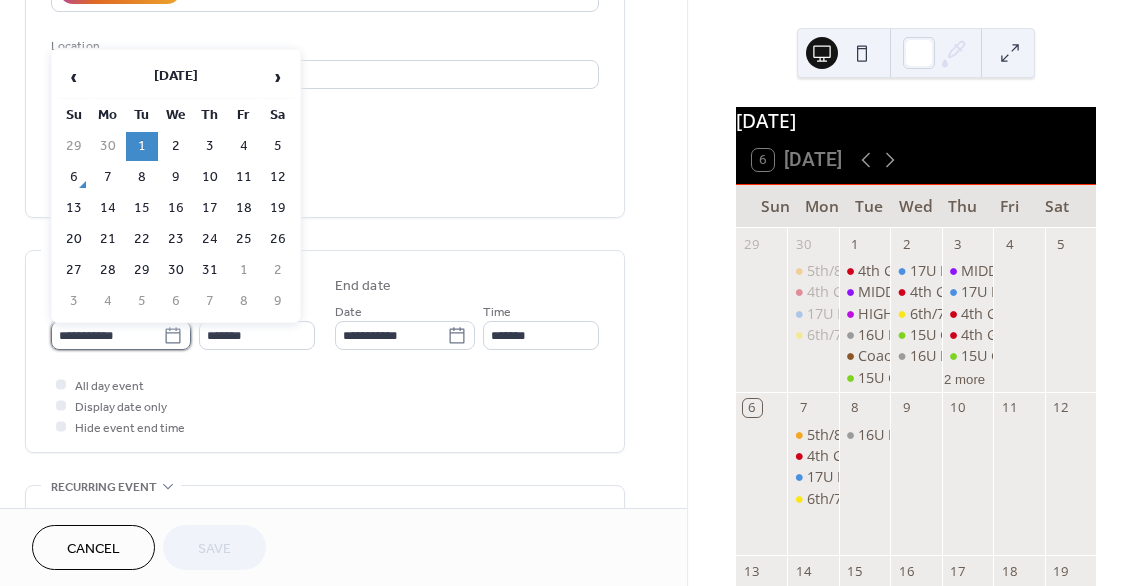 click on "**********" at bounding box center [107, 335] 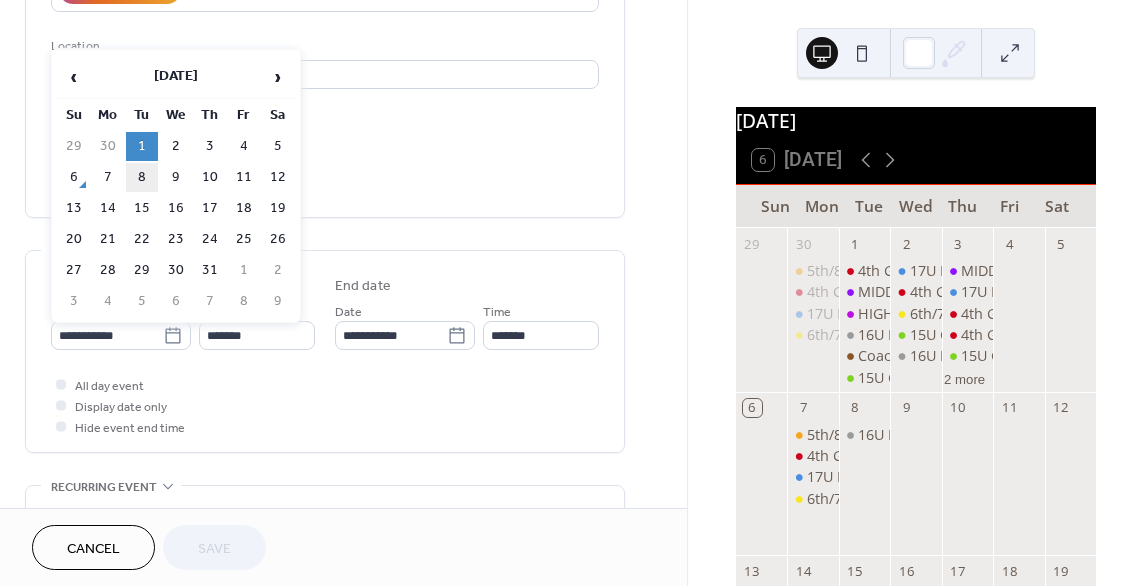 click on "8" at bounding box center (142, 177) 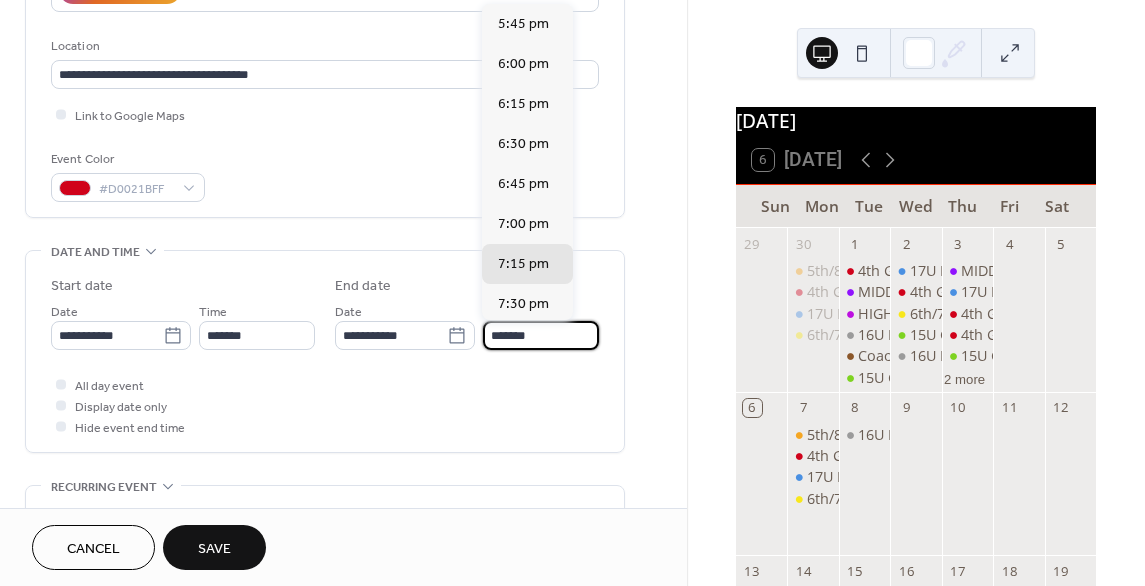 click on "*******" at bounding box center (541, 335) 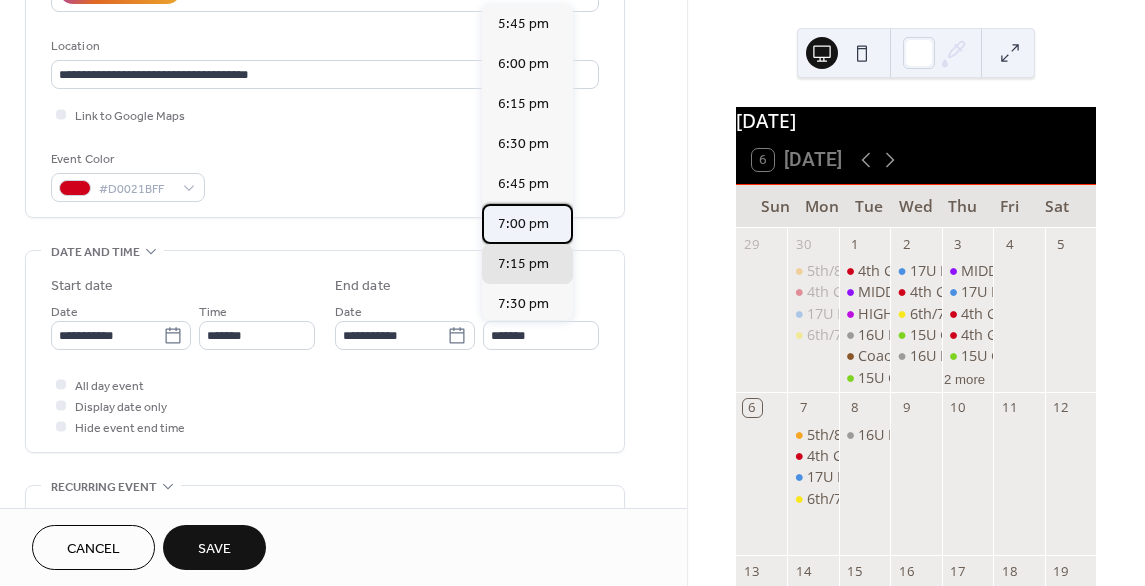 click on "7:00 pm" at bounding box center (523, 224) 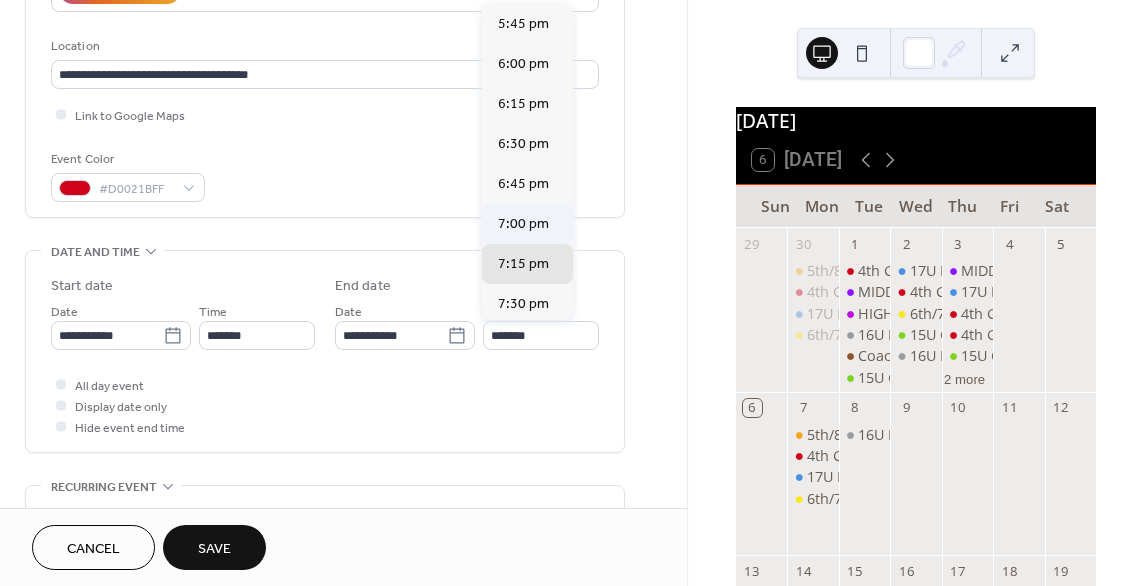 type on "*******" 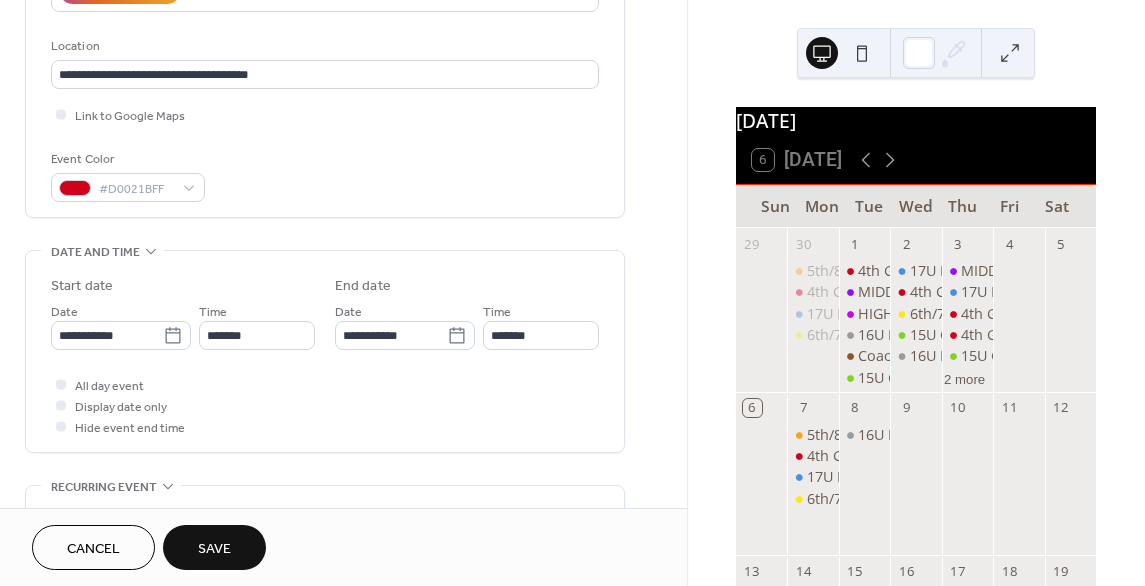 click on "Save" at bounding box center (214, 547) 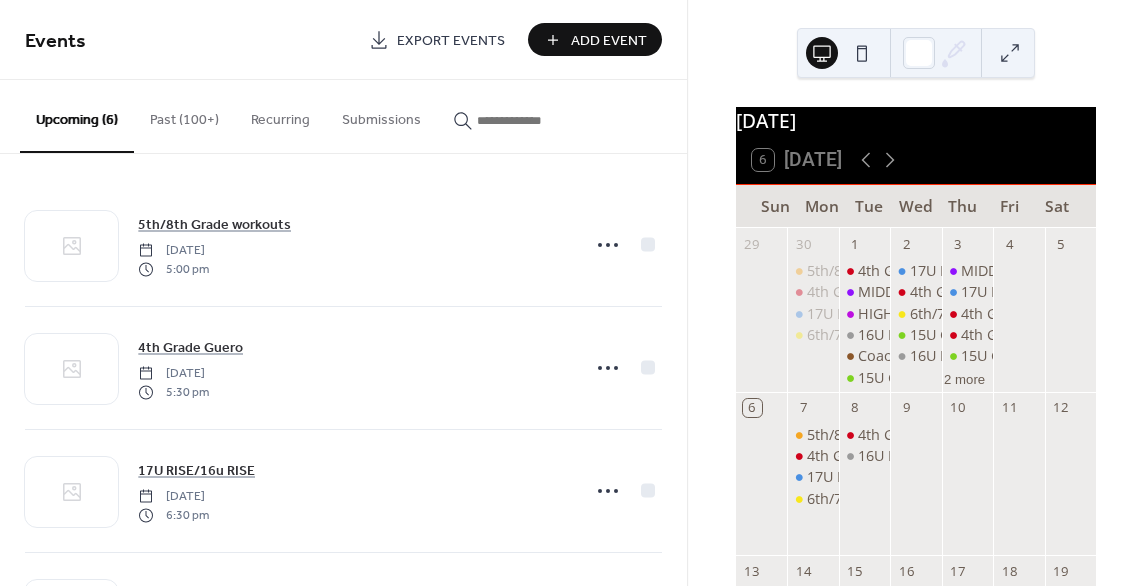 click on "Add Event" at bounding box center (609, 41) 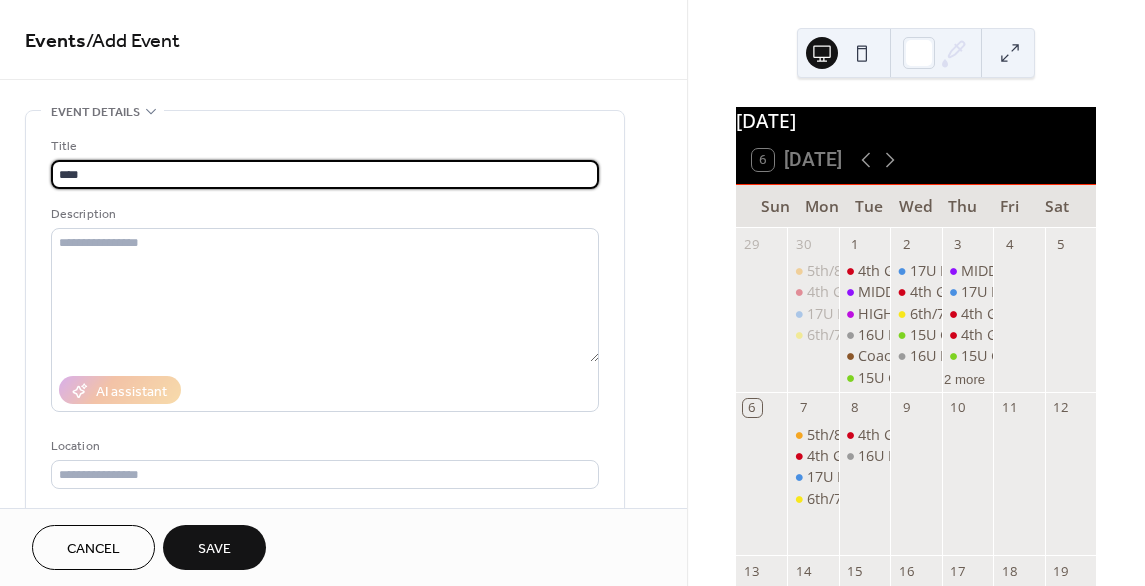 type on "********" 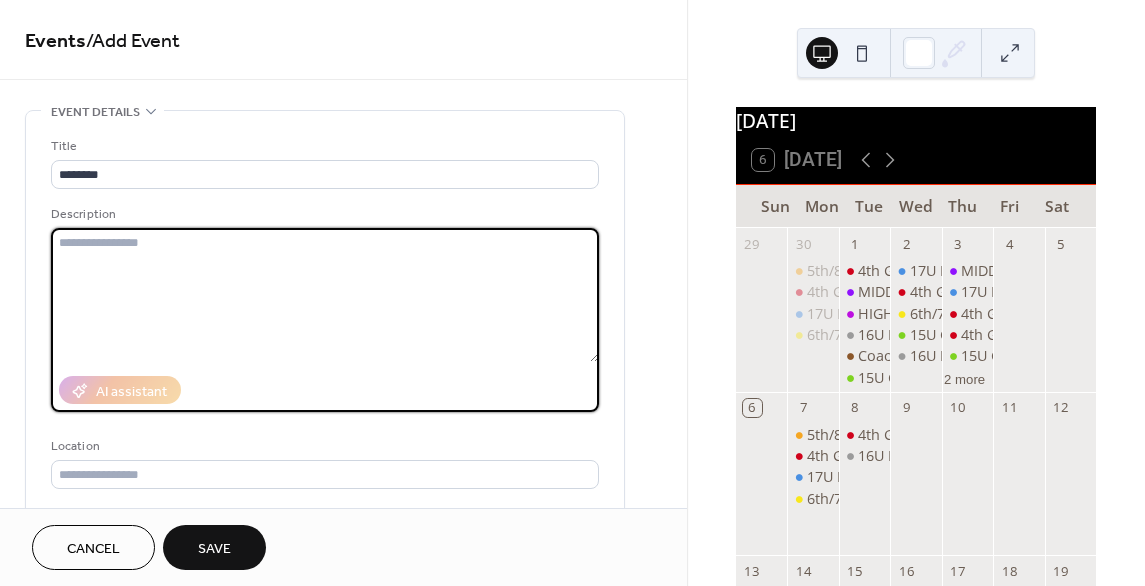click at bounding box center [325, 295] 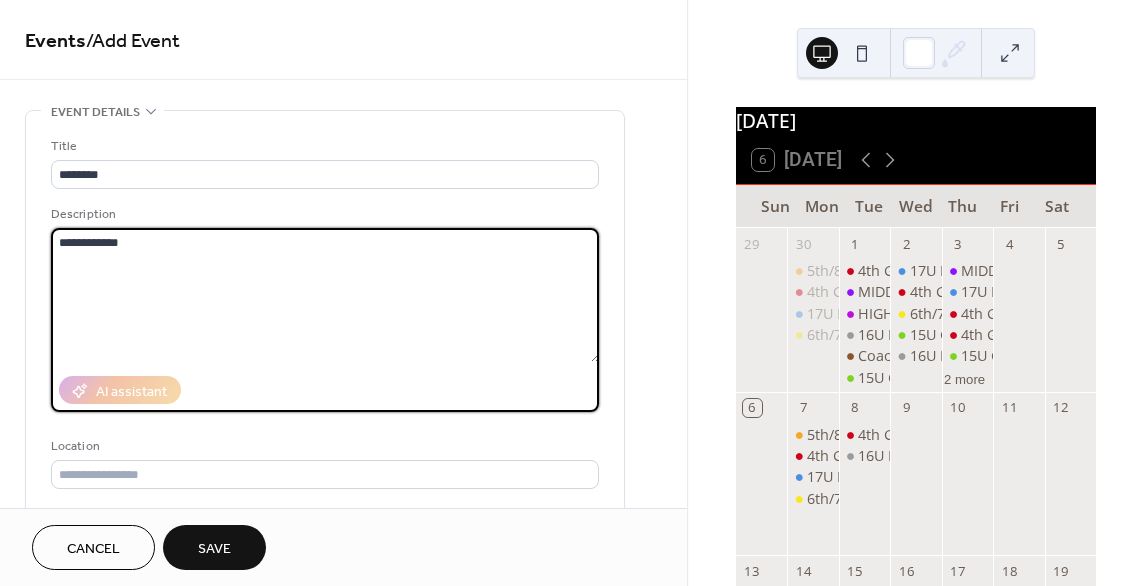 type on "**********" 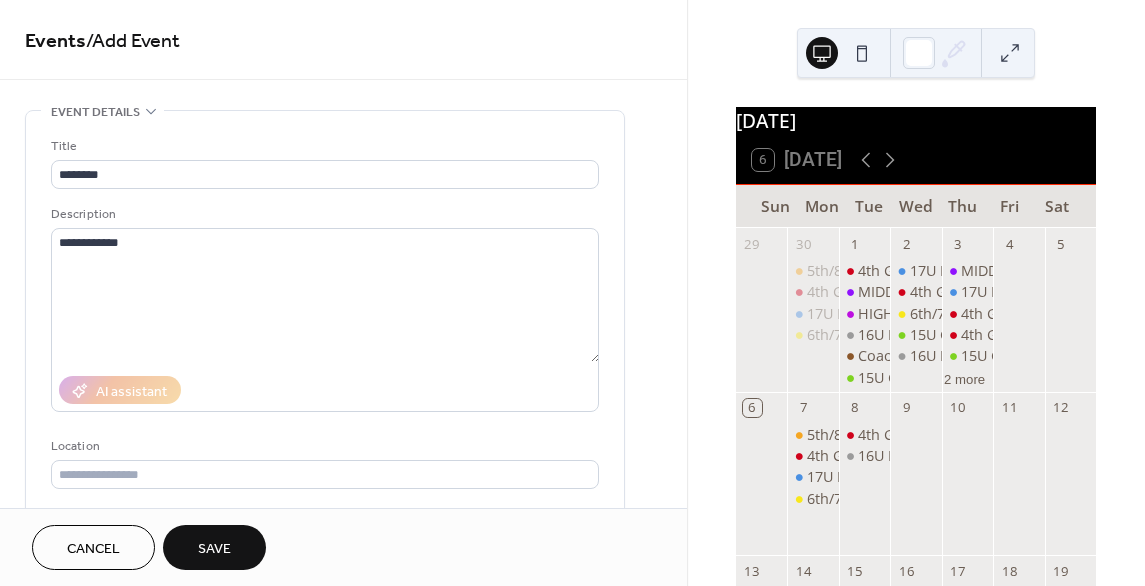 click on "**********" at bounding box center [343, 752] 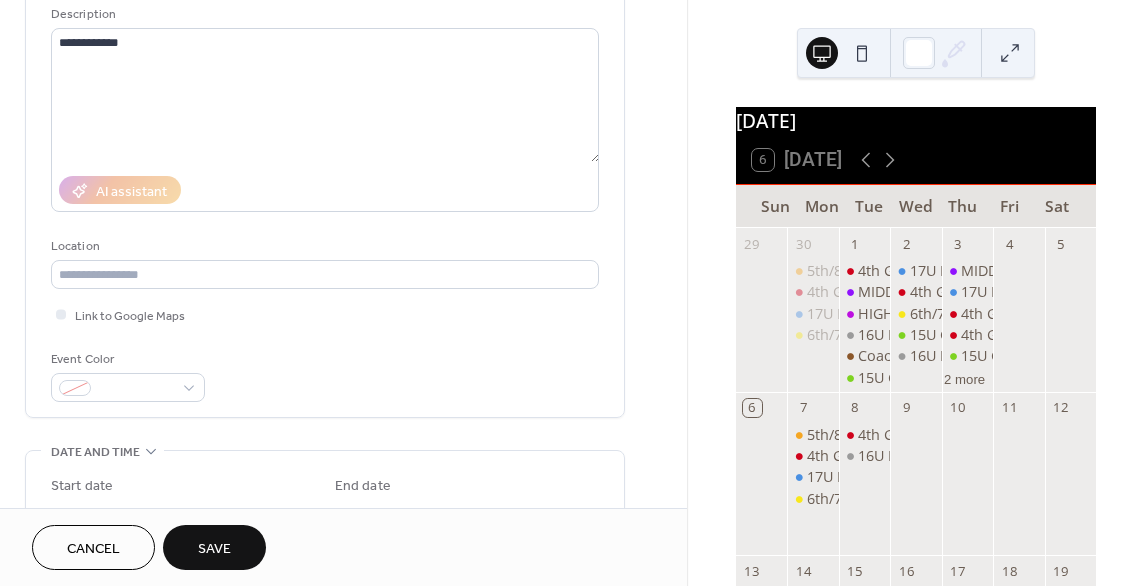 scroll, scrollTop: 240, scrollLeft: 0, axis: vertical 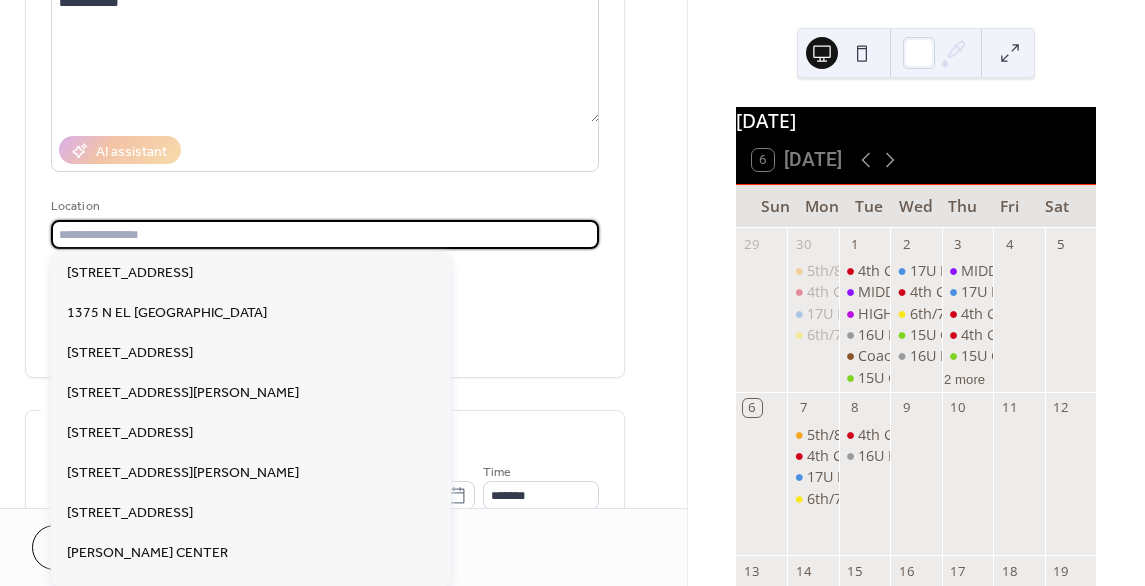 click at bounding box center [325, 234] 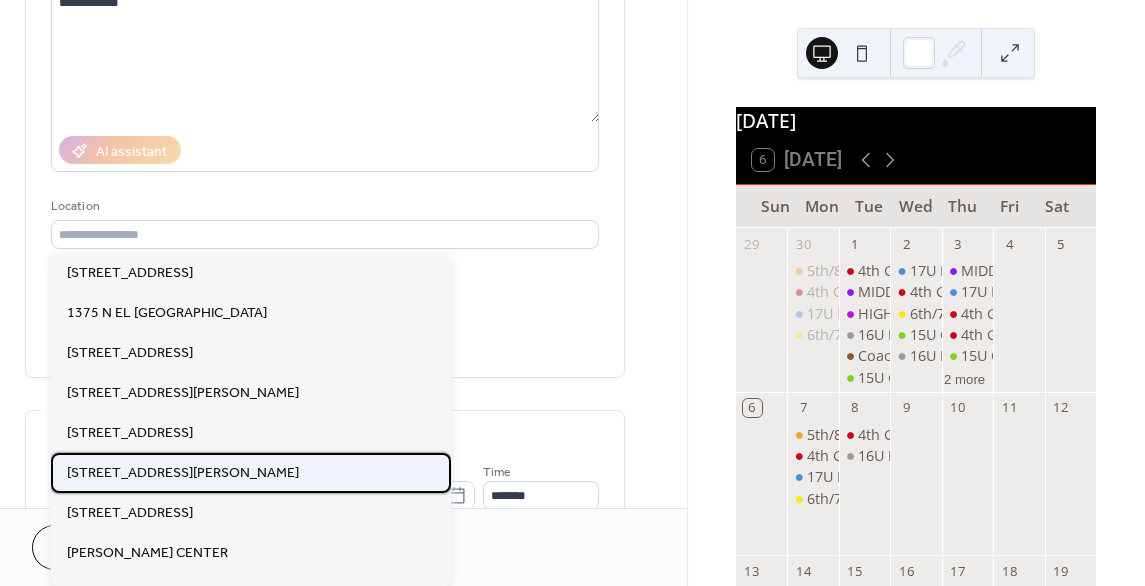 click on "[STREET_ADDRESS][PERSON_NAME]" at bounding box center (183, 472) 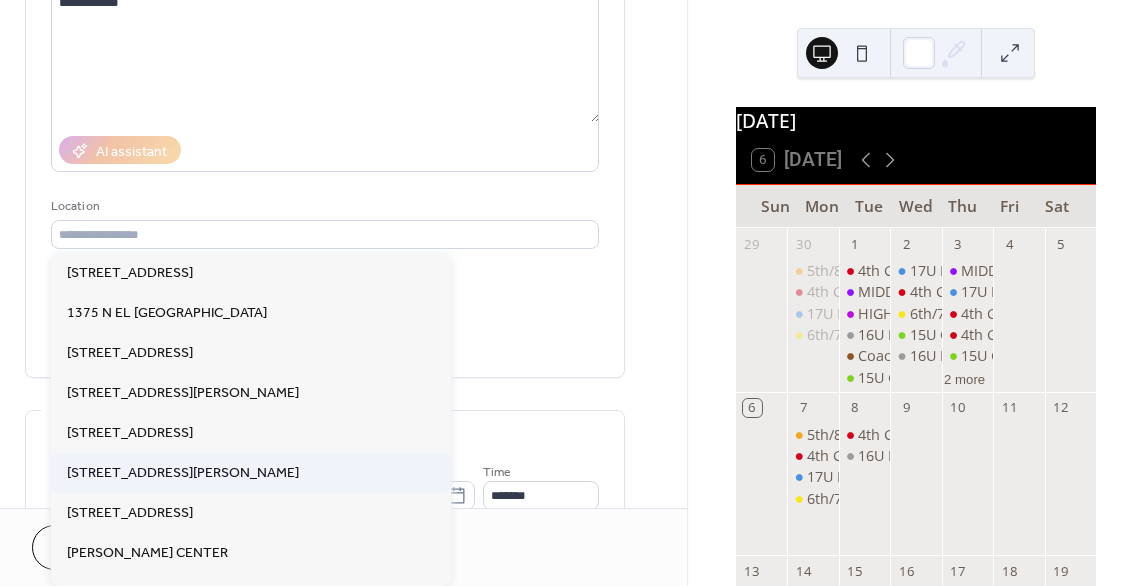 type on "**********" 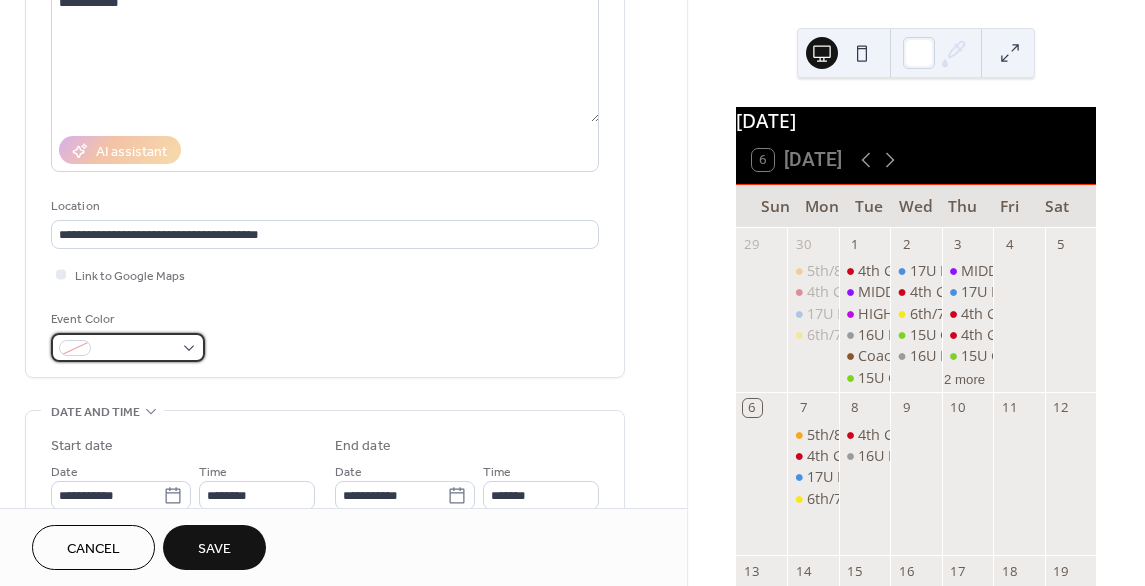 click at bounding box center (128, 347) 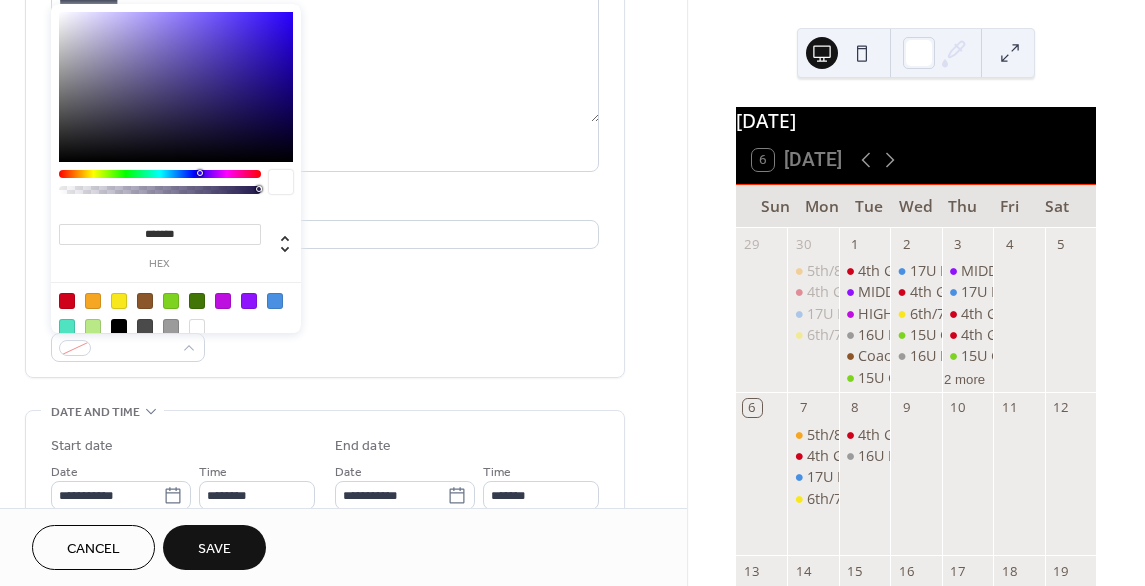 click at bounding box center (171, 301) 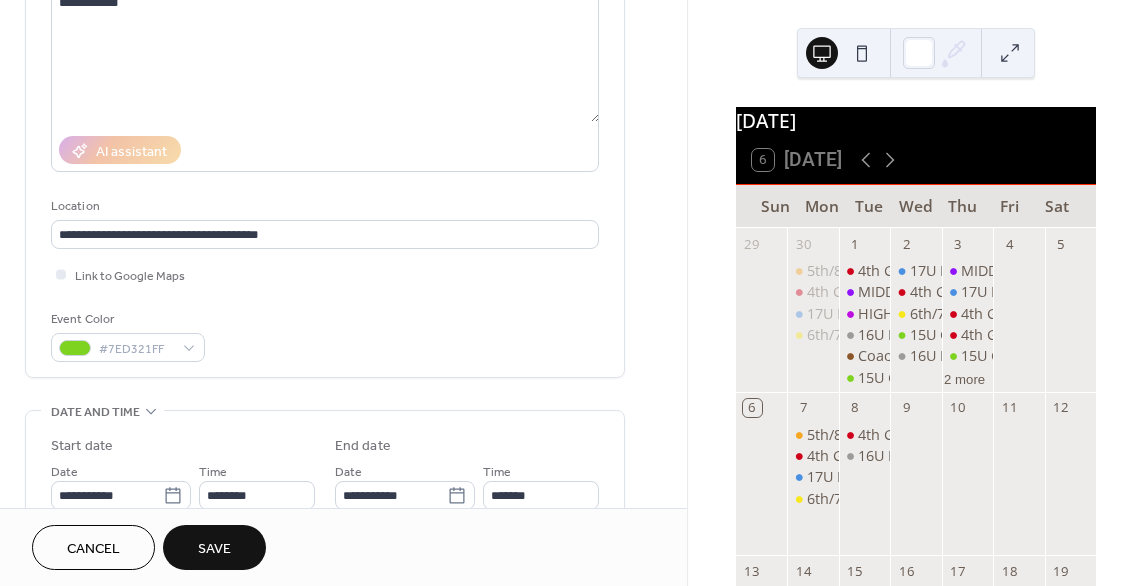 click on "**********" at bounding box center (325, 129) 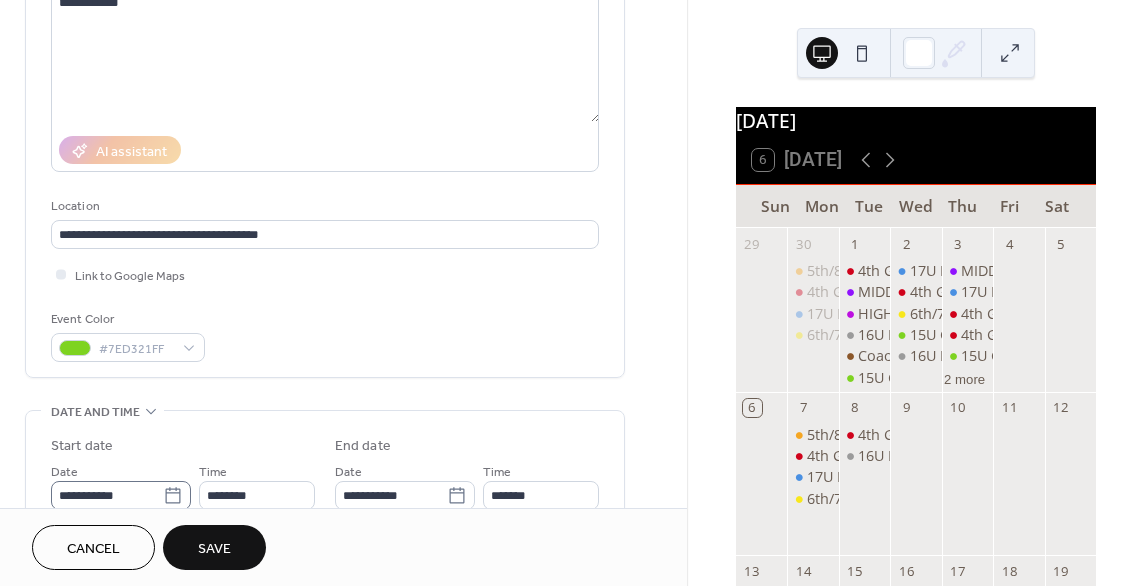 click 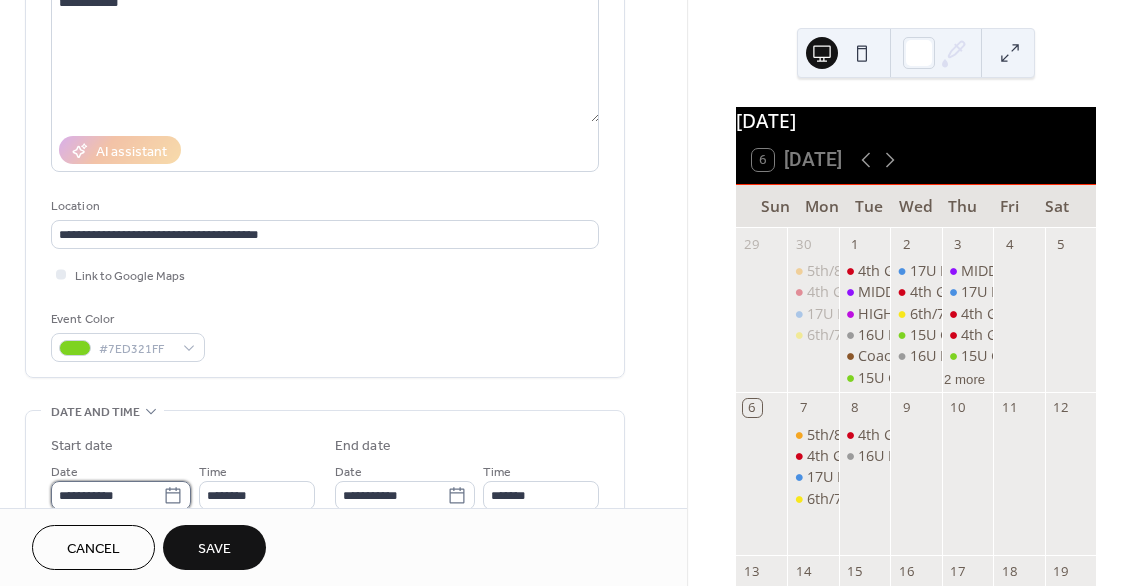 click on "**********" at bounding box center [107, 495] 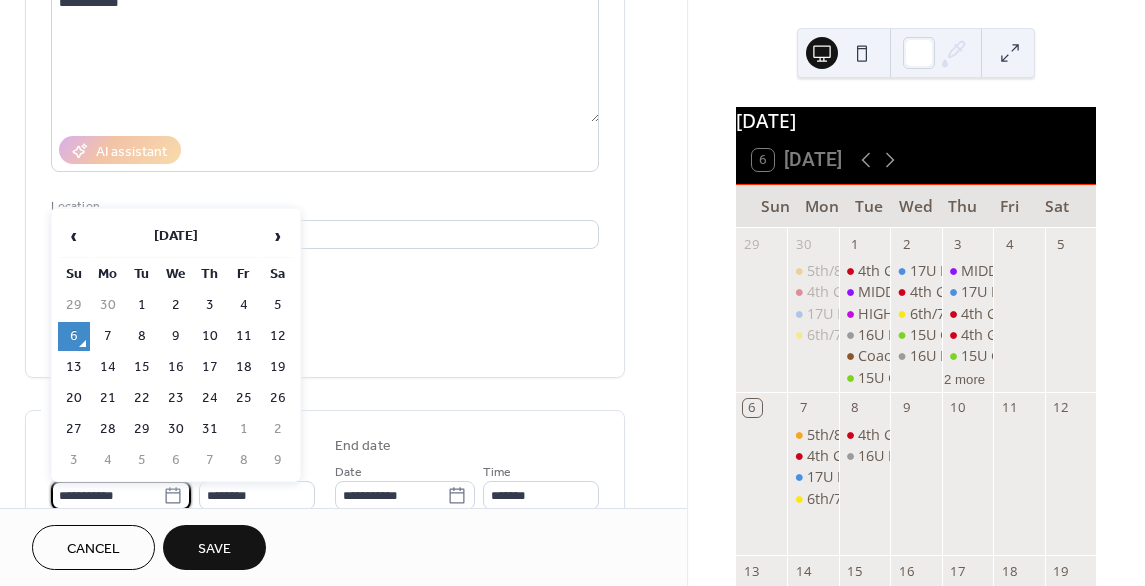 scroll, scrollTop: 240, scrollLeft: 0, axis: vertical 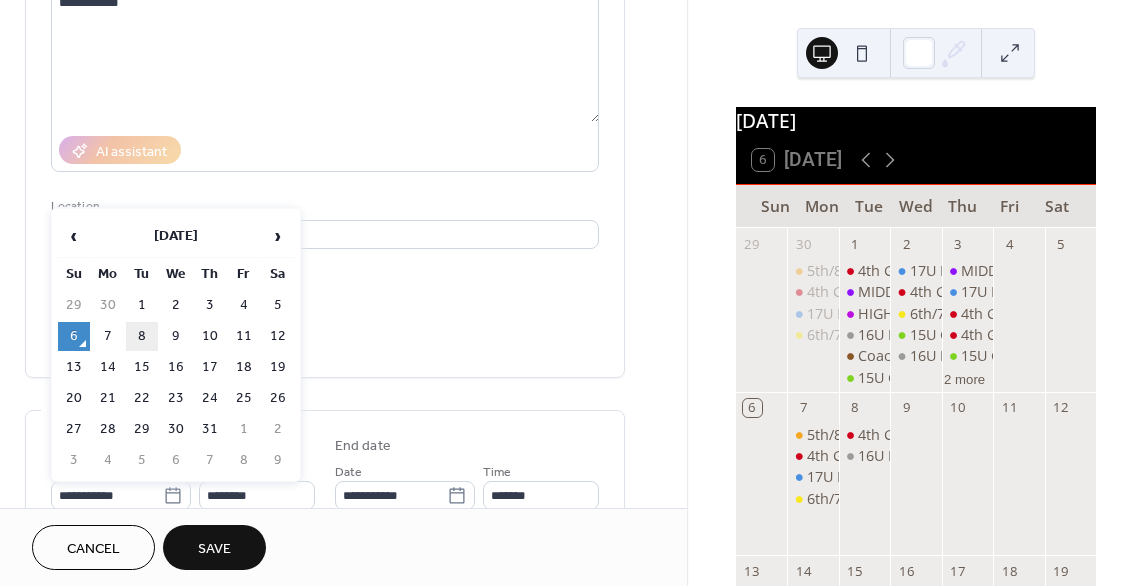 click on "8" at bounding box center [142, 336] 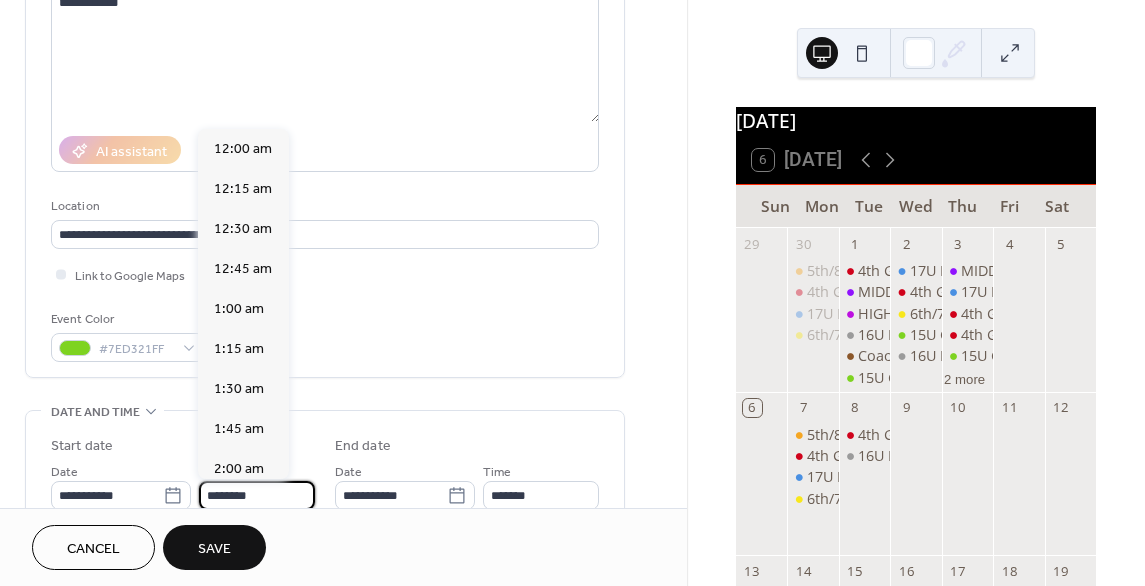 click on "********" at bounding box center [257, 495] 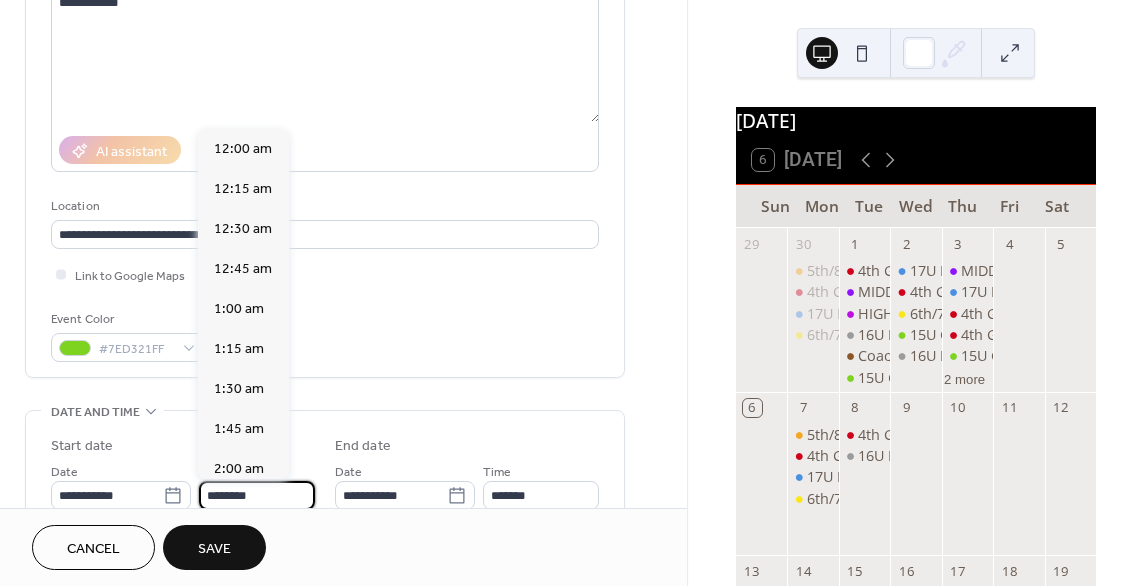 scroll, scrollTop: 1936, scrollLeft: 0, axis: vertical 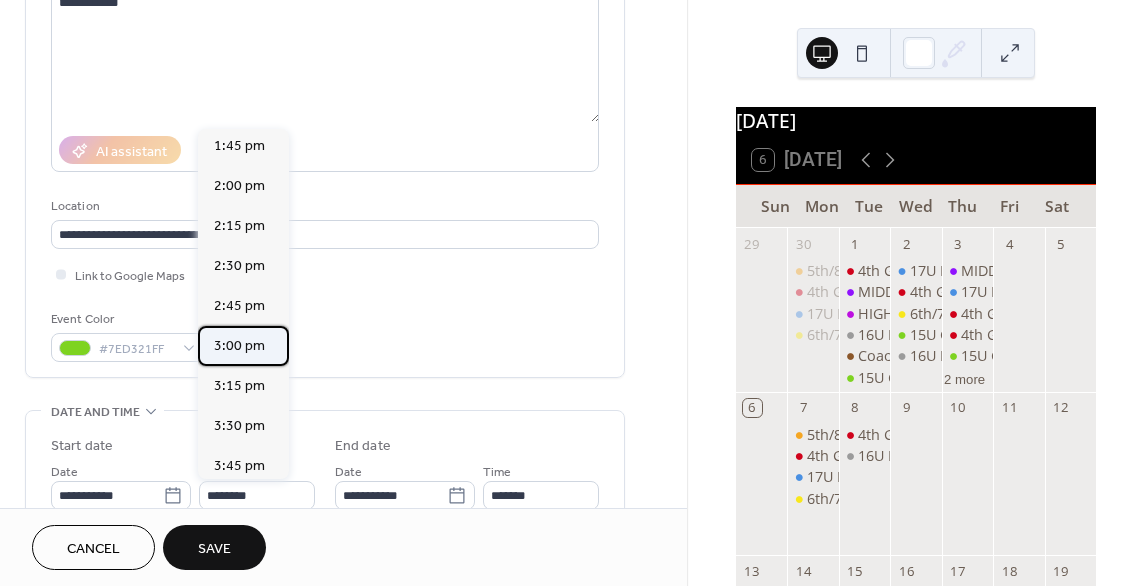 click on "3:00 pm" at bounding box center (239, 346) 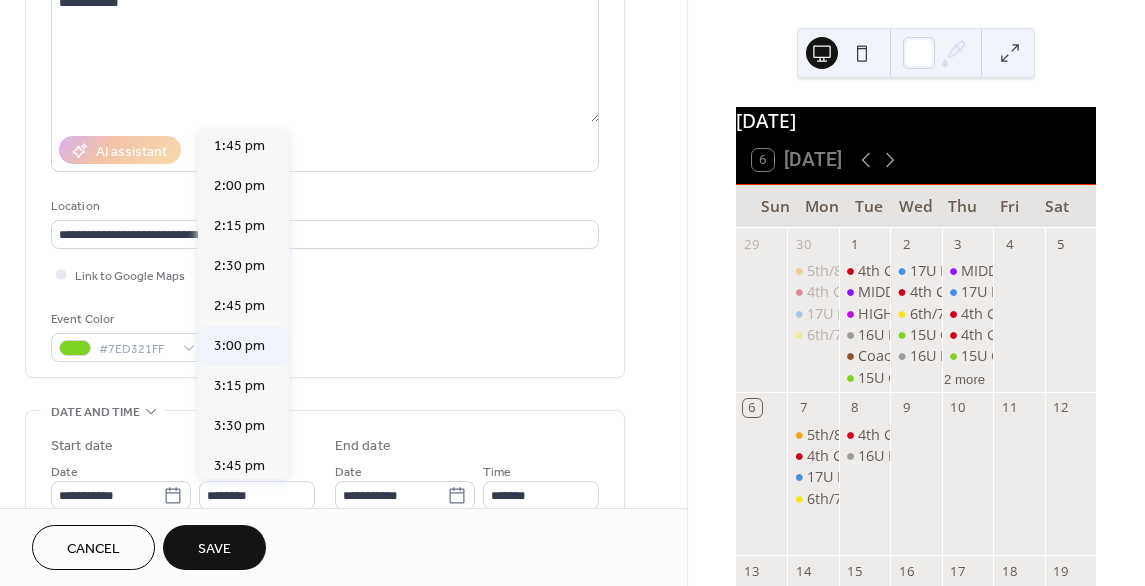 type on "*******" 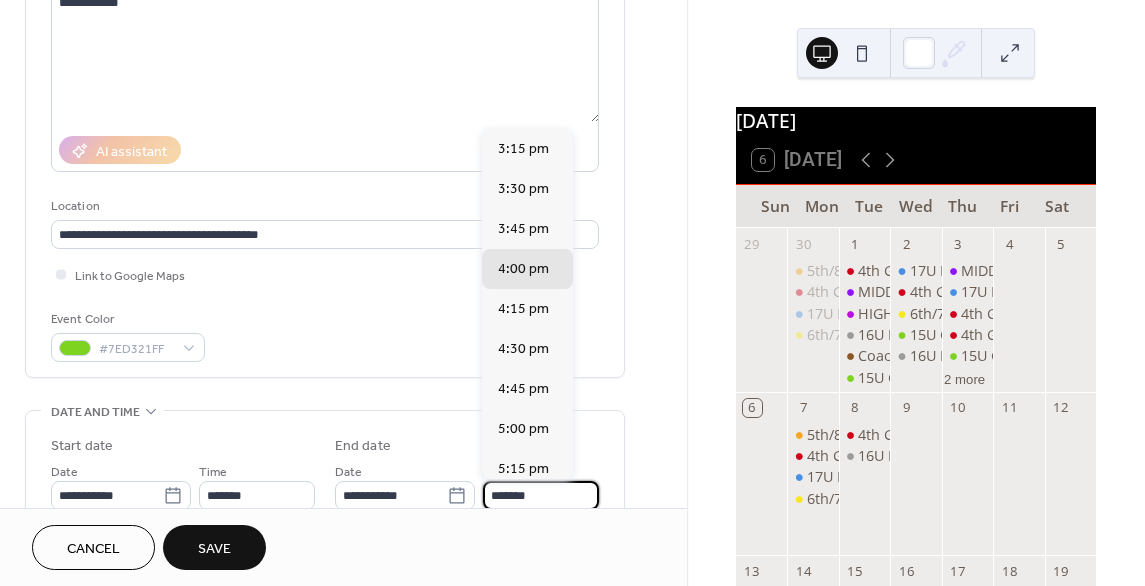 click on "*******" at bounding box center [541, 495] 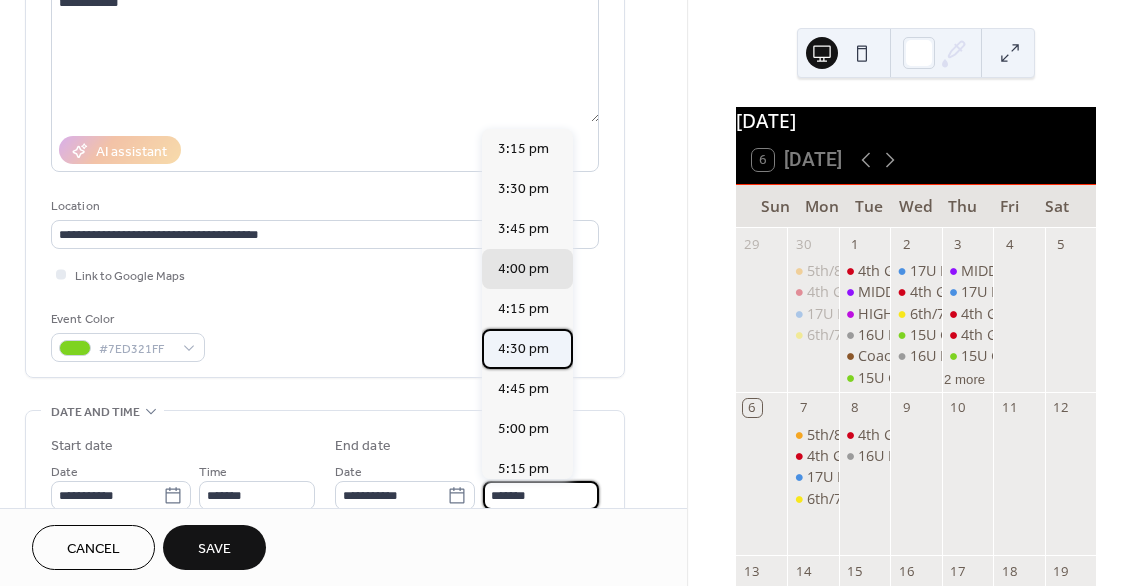 click on "4:30 pm" at bounding box center (523, 349) 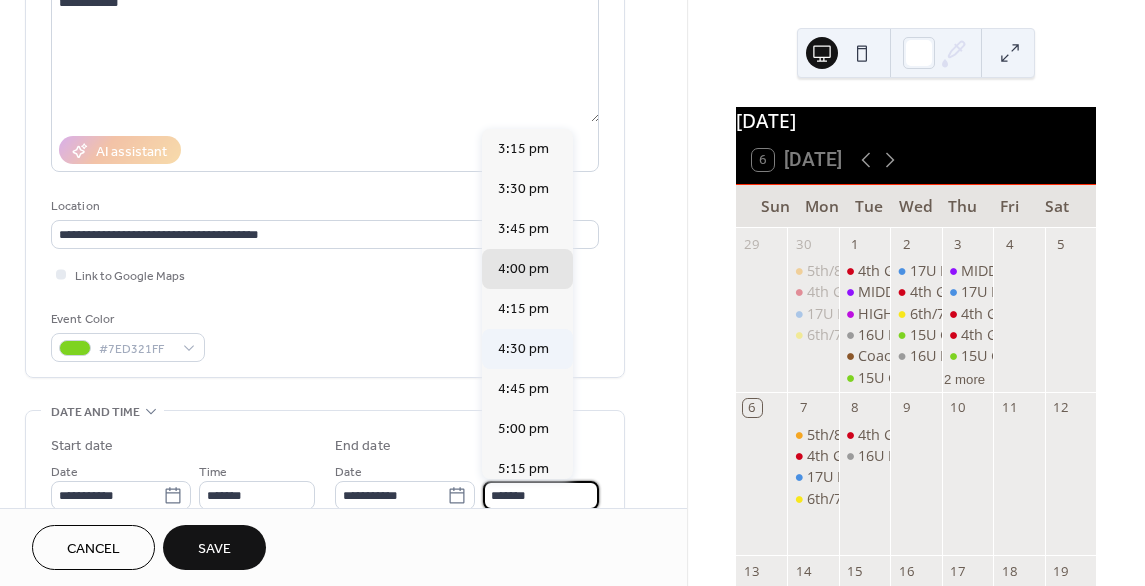 type on "*******" 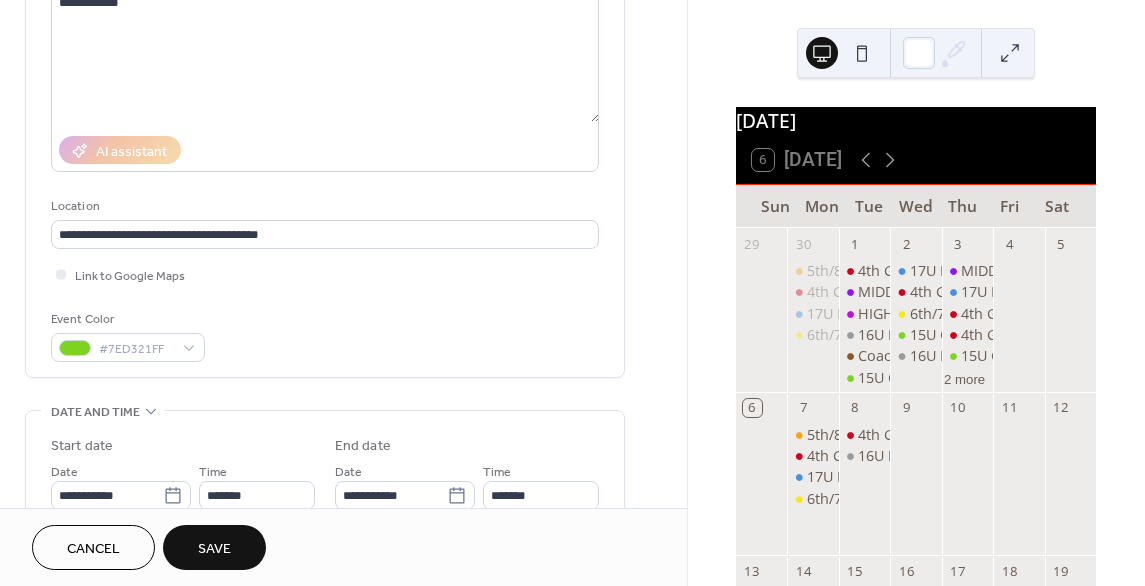 click on "**********" at bounding box center [343, 512] 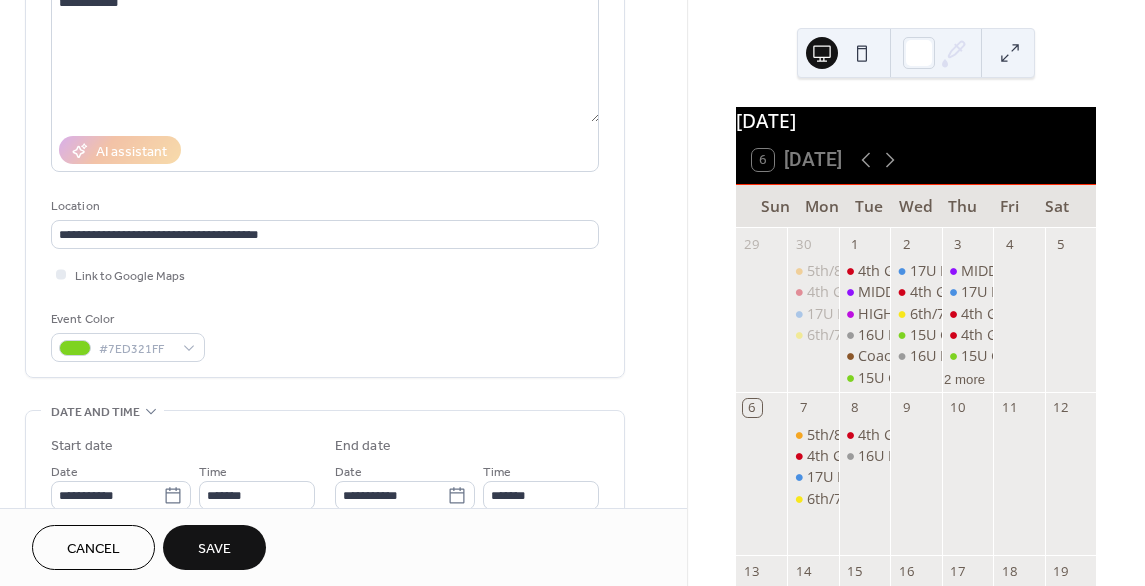 click on "Save" at bounding box center [214, 549] 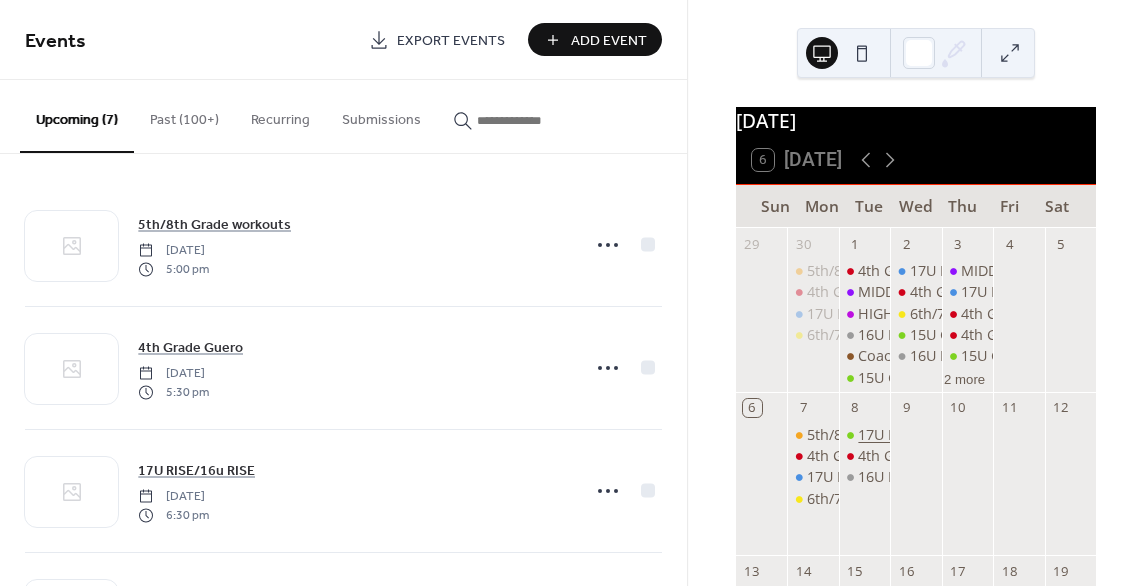 click on "17U RISE" at bounding box center [887, 435] 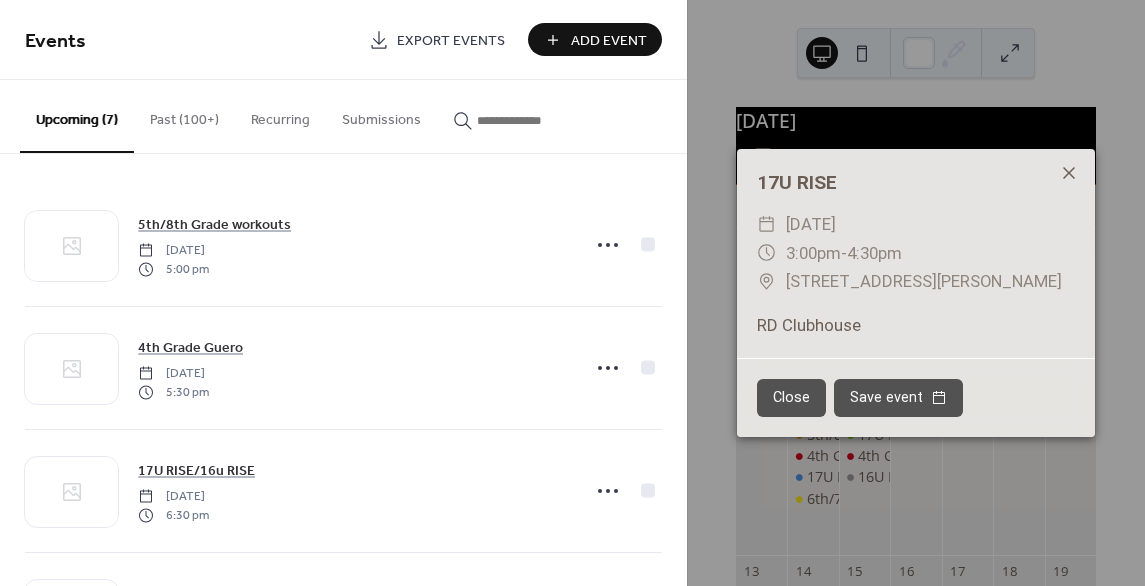 click 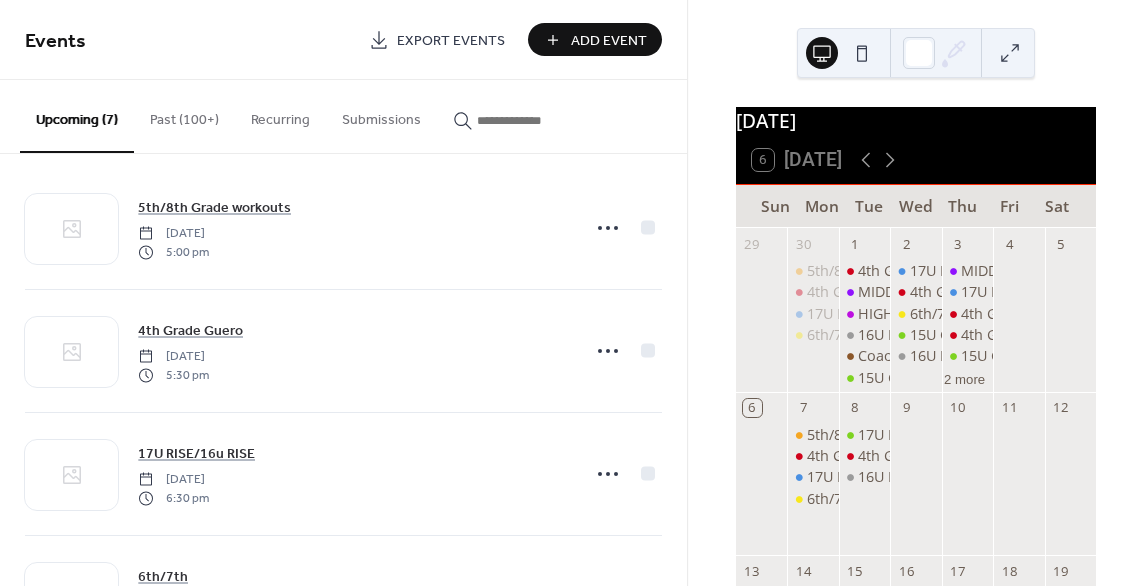 scroll, scrollTop: 0, scrollLeft: 0, axis: both 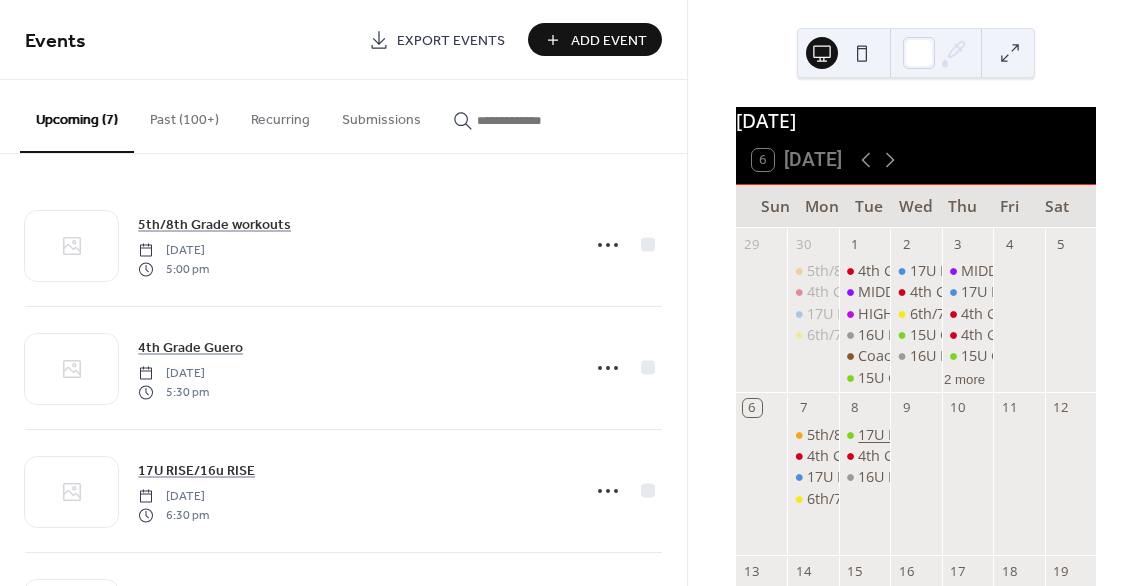 click on "17U RISE" at bounding box center (887, 435) 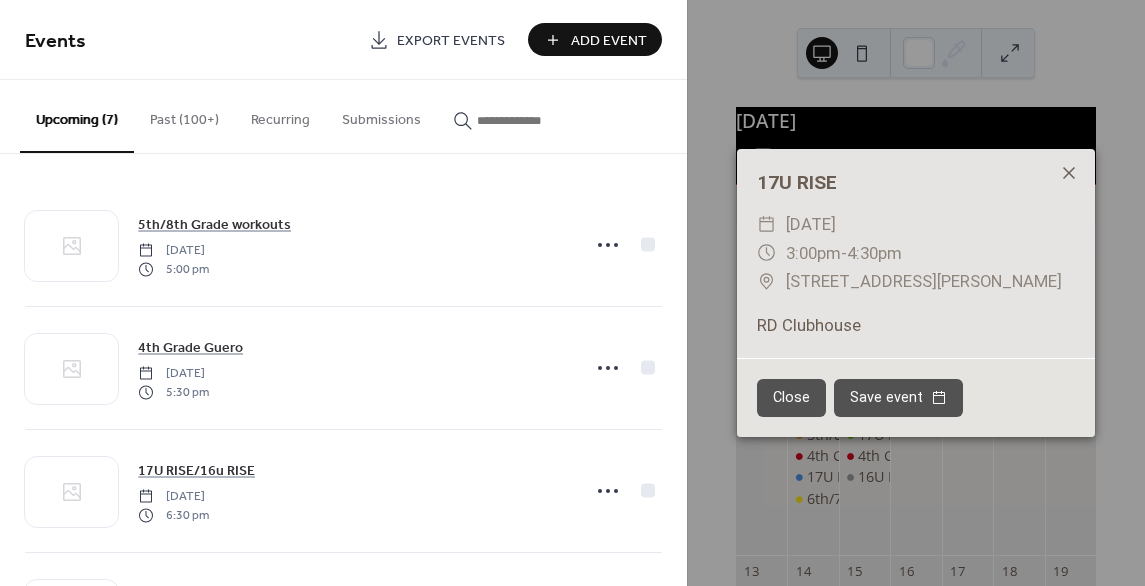 click 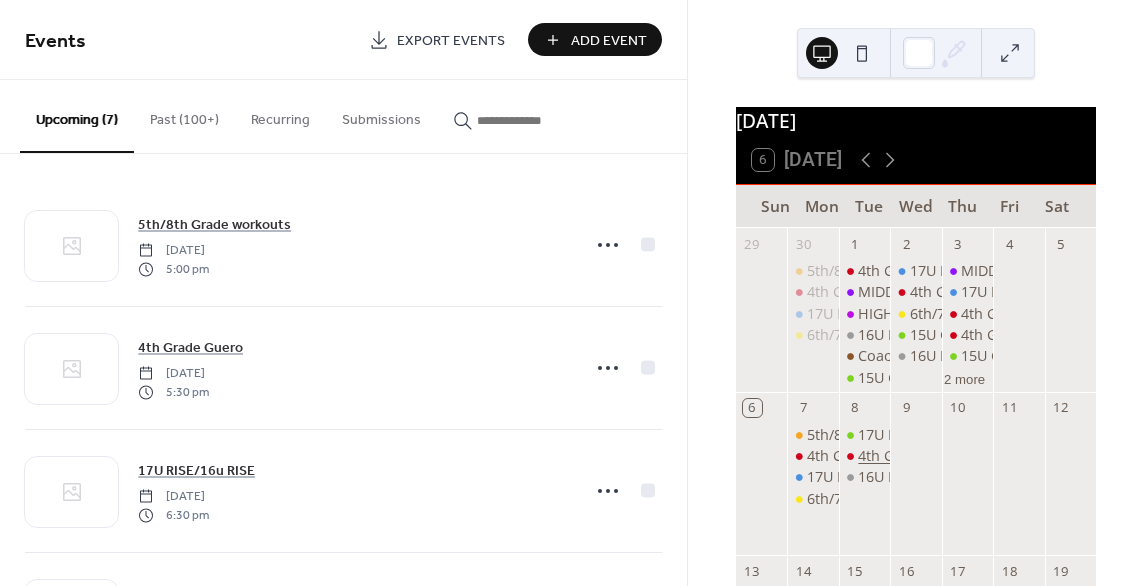 click on "4th Grade Gee" at bounding box center [906, 456] 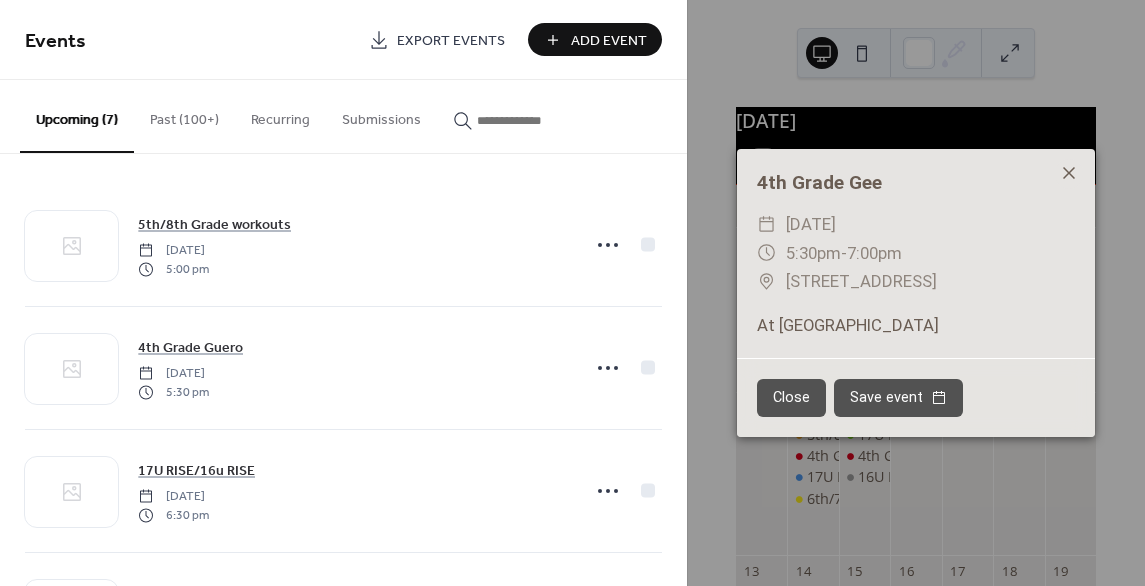 click 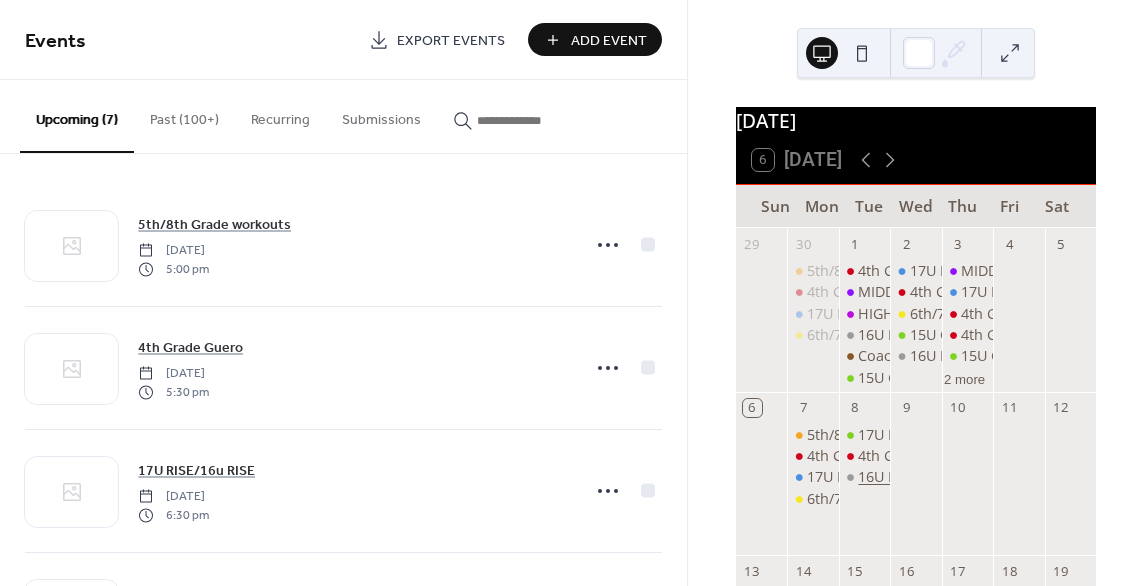click on "16U Rise" at bounding box center (887, 477) 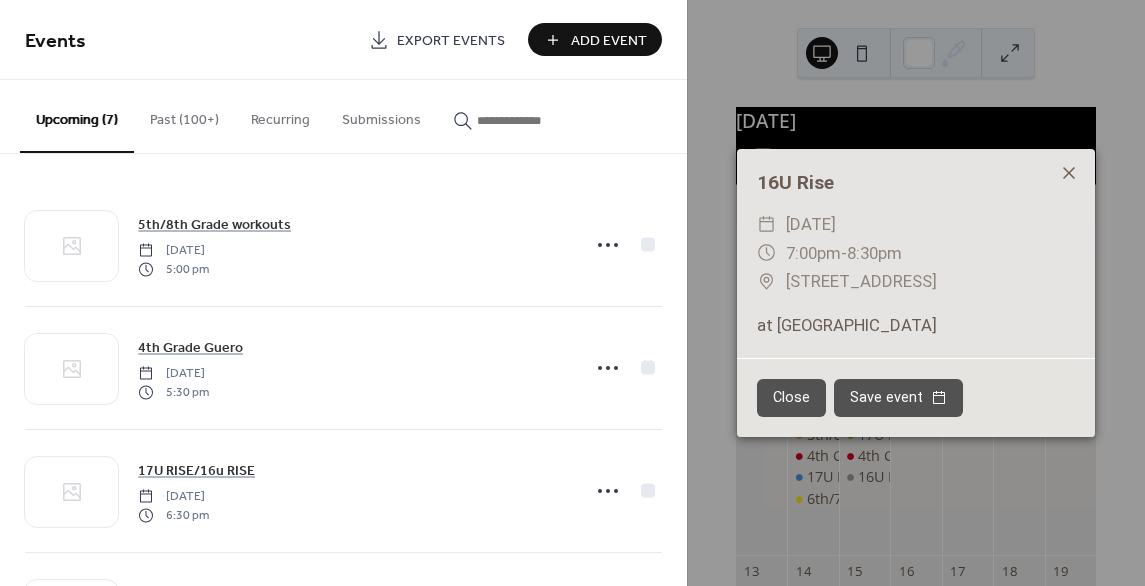 click 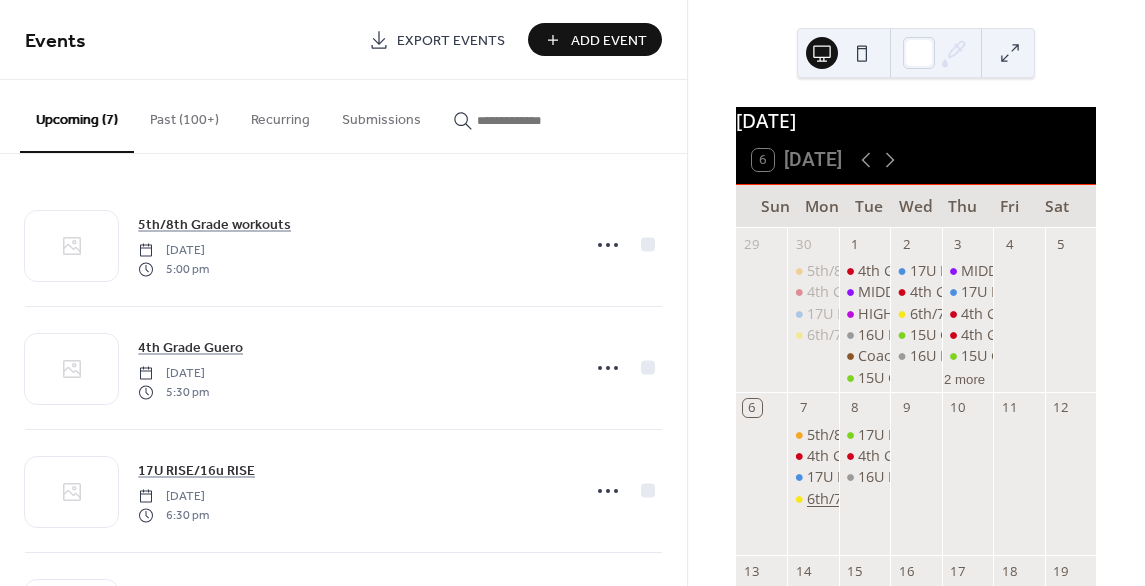 click on "6th/7th" at bounding box center [831, 499] 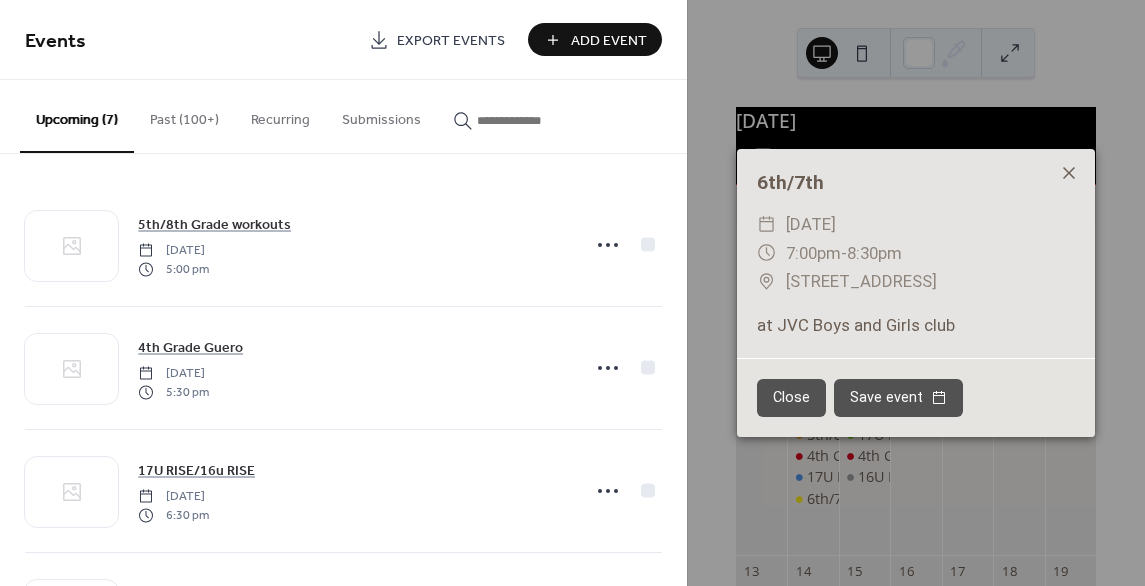 click 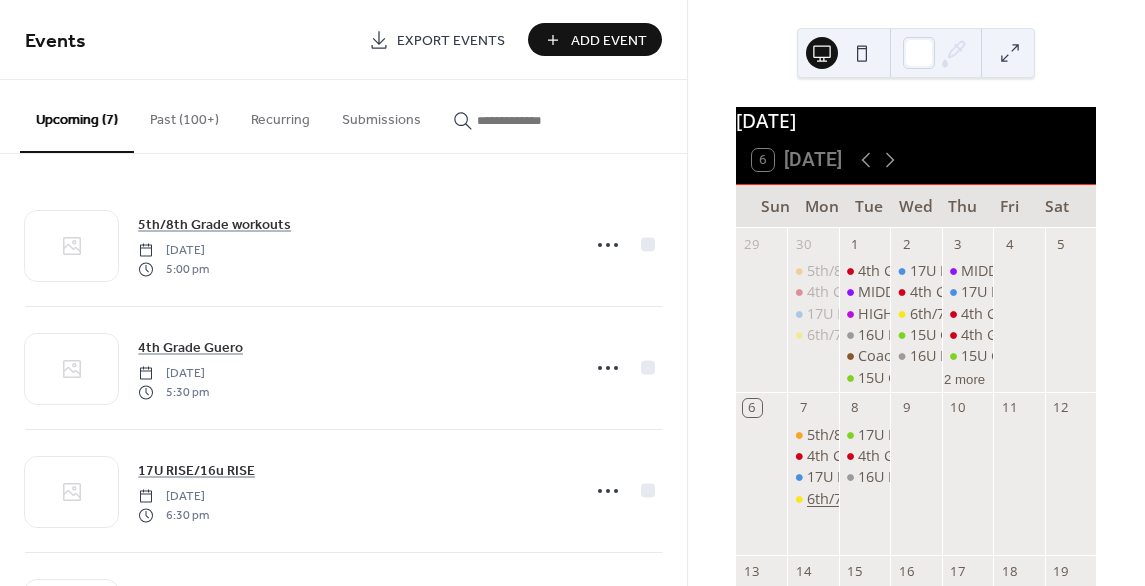 click on "6th/7th" at bounding box center [831, 499] 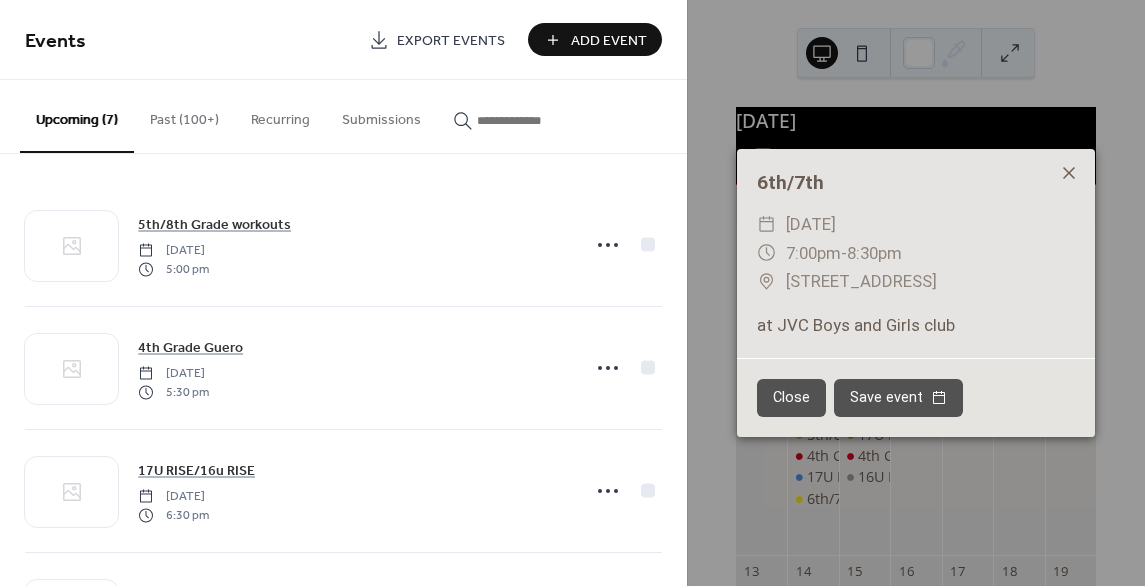 click 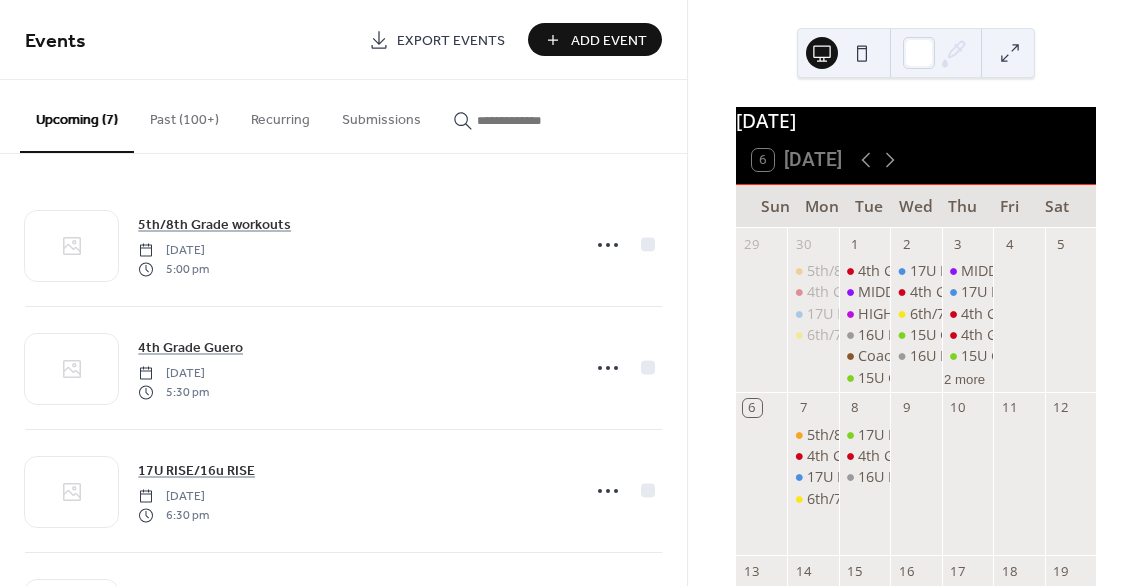 click on "[DATE] 6 [DATE] Sun Mon Tue Wed Thu Fri Sat 29 30 5th/8th Grade workouts 4th Grade Guero 17U RISE/17U GTE  6th/7th 1 4th Grade [GEOGRAPHIC_DATA] GIRLS 16U Rise  Coach [PERSON_NAME] 15U GTE/ 16u GTE 2 17U RISE/17U GTE  4th Grade Gee  6th/7th 15U GTE/ 16u GTE 16U Rise  3  MIDDLE SCHOOL GIRLS 17U RISE/17U GTE  4th Grade Gee  4th Grade Guero 15U GTE/ 16u GTE 2 more 4 5 6 7 5th/8th Grade workouts 4th Grade Guero 17U RISE/16u RISE 6th/7th 8 17U RISE 4th Grade Gee  16U Rise  9 10 11 12 13 14 15 16 17 18 19 20 21 22 23 24 25 26 27 28 29 30 31 1 2 3 4 5 6 7 8 9" at bounding box center [916, 293] 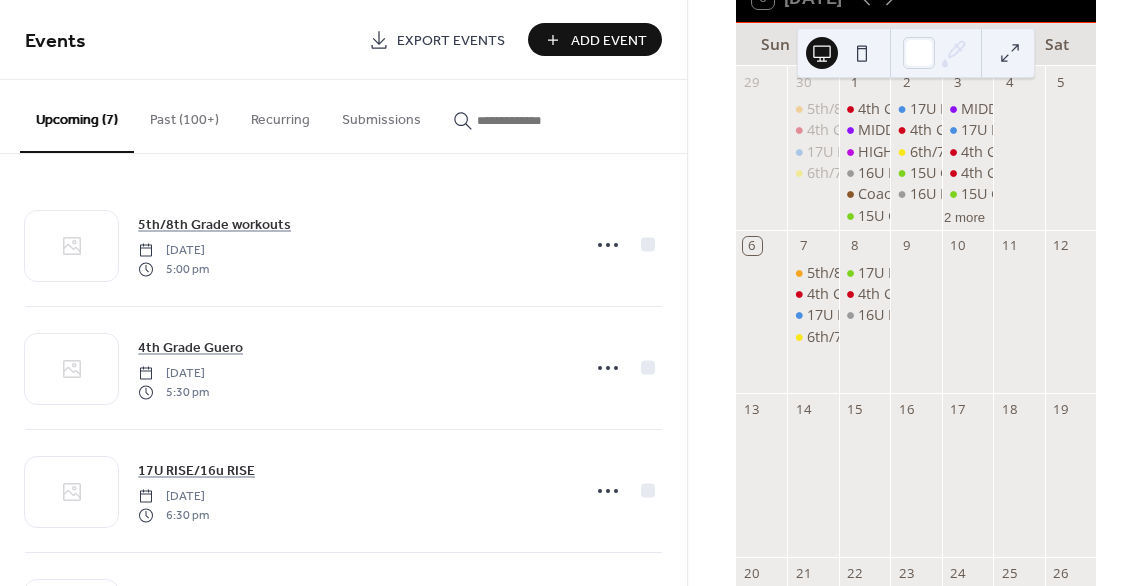 scroll, scrollTop: 200, scrollLeft: 0, axis: vertical 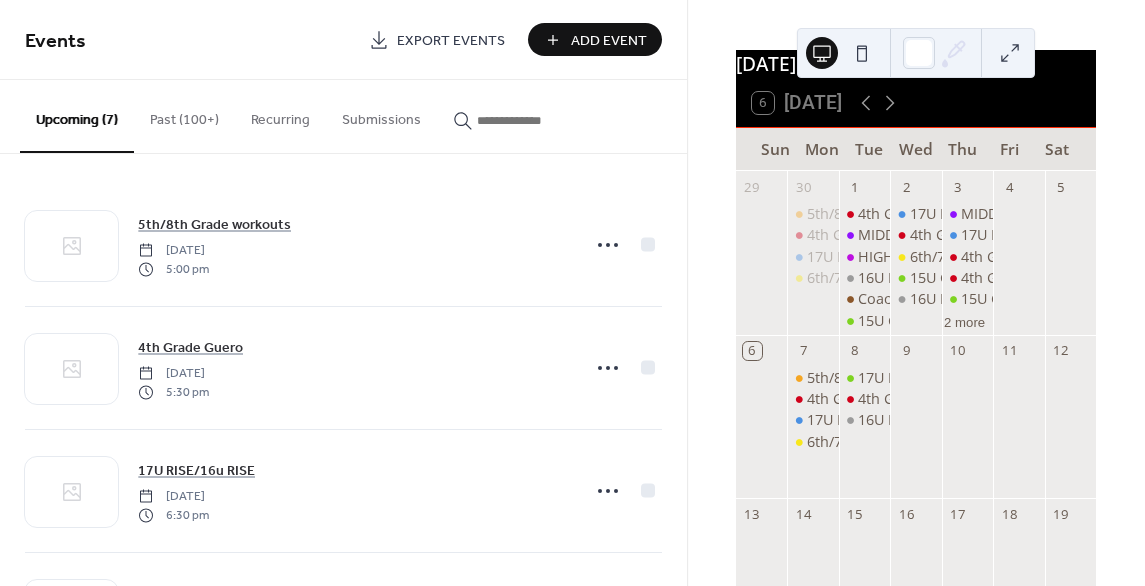 click on "Add Event" at bounding box center [609, 41] 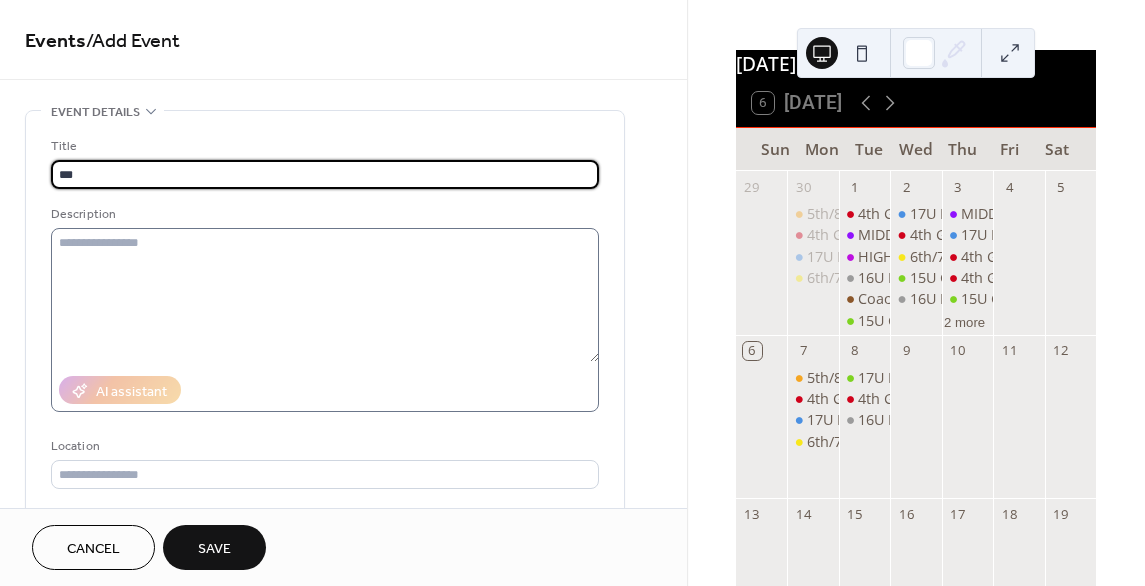 type on "**********" 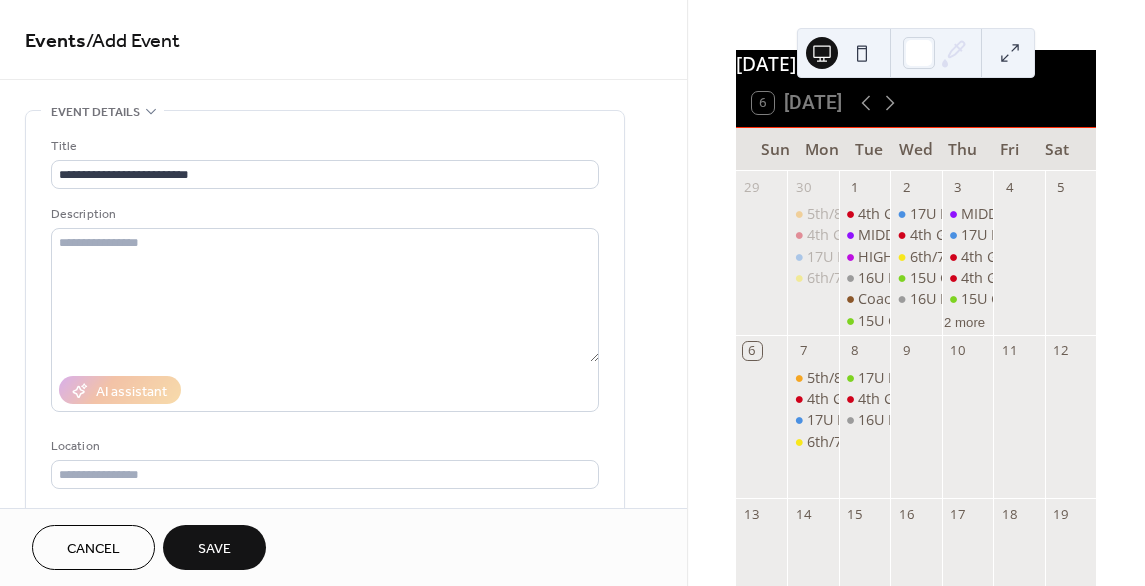 click on "Title" at bounding box center (323, 146) 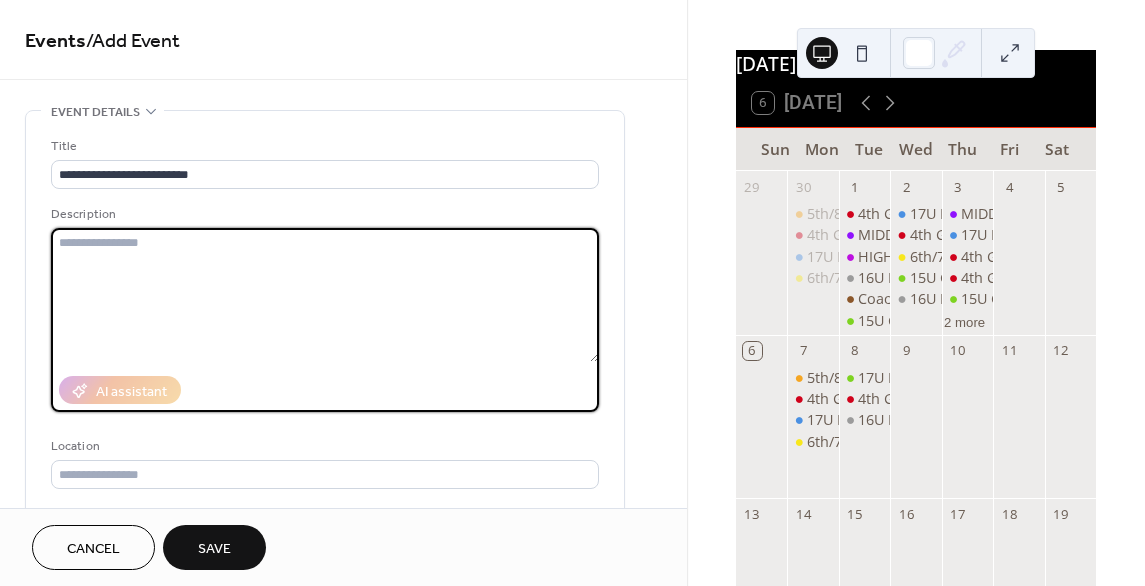click at bounding box center (325, 295) 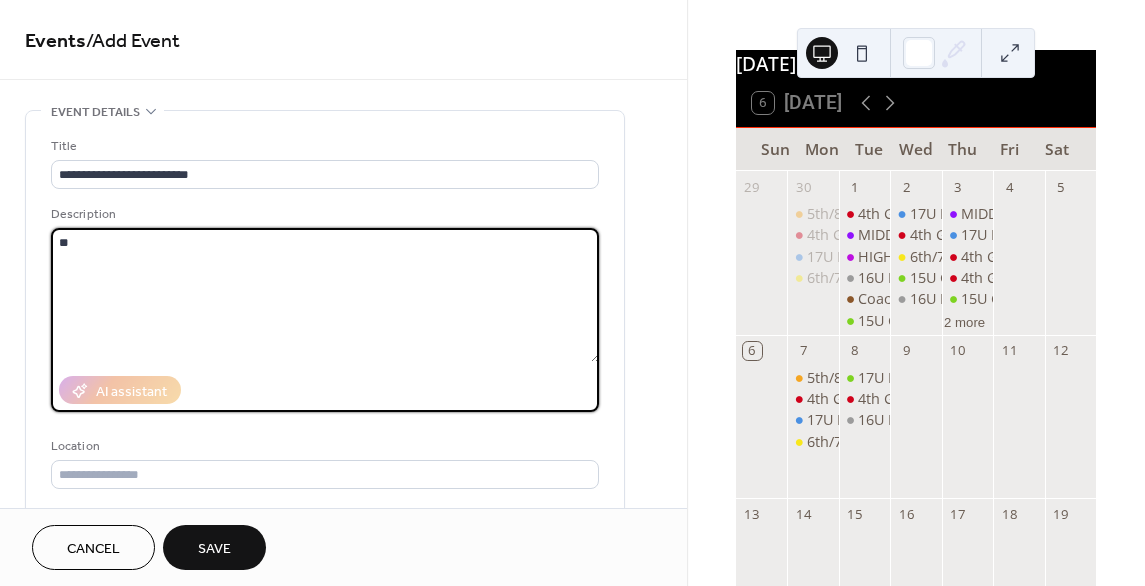 type on "*" 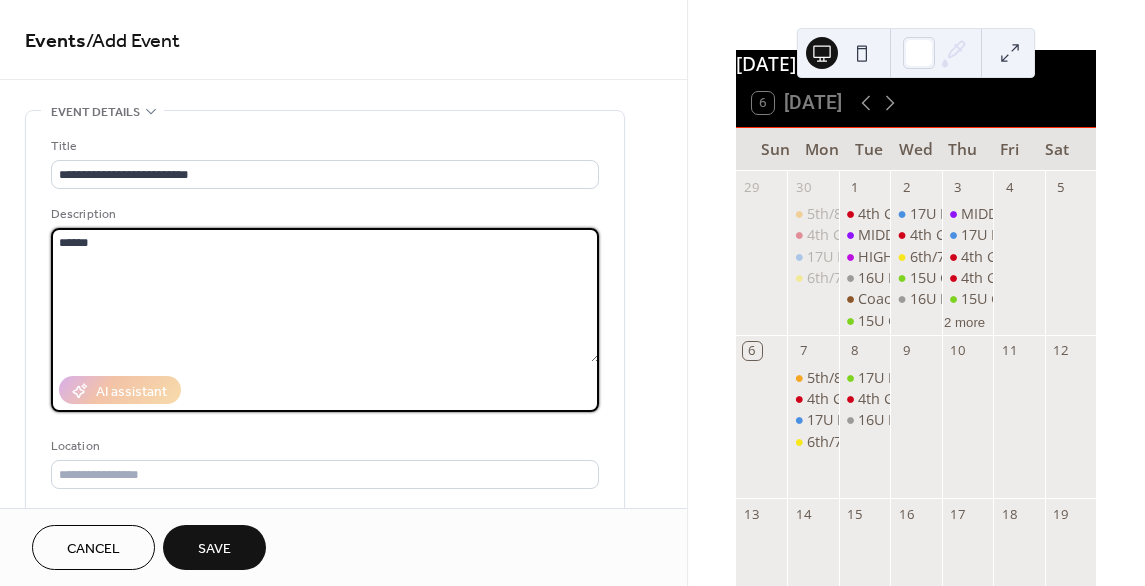 type on "******" 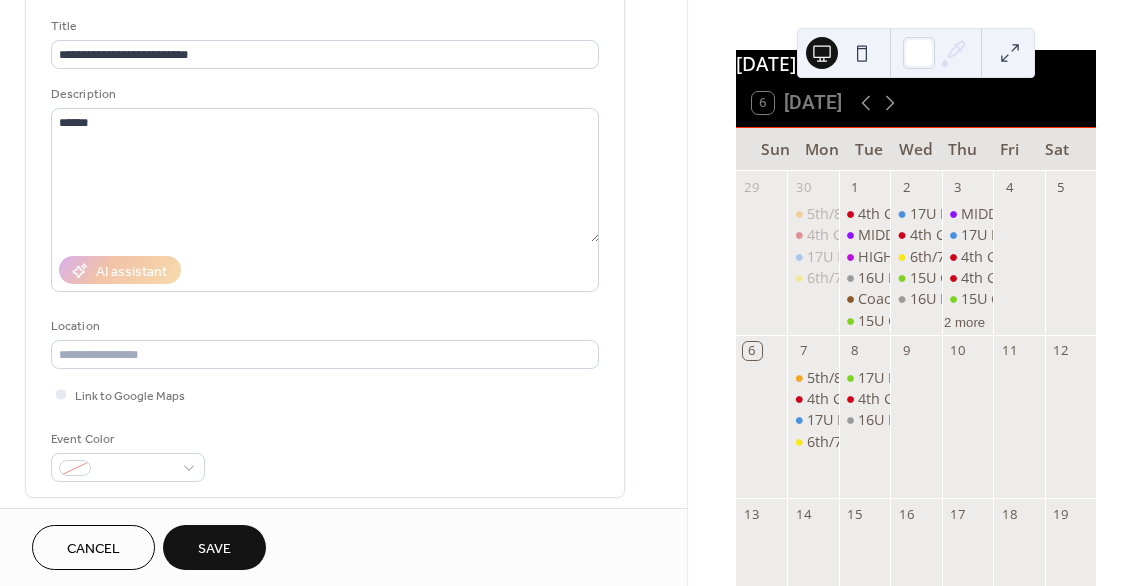 scroll, scrollTop: 160, scrollLeft: 0, axis: vertical 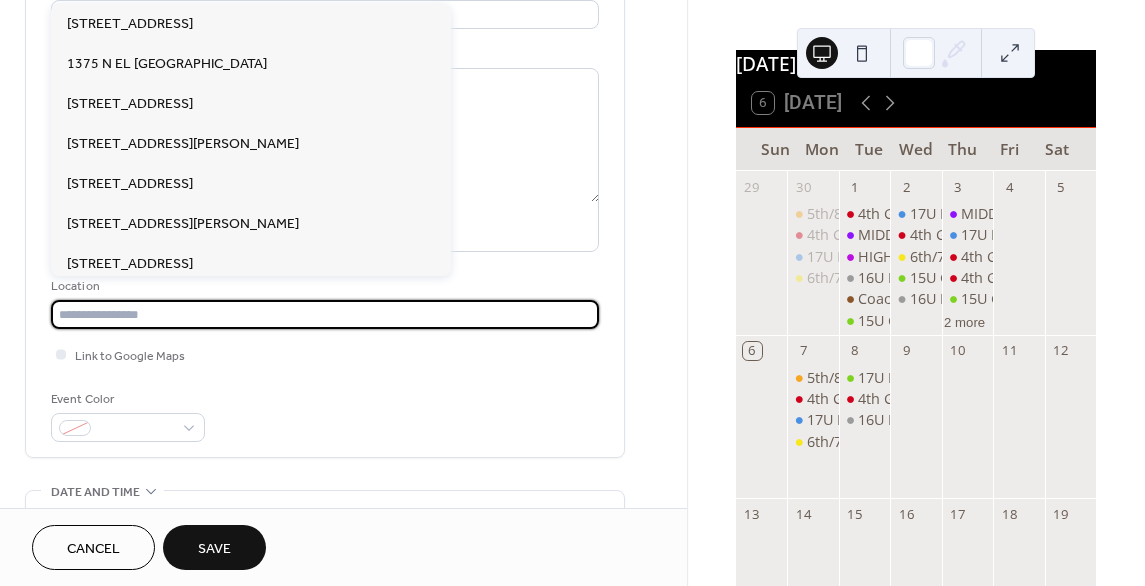 click at bounding box center (325, 314) 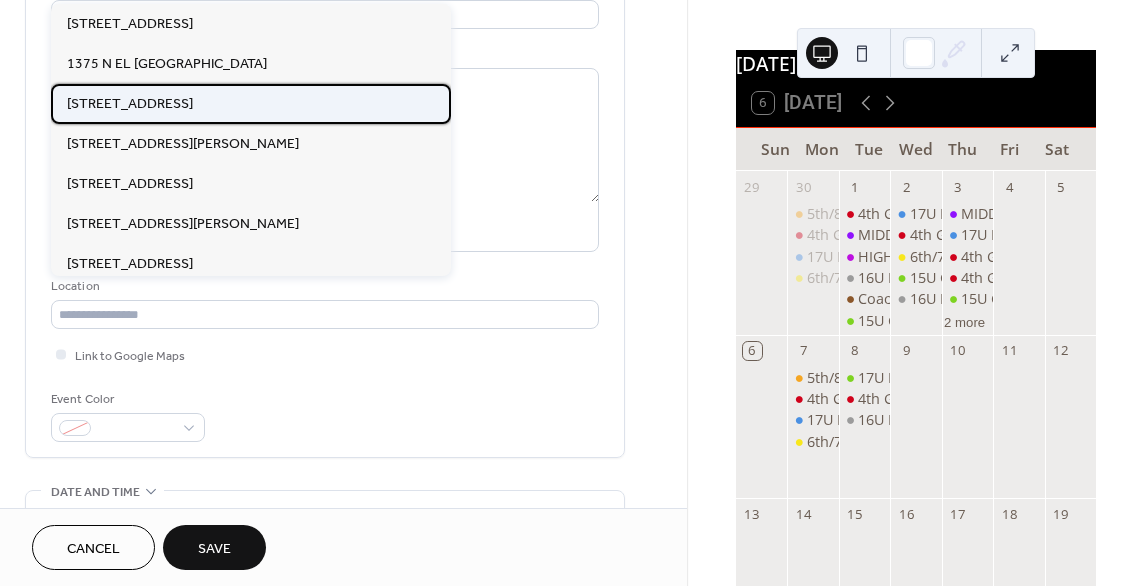 click on "[STREET_ADDRESS]" at bounding box center (130, 104) 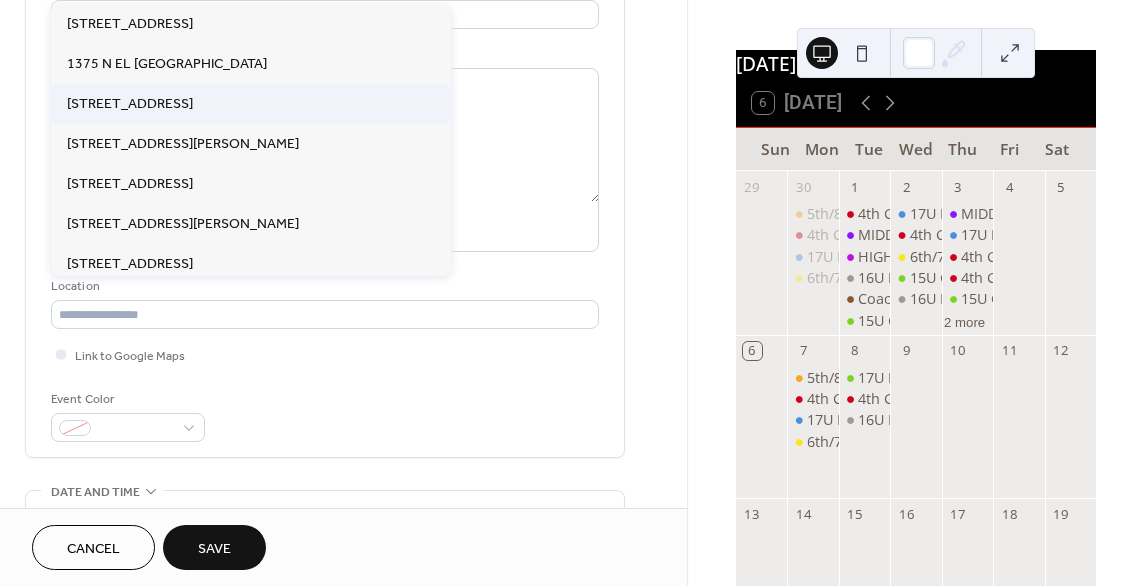 type on "**********" 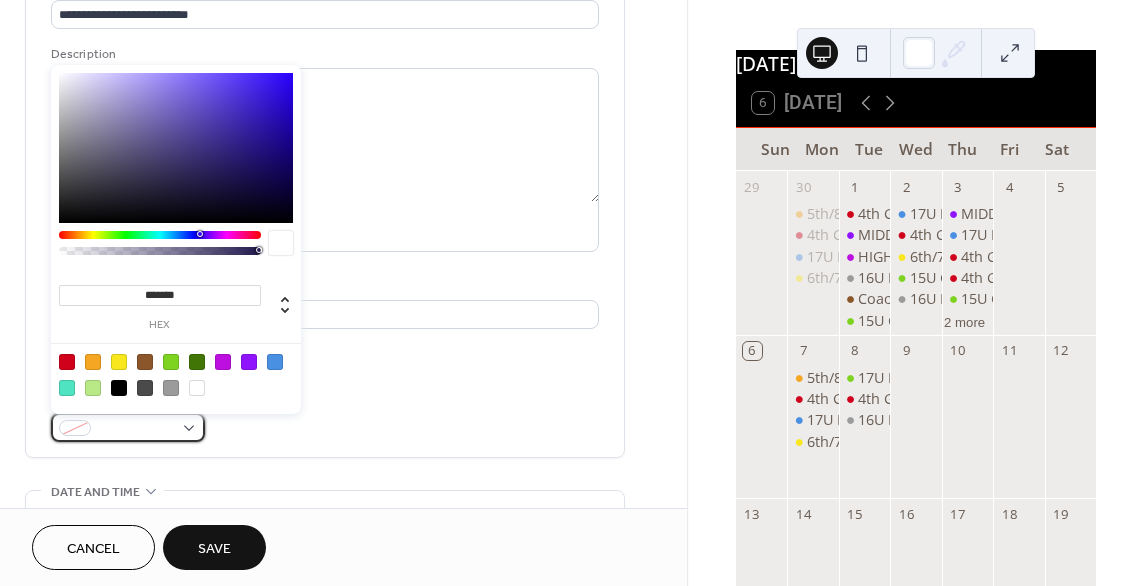 click at bounding box center [128, 427] 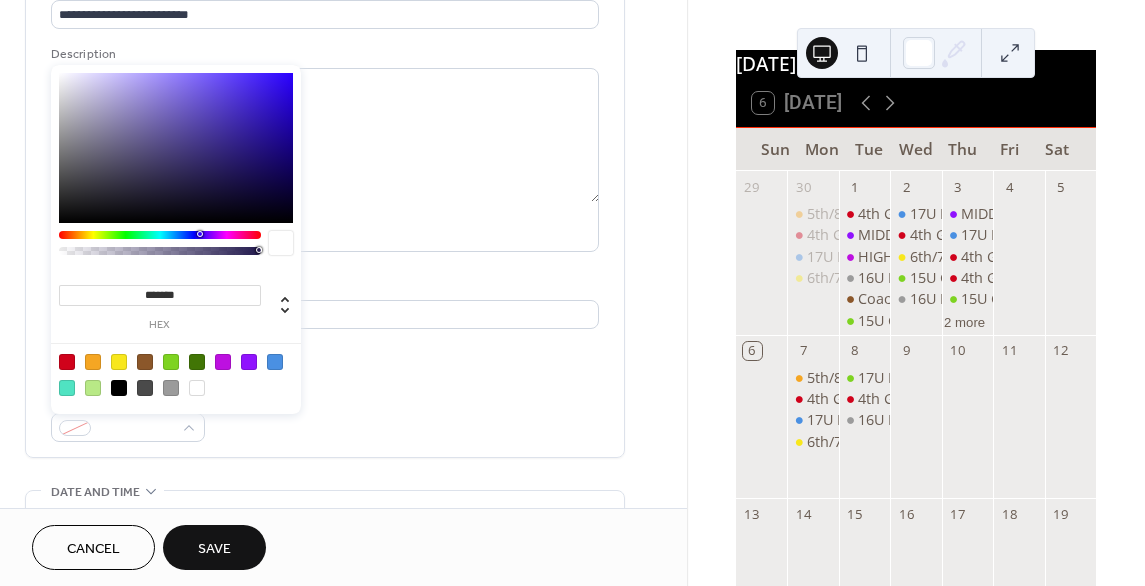 click at bounding box center (171, 362) 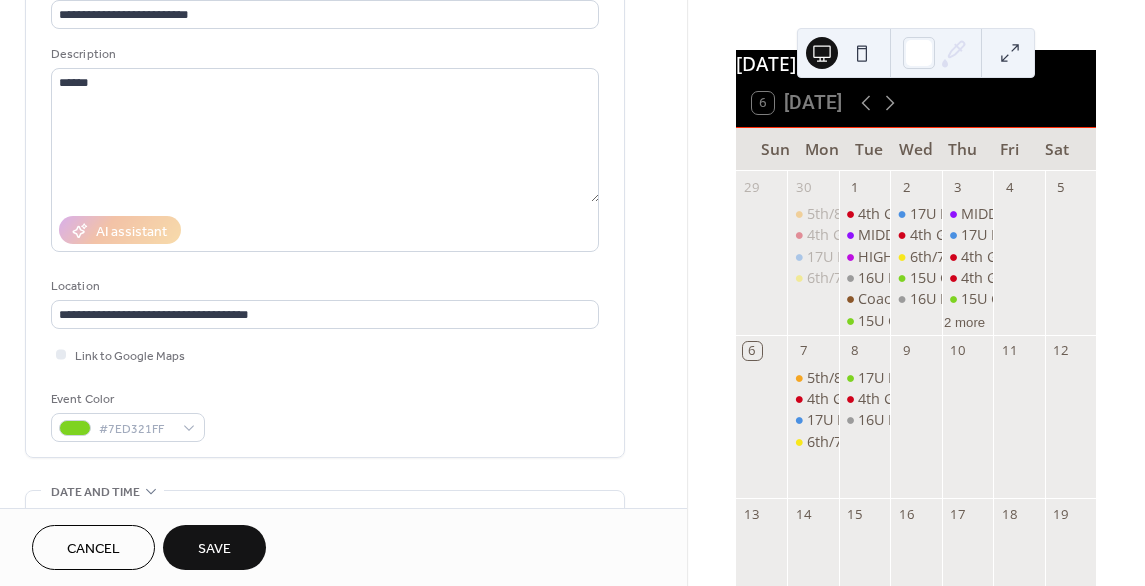 click on "**********" at bounding box center [325, 209] 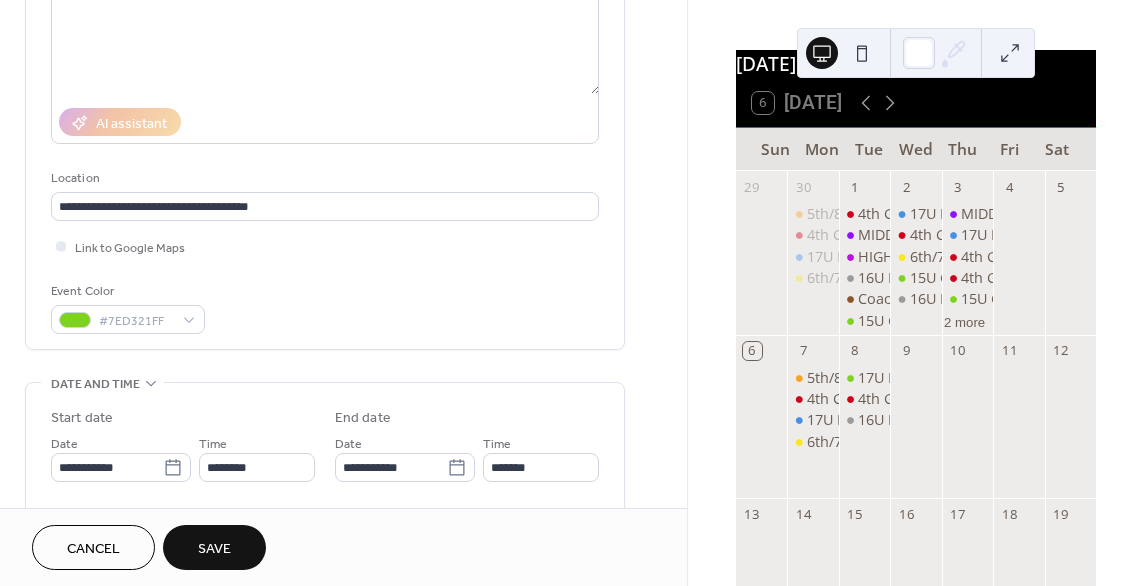 scroll, scrollTop: 280, scrollLeft: 0, axis: vertical 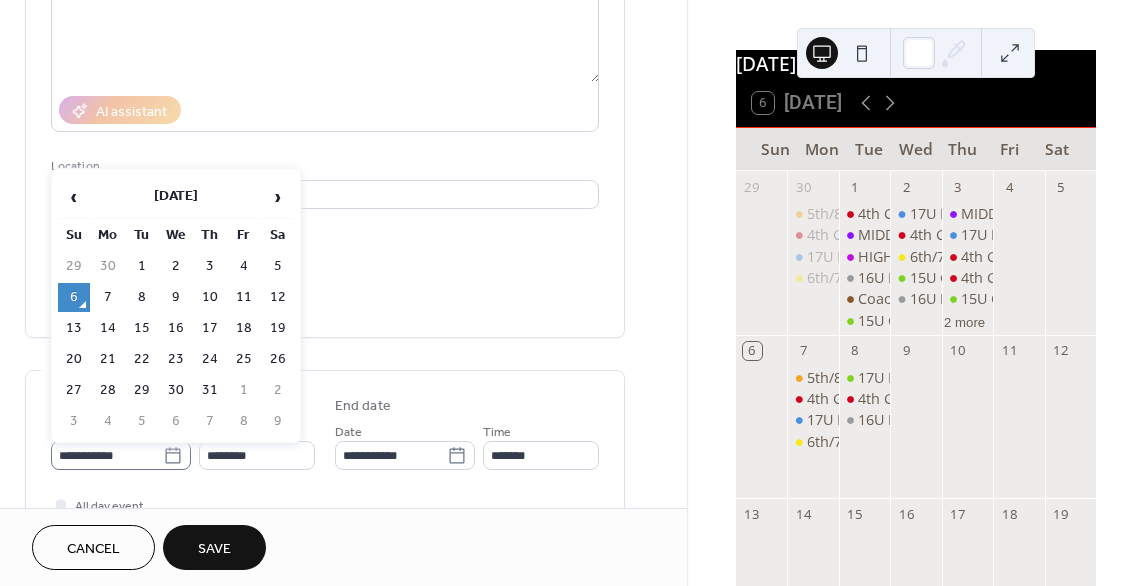 click 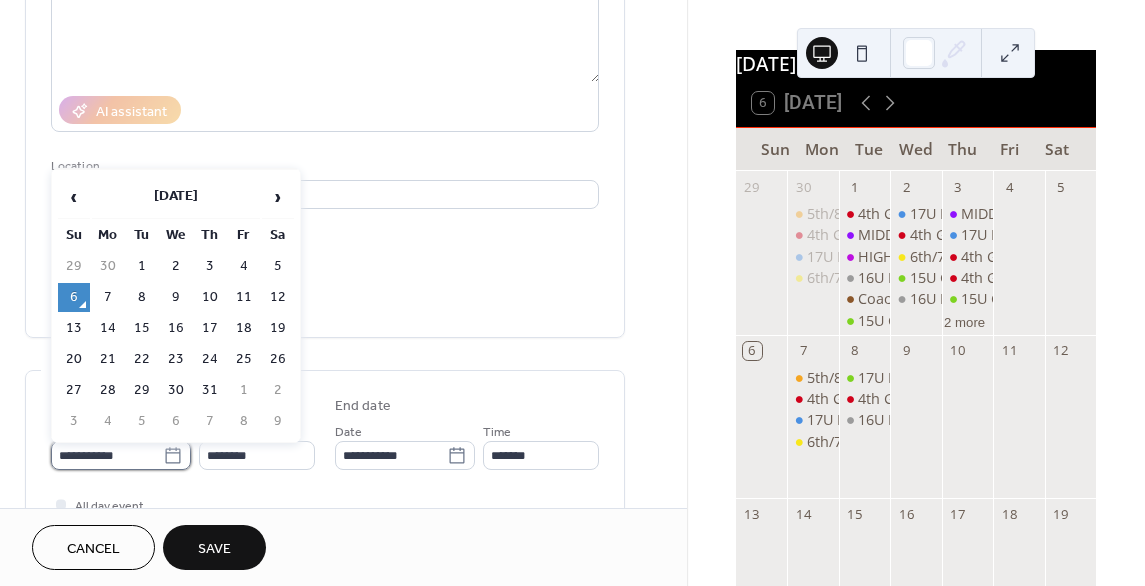 click on "**********" at bounding box center (107, 455) 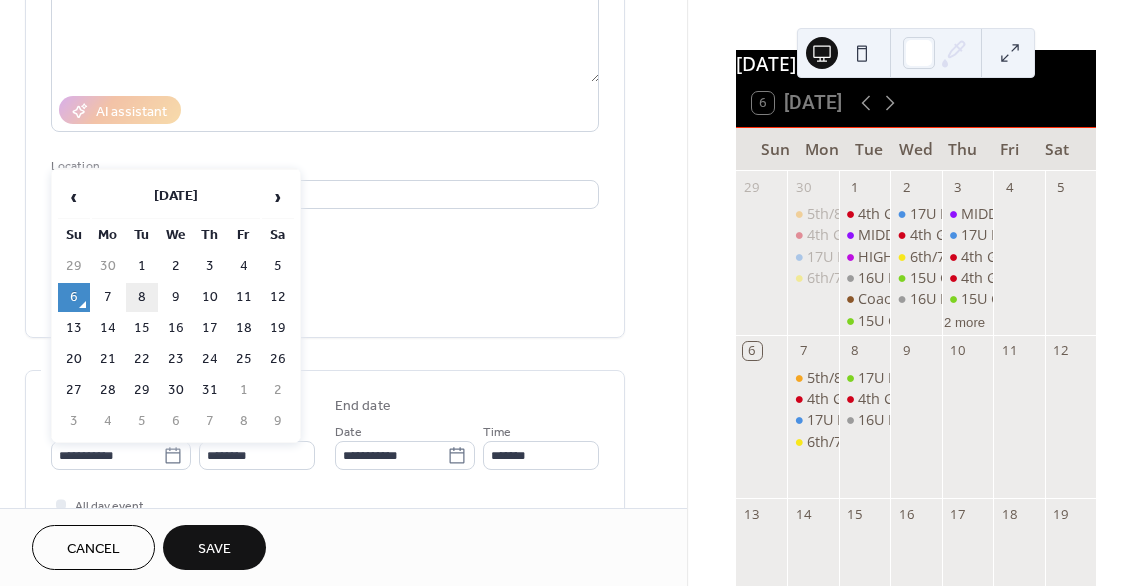 click on "8" at bounding box center [142, 297] 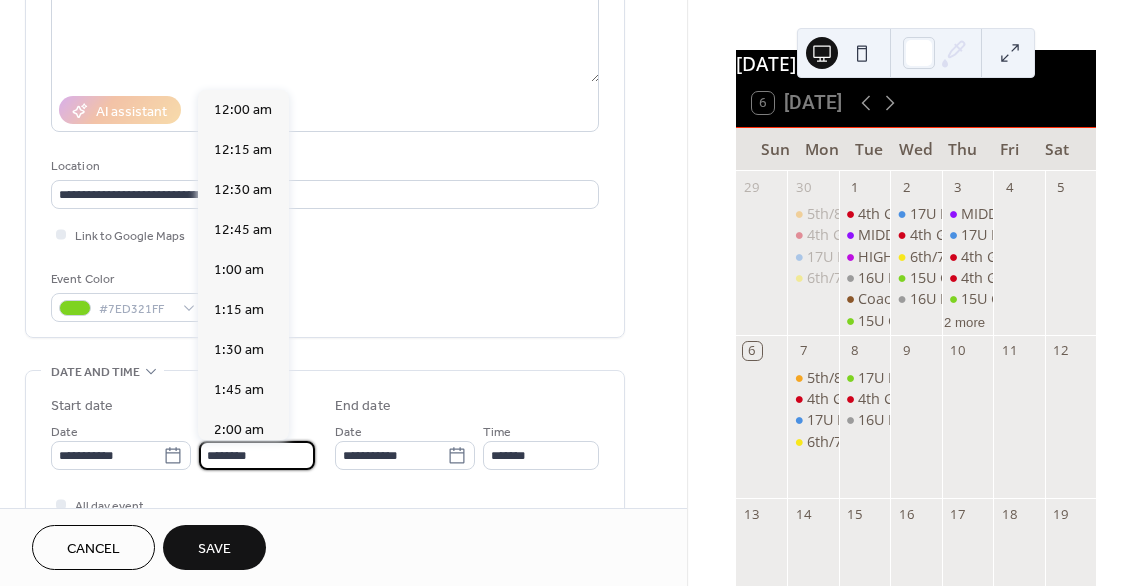 click on "********" at bounding box center (257, 455) 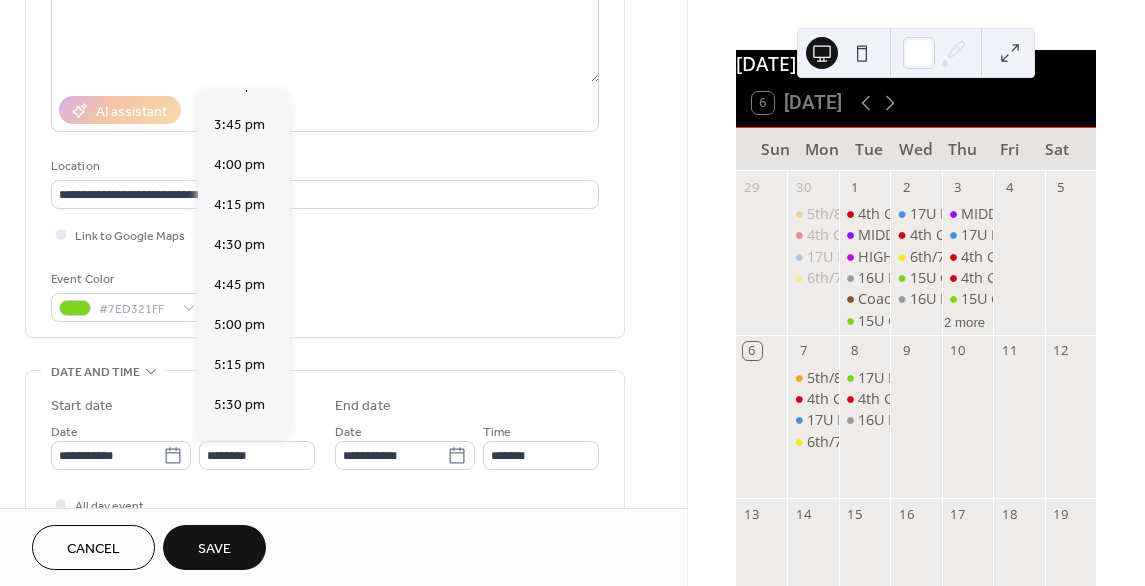 scroll, scrollTop: 2512, scrollLeft: 0, axis: vertical 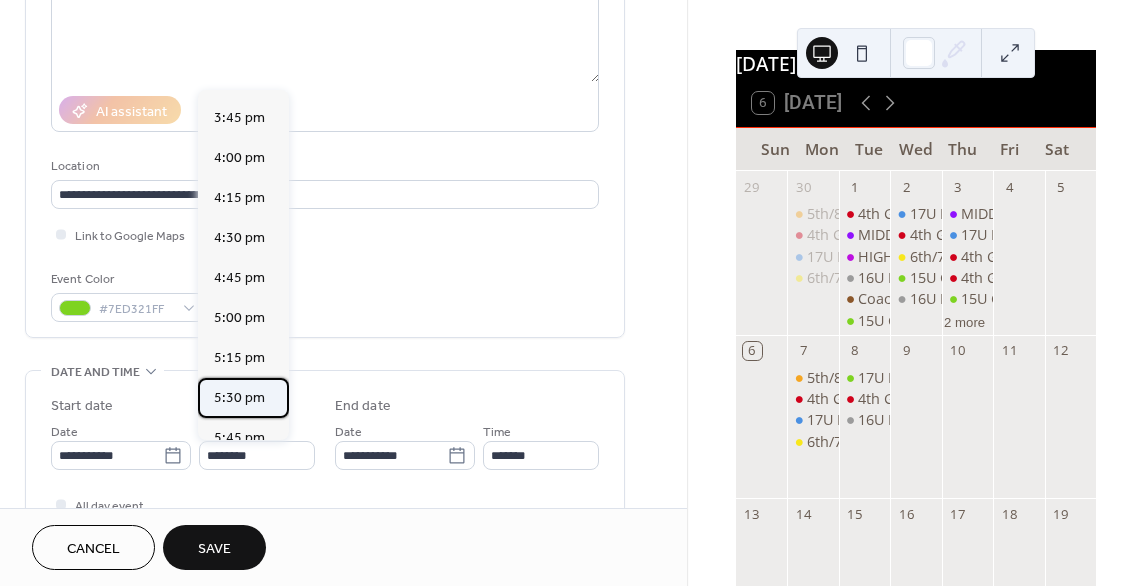 click on "5:30 pm" at bounding box center (239, 398) 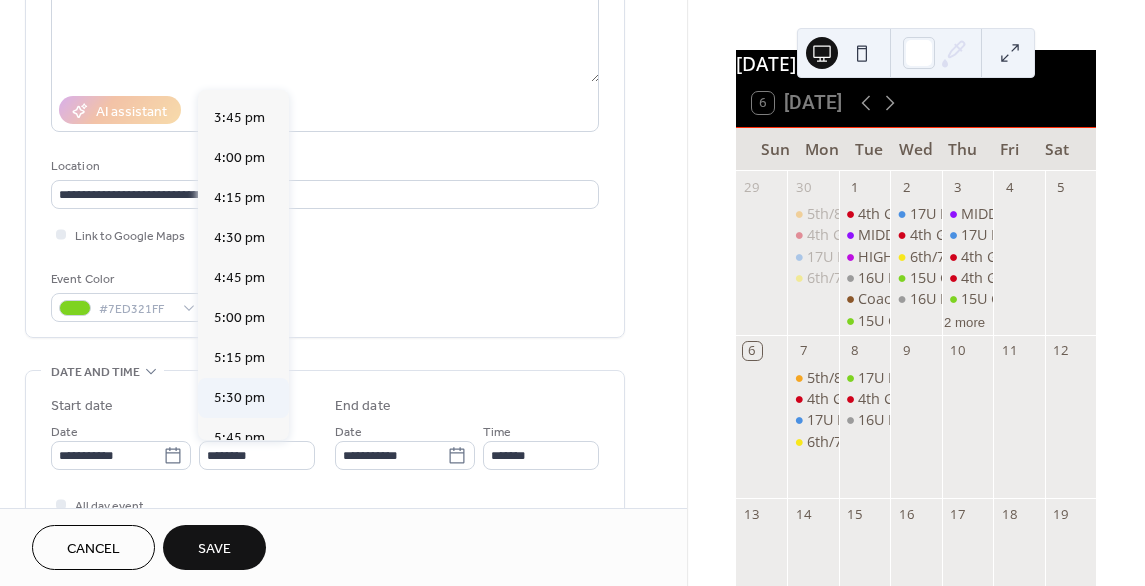 type on "*******" 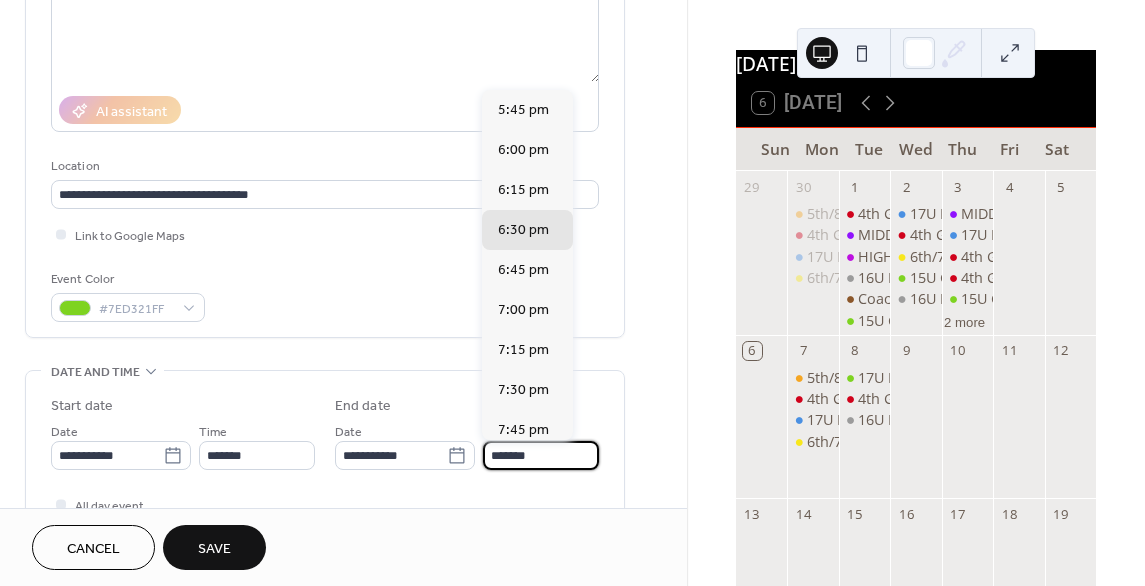click on "*******" at bounding box center [541, 455] 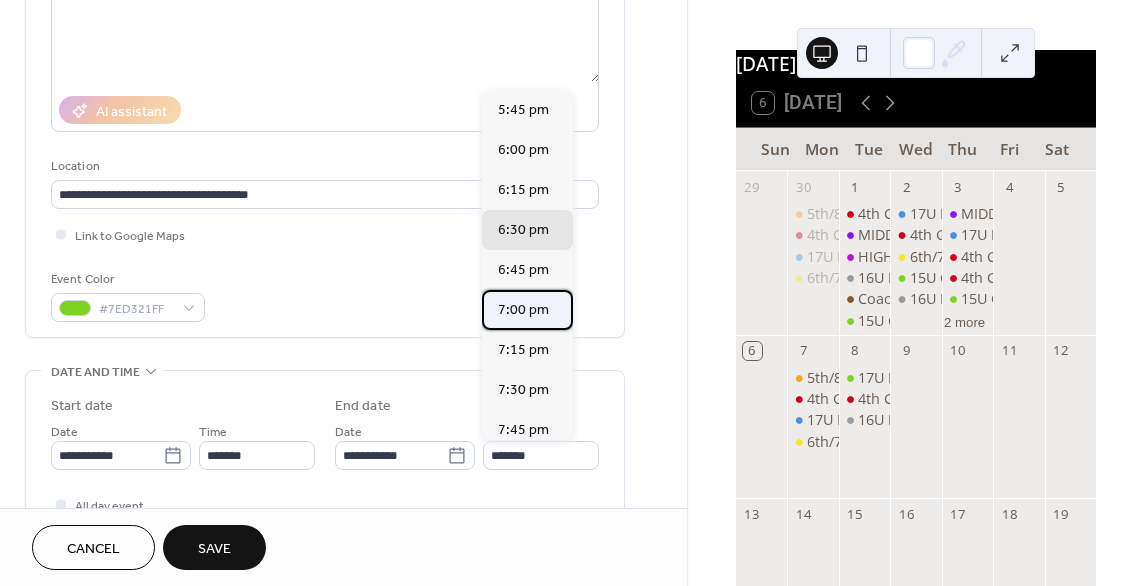 click on "7:00 pm" at bounding box center (523, 310) 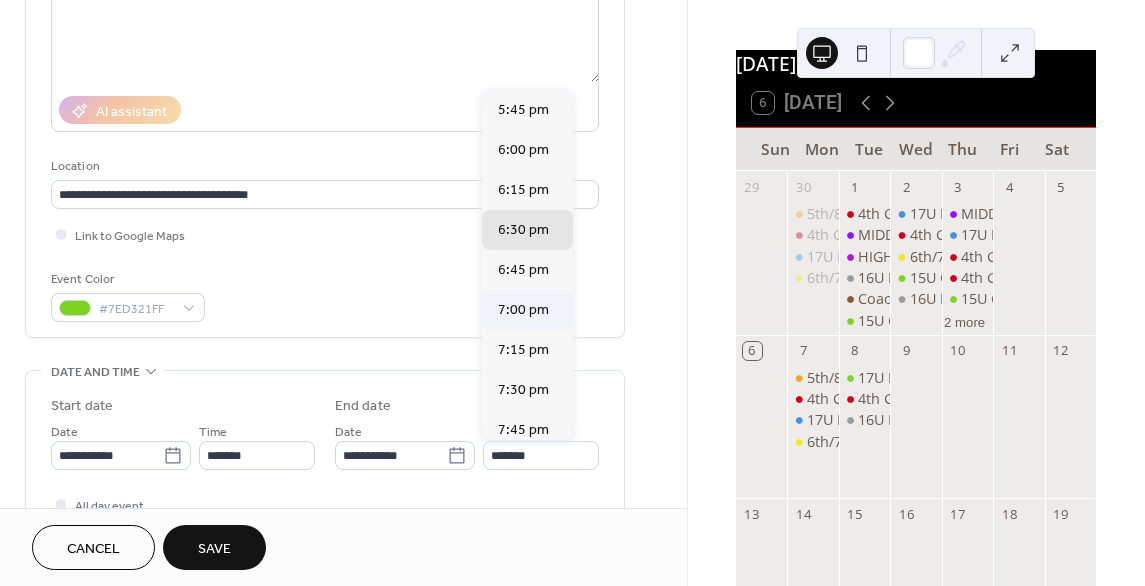 type on "*******" 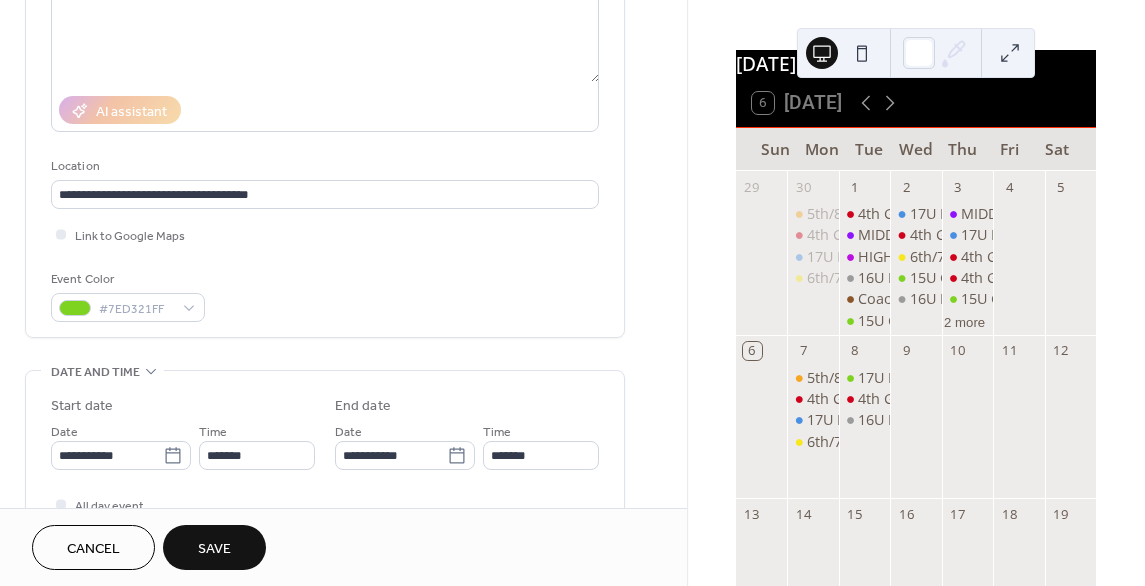 click on "**********" at bounding box center (343, 472) 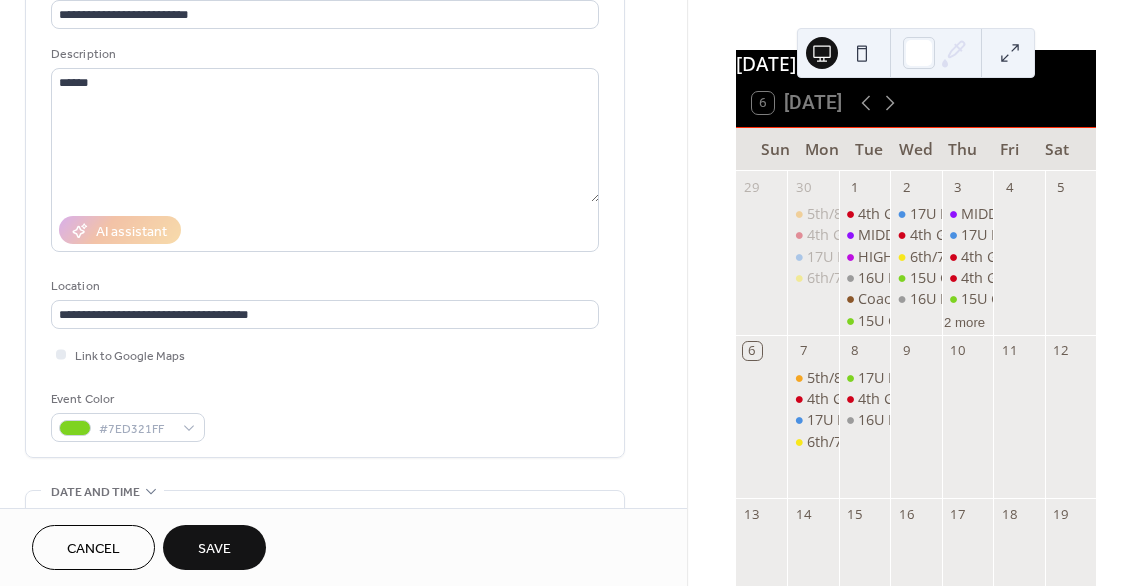 scroll, scrollTop: 120, scrollLeft: 0, axis: vertical 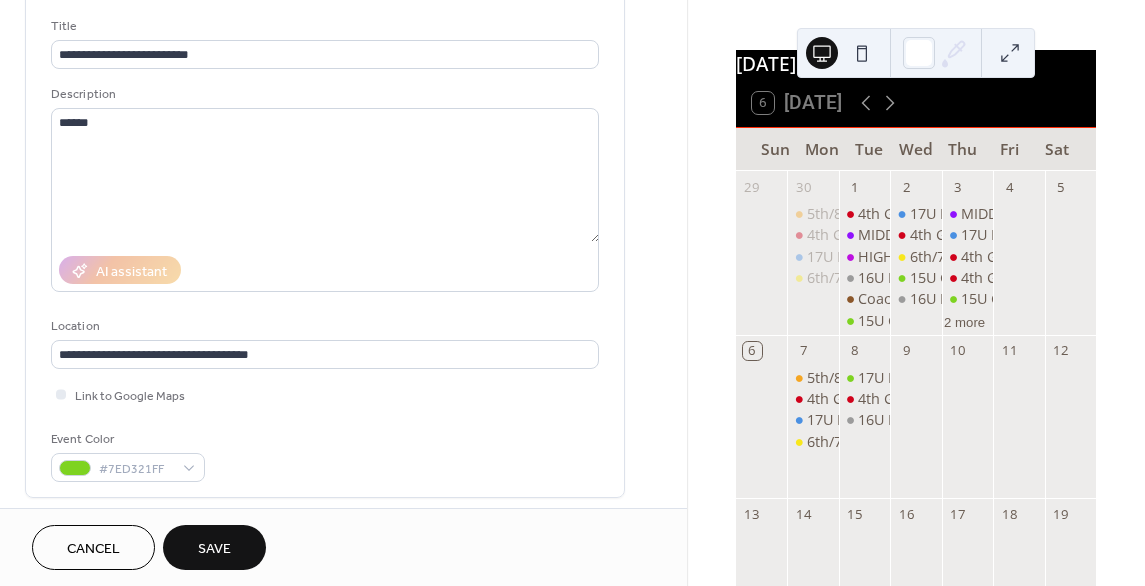 click on "**********" at bounding box center [343, 632] 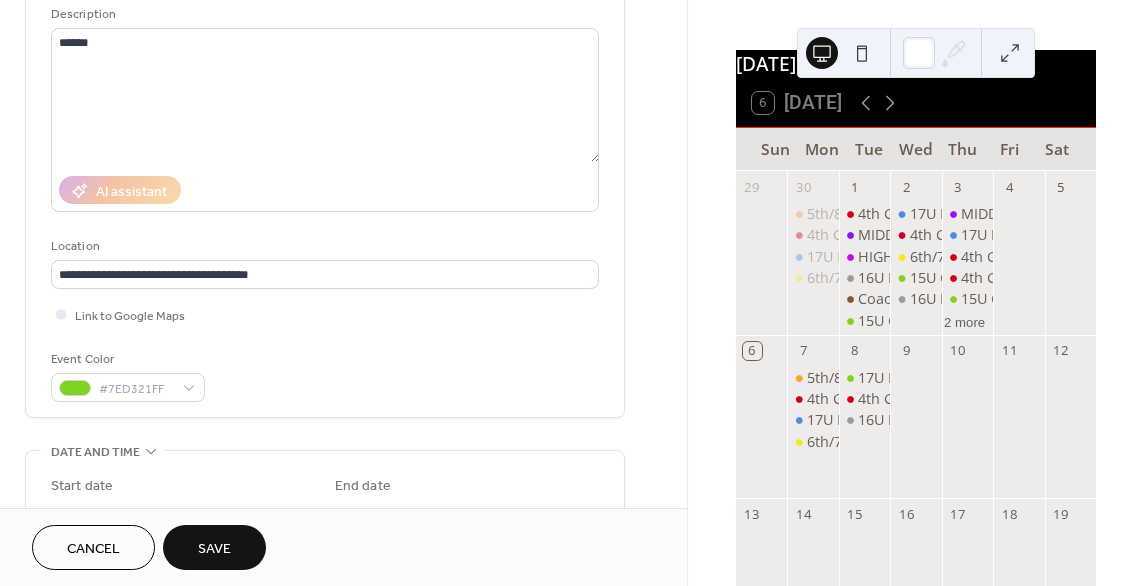 scroll, scrollTop: 240, scrollLeft: 0, axis: vertical 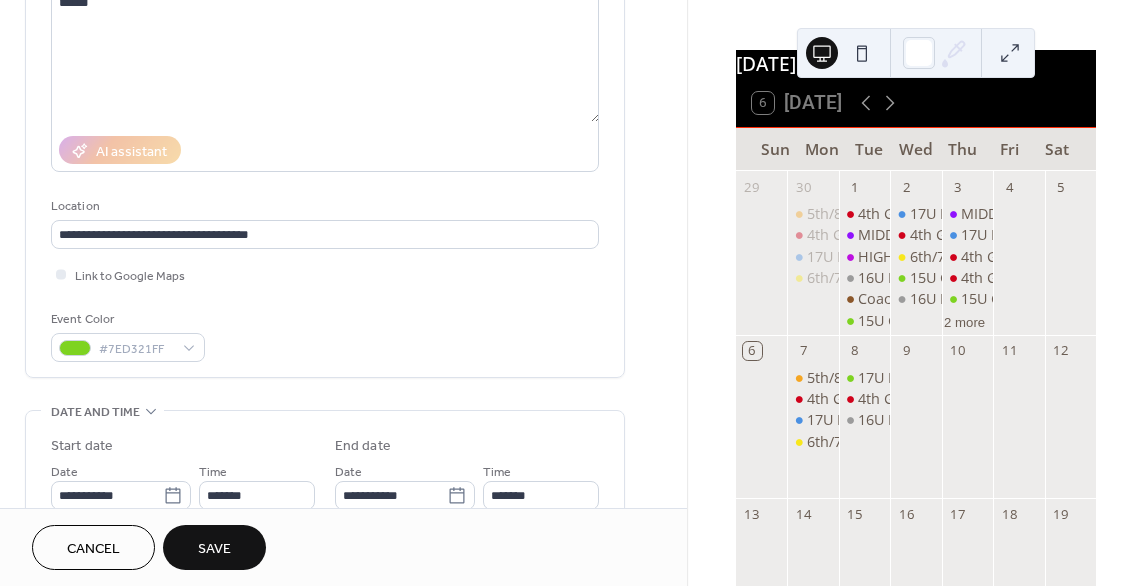 click on "Save" at bounding box center [214, 549] 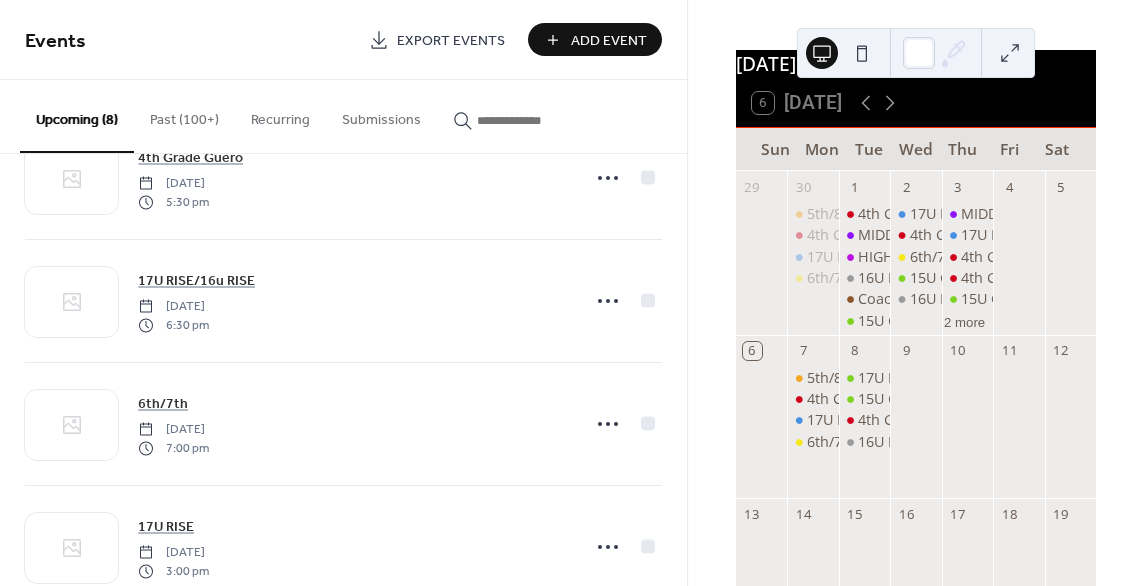 scroll, scrollTop: 192, scrollLeft: 0, axis: vertical 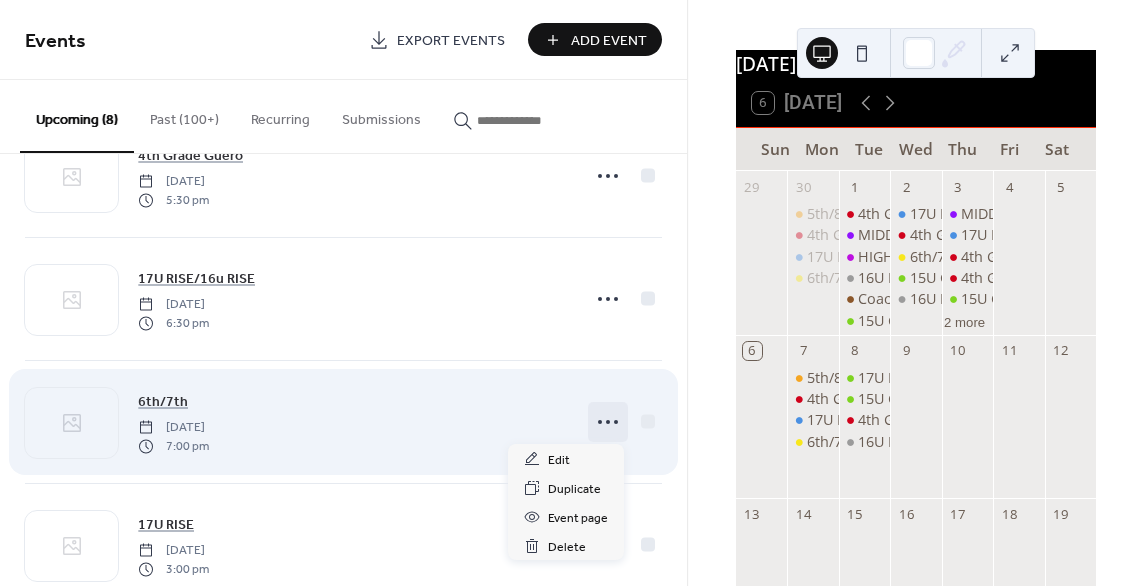 click 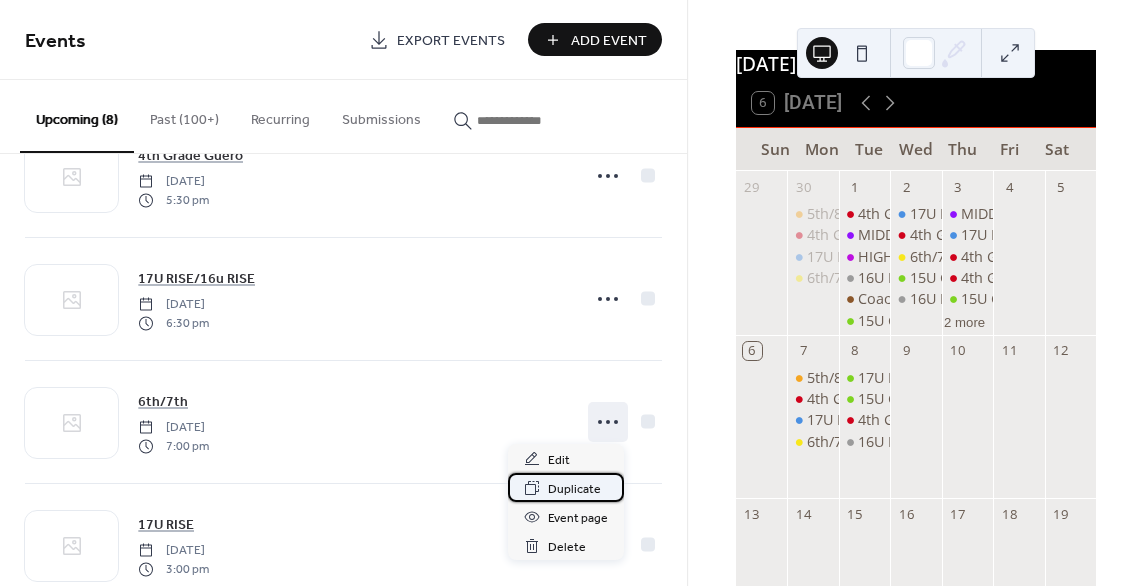 click on "Duplicate" at bounding box center (574, 489) 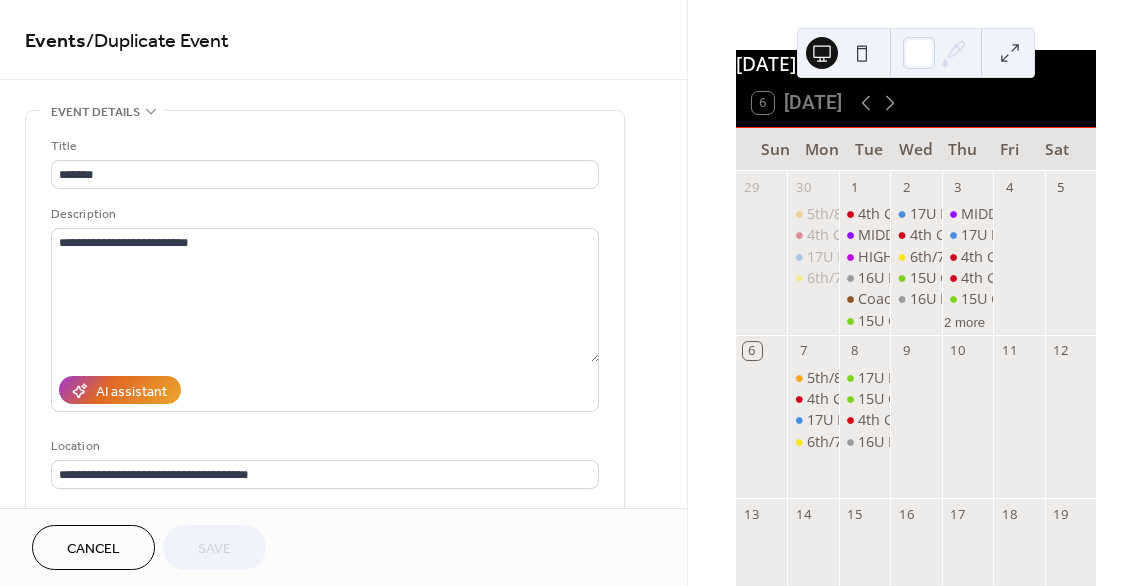 click on "**********" at bounding box center (343, 752) 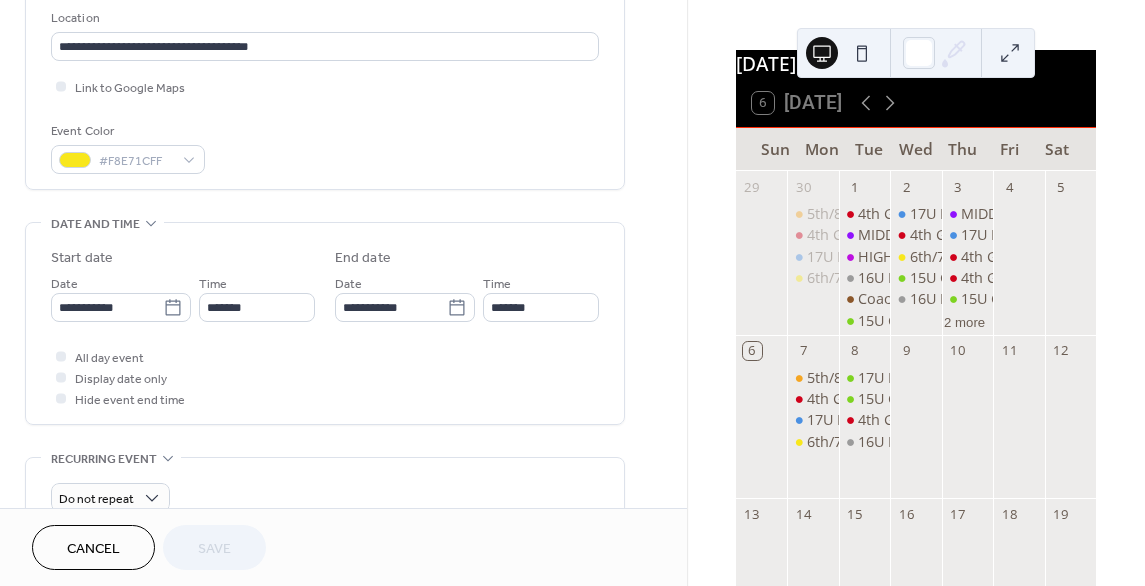 scroll, scrollTop: 440, scrollLeft: 0, axis: vertical 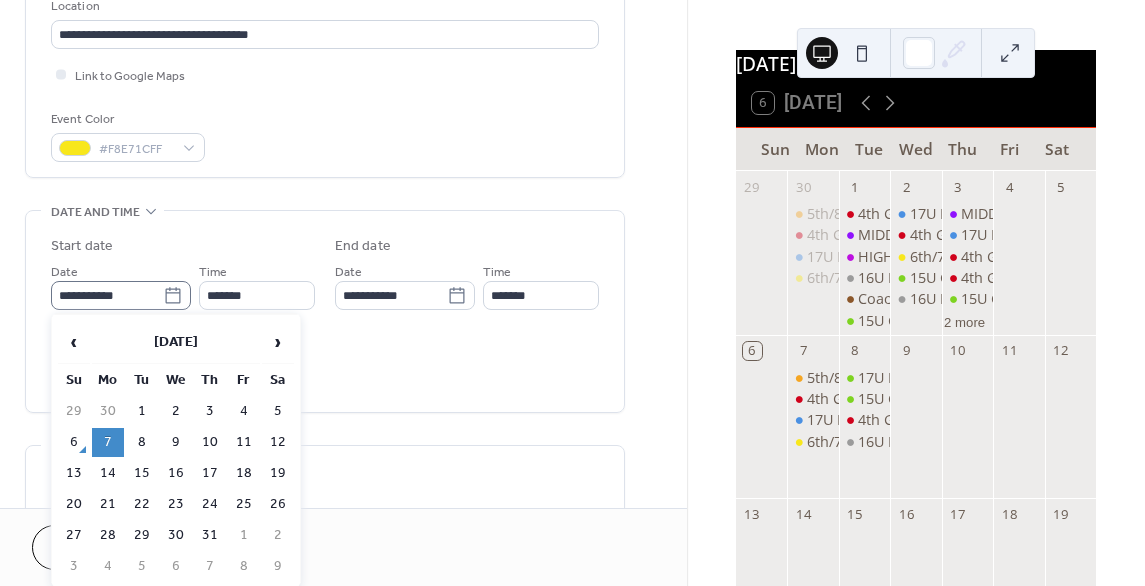 click 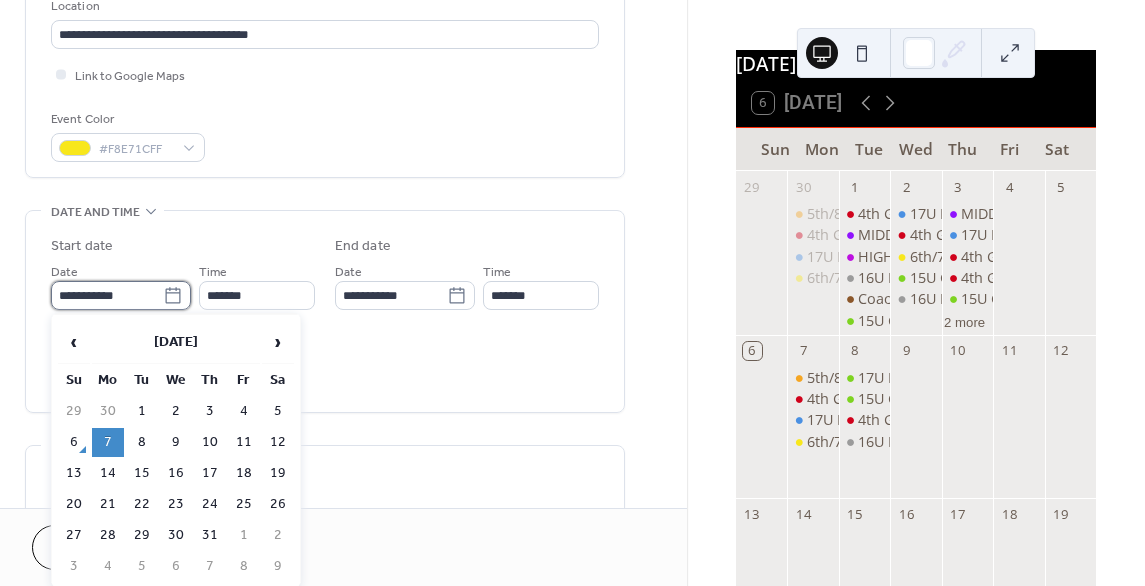 click on "**********" at bounding box center [107, 295] 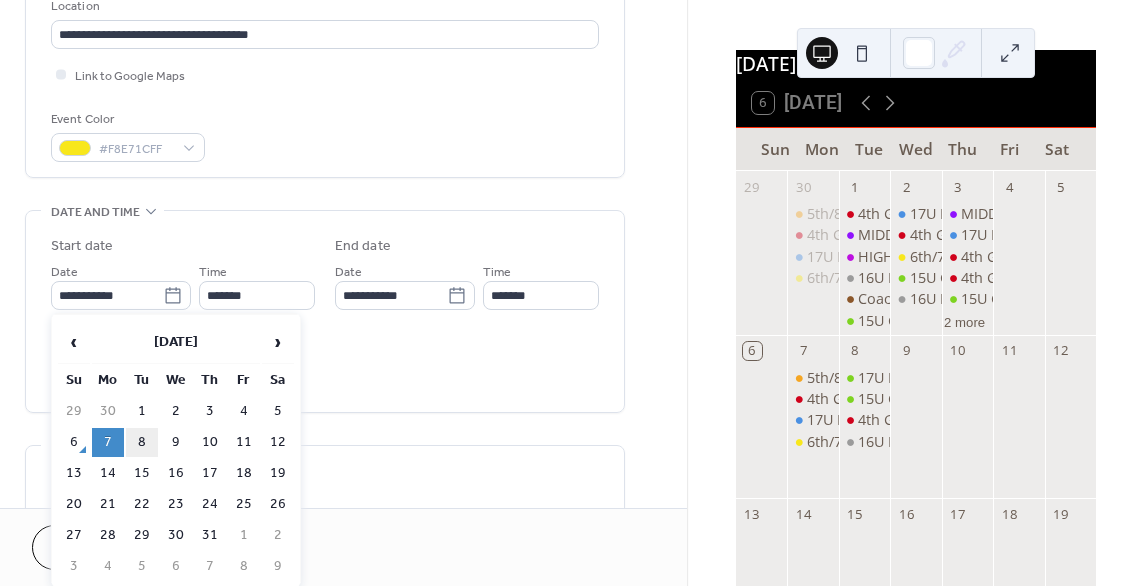click on "8" at bounding box center (142, 442) 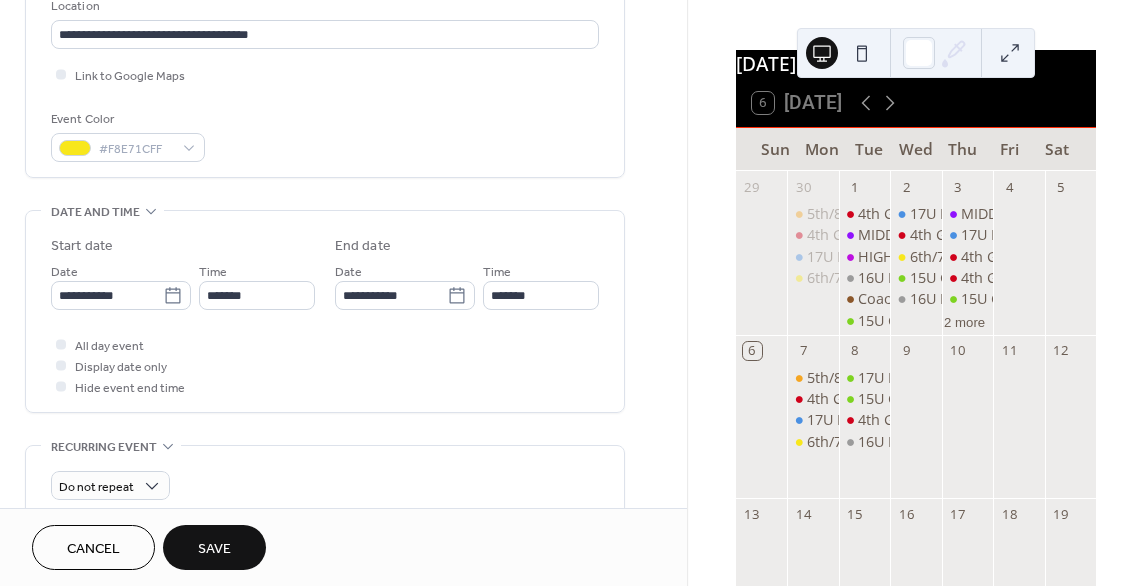 click on "Save" at bounding box center (214, 547) 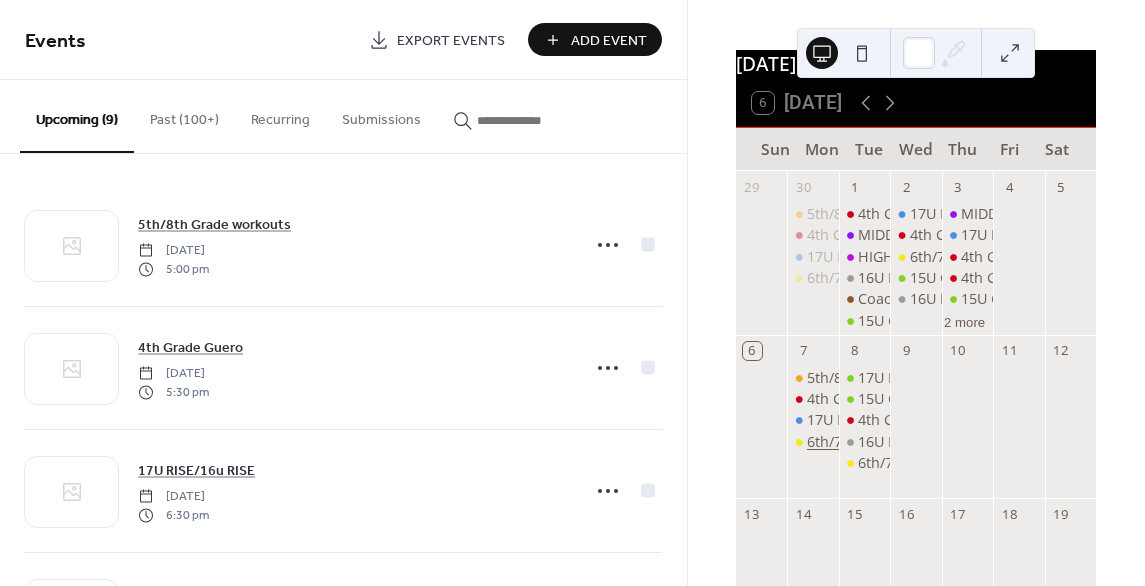 click on "6th/7th" at bounding box center (831, 442) 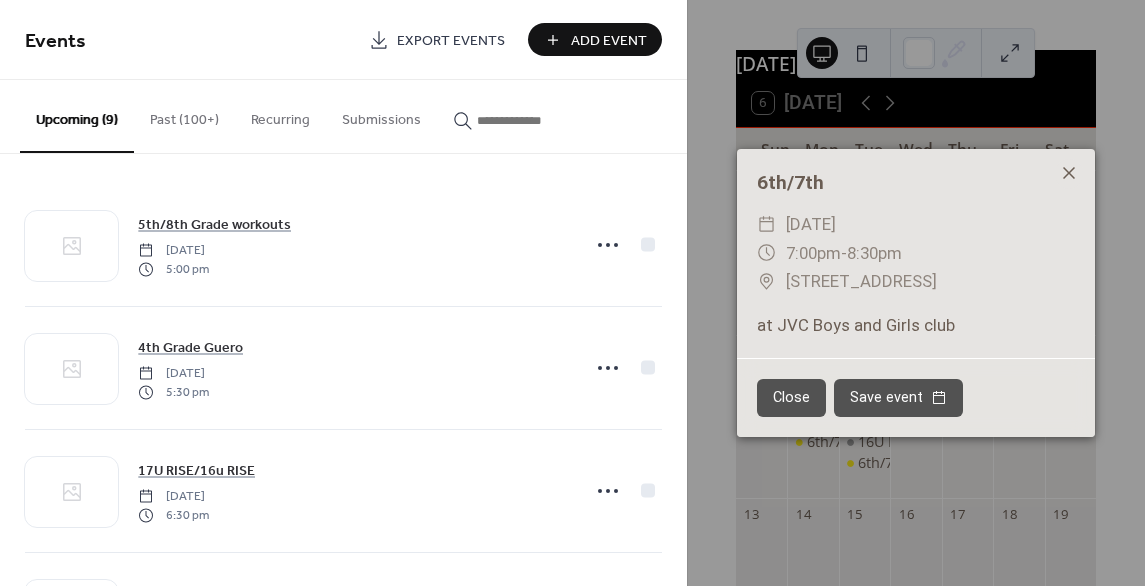 click 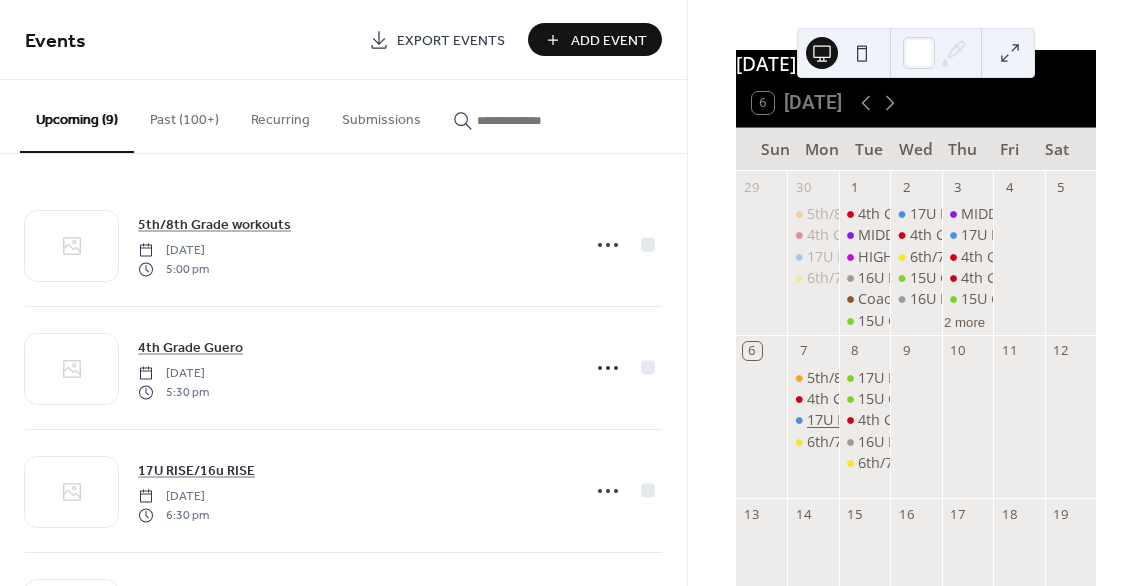 click on "17U RISE/16u RISE" at bounding box center (868, 420) 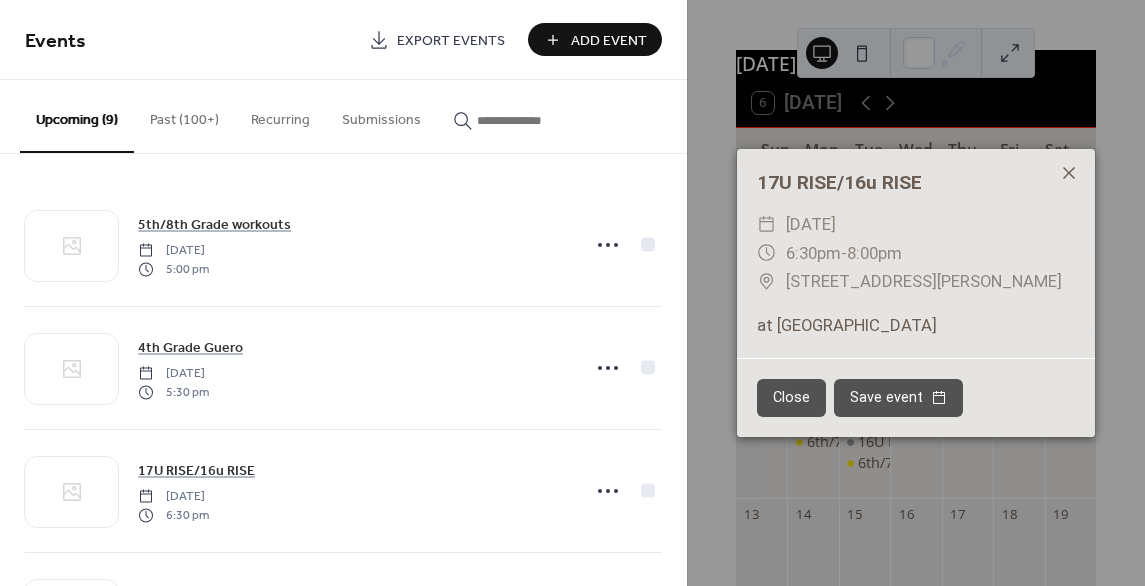 click 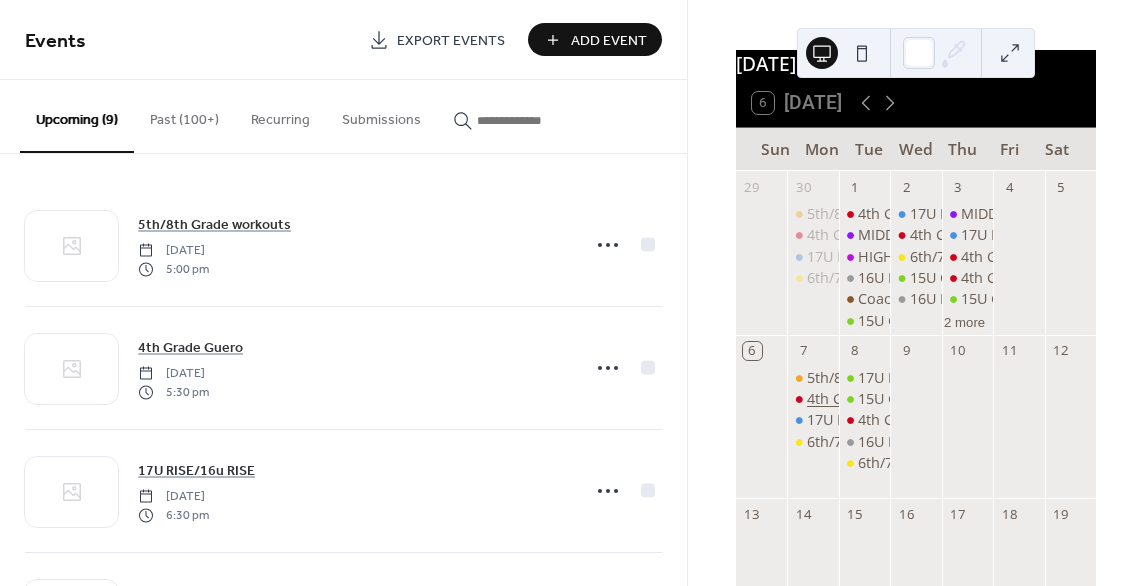 click on "4th Grade Guero" at bounding box center [863, 399] 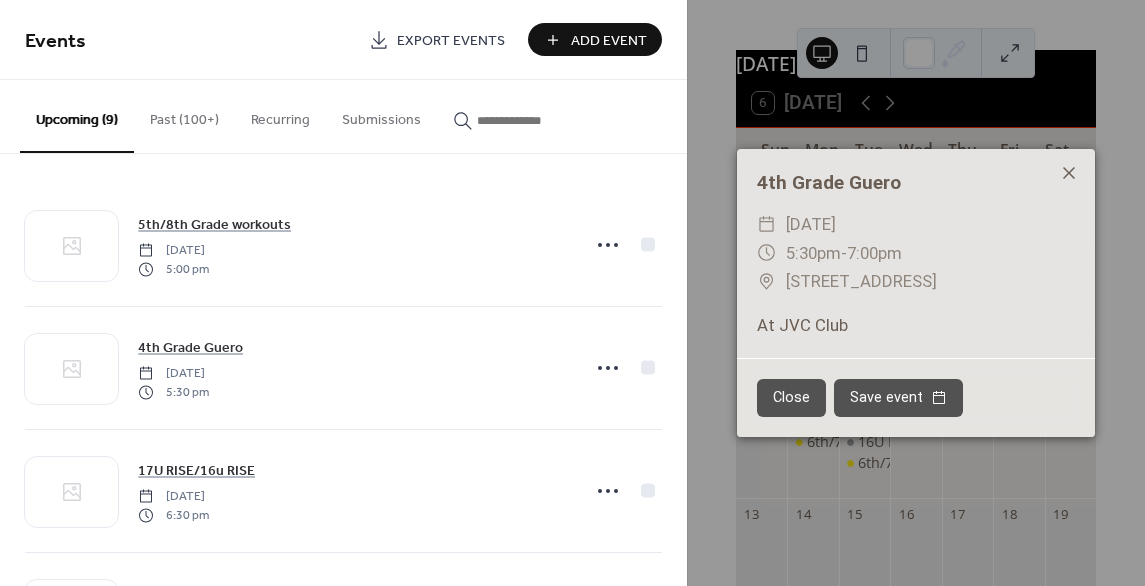 click 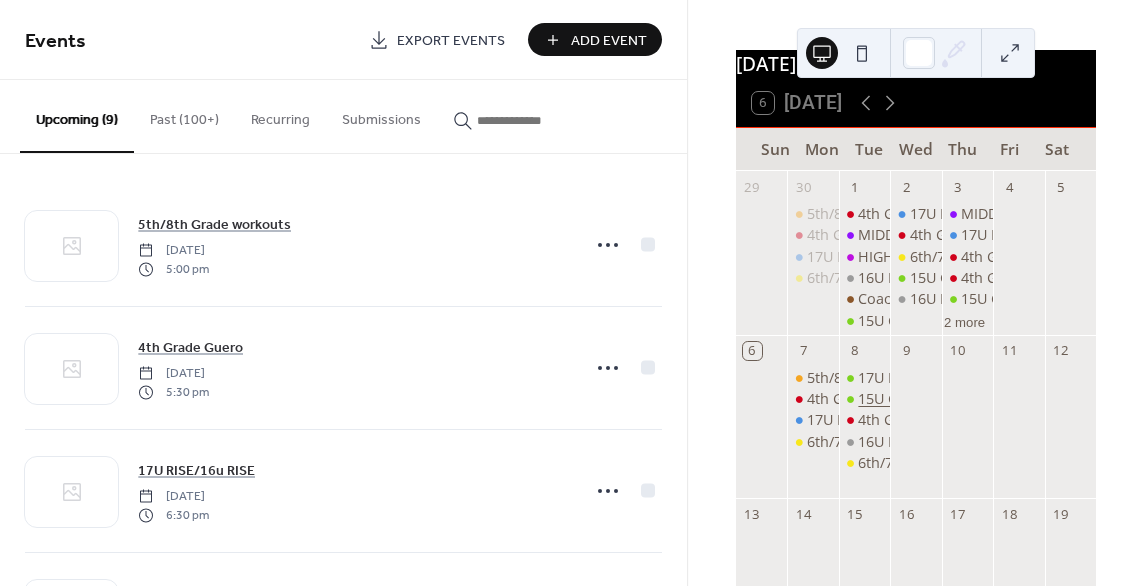 click on "15U GTE & 16u GTE/Regional" at bounding box center (954, 399) 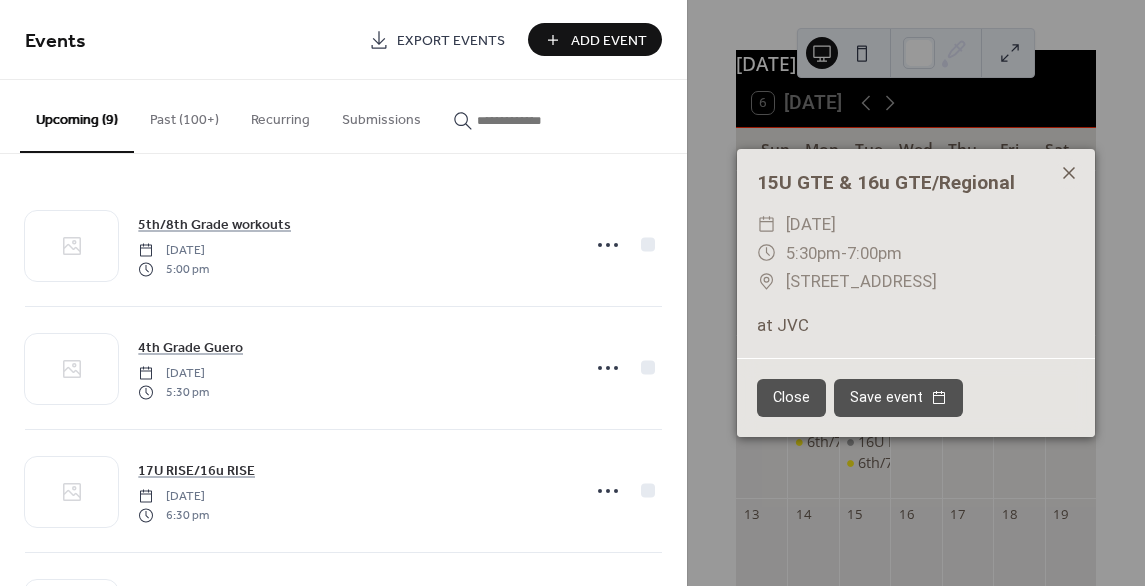 click 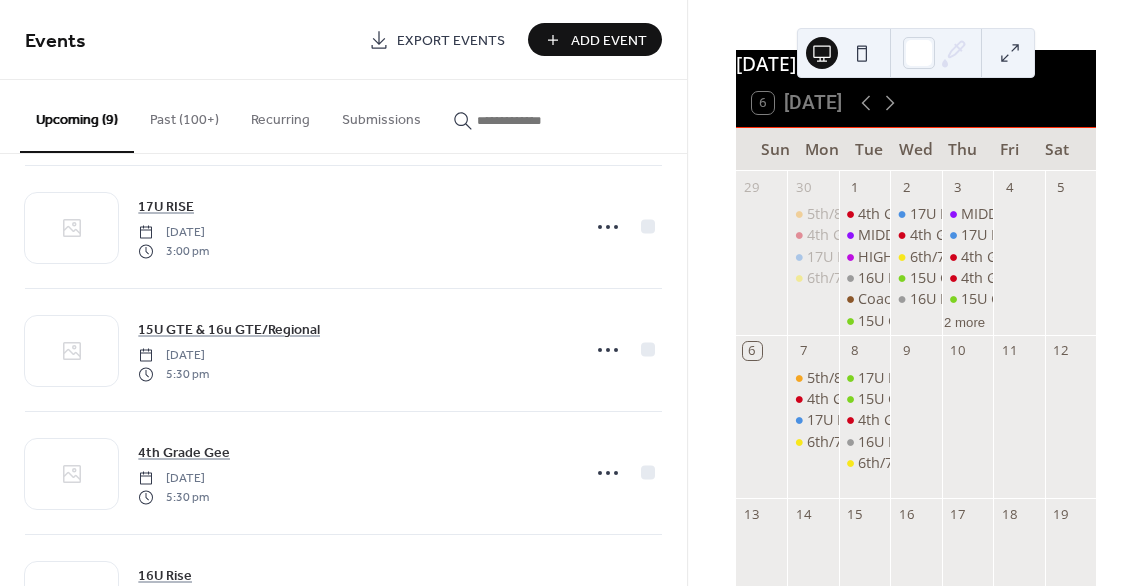 scroll, scrollTop: 511, scrollLeft: 0, axis: vertical 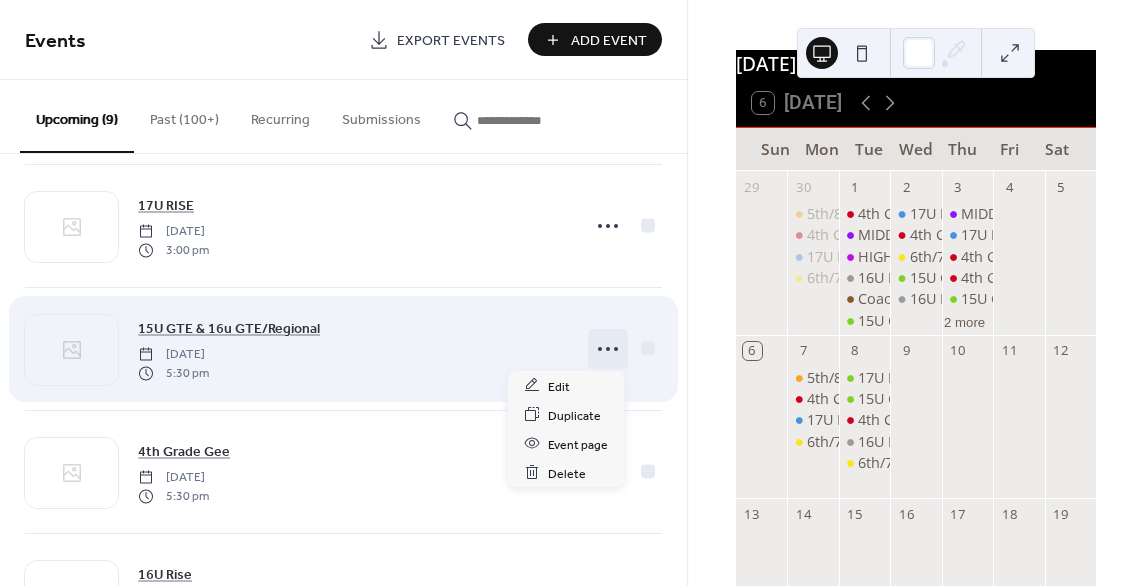 click 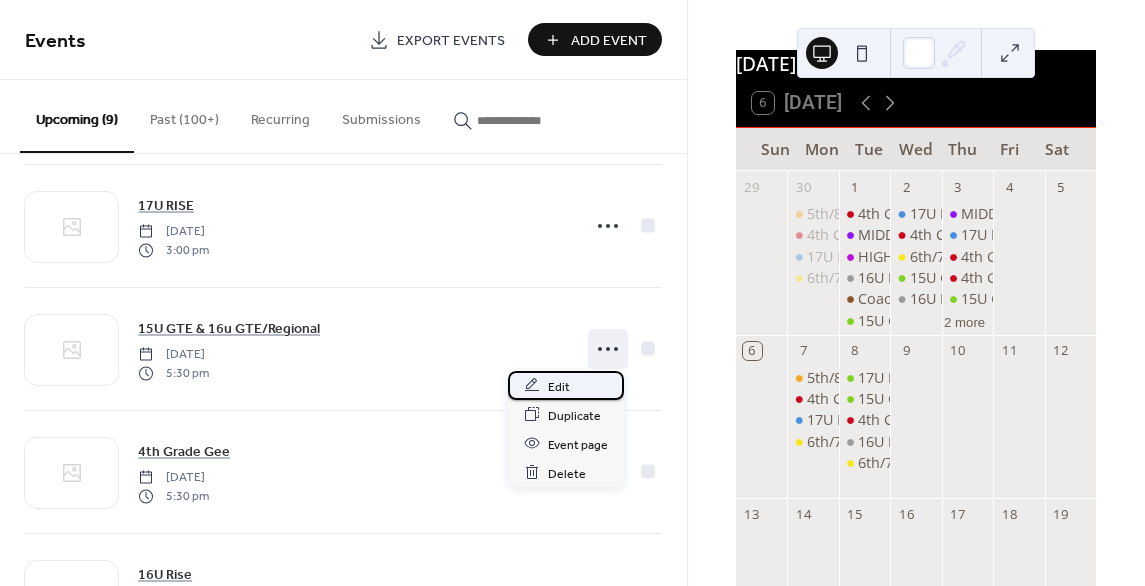 click on "Edit" at bounding box center [559, 386] 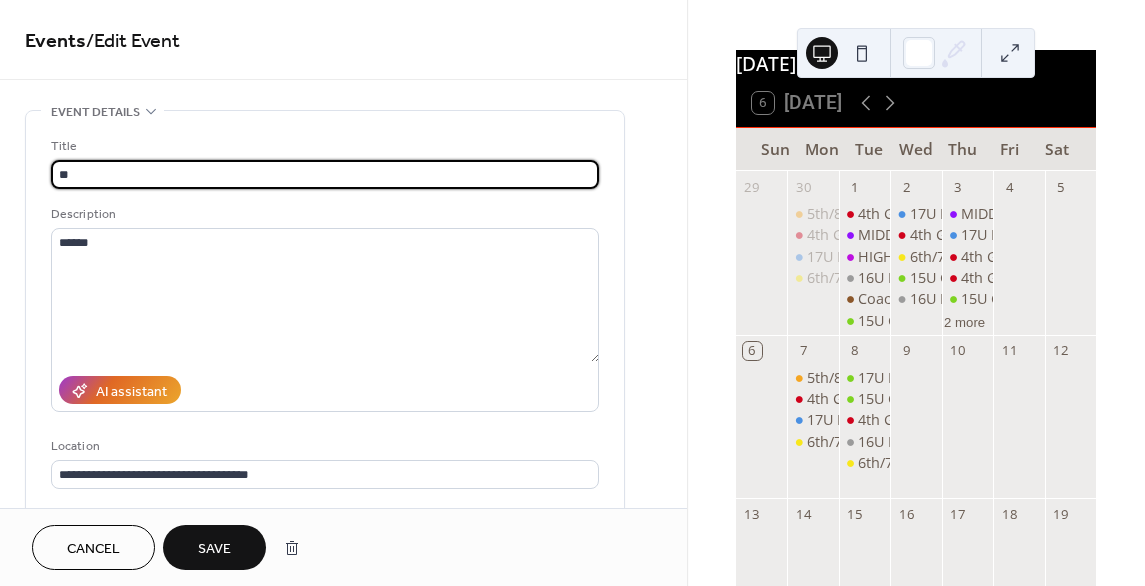 type on "*" 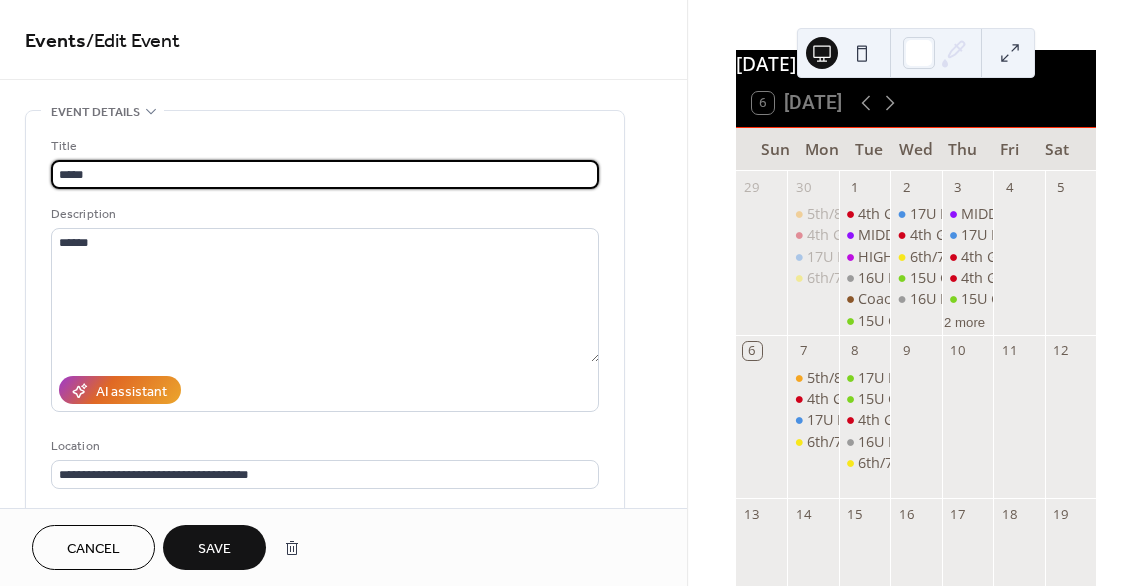 type on "*****" 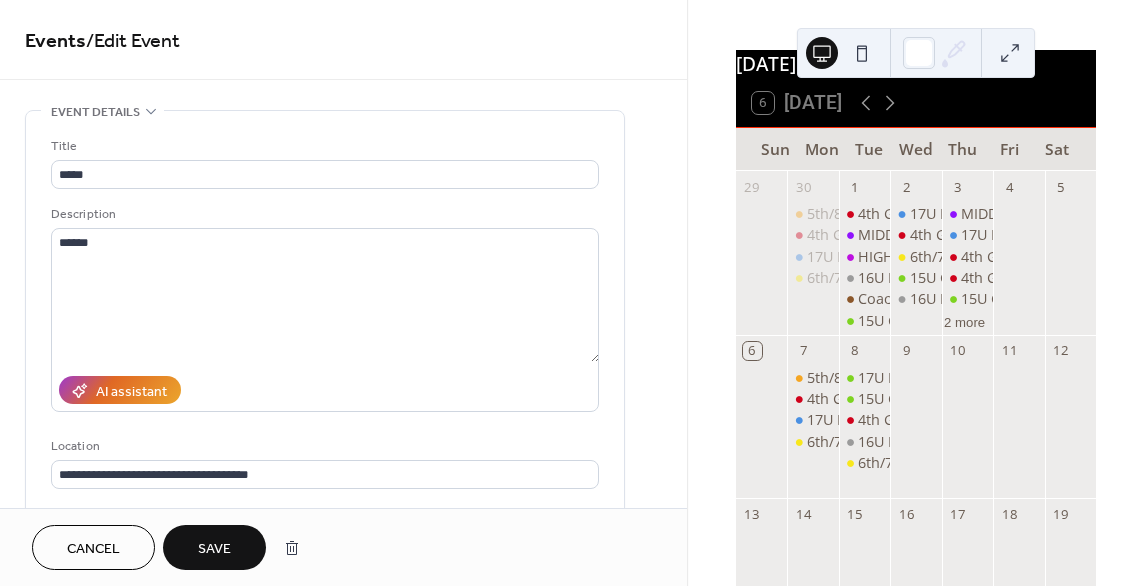 click on "**********" at bounding box center (325, 364) 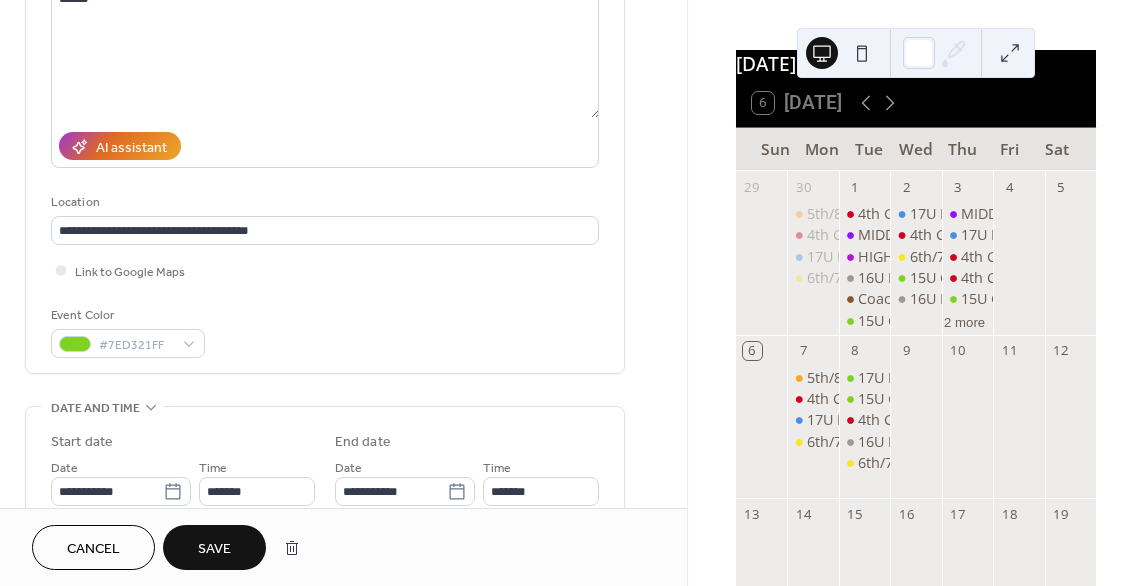 scroll, scrollTop: 264, scrollLeft: 0, axis: vertical 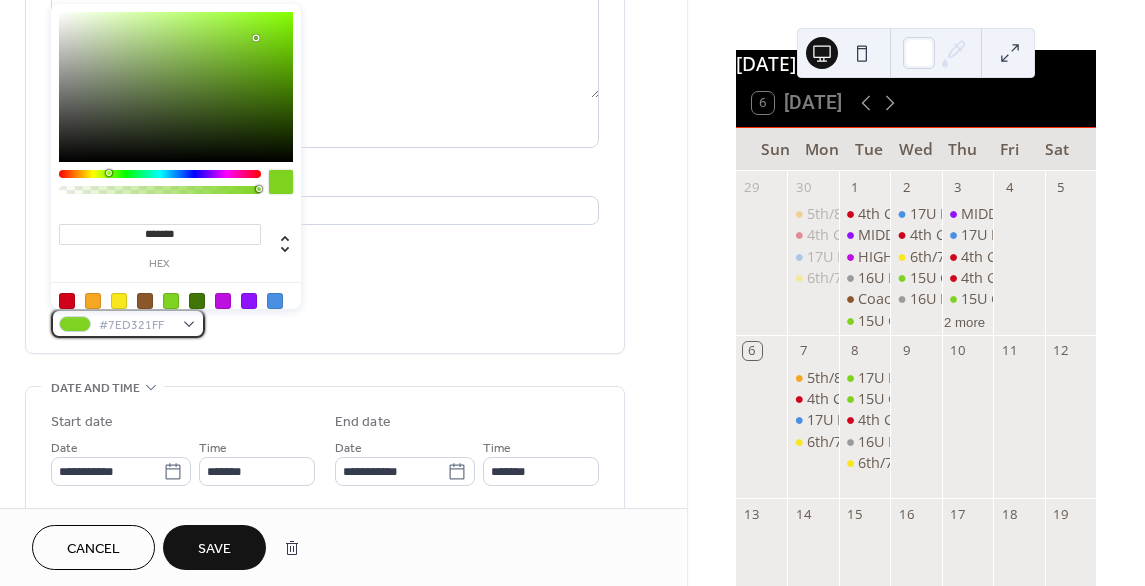 click on "#7ED321FF" at bounding box center (128, 323) 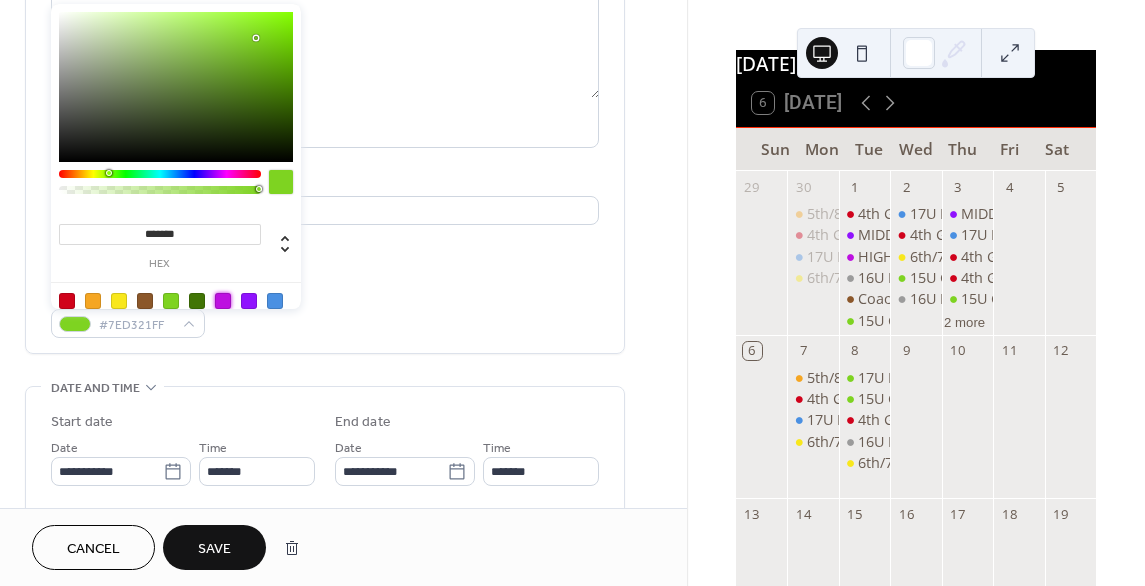 click at bounding box center [223, 301] 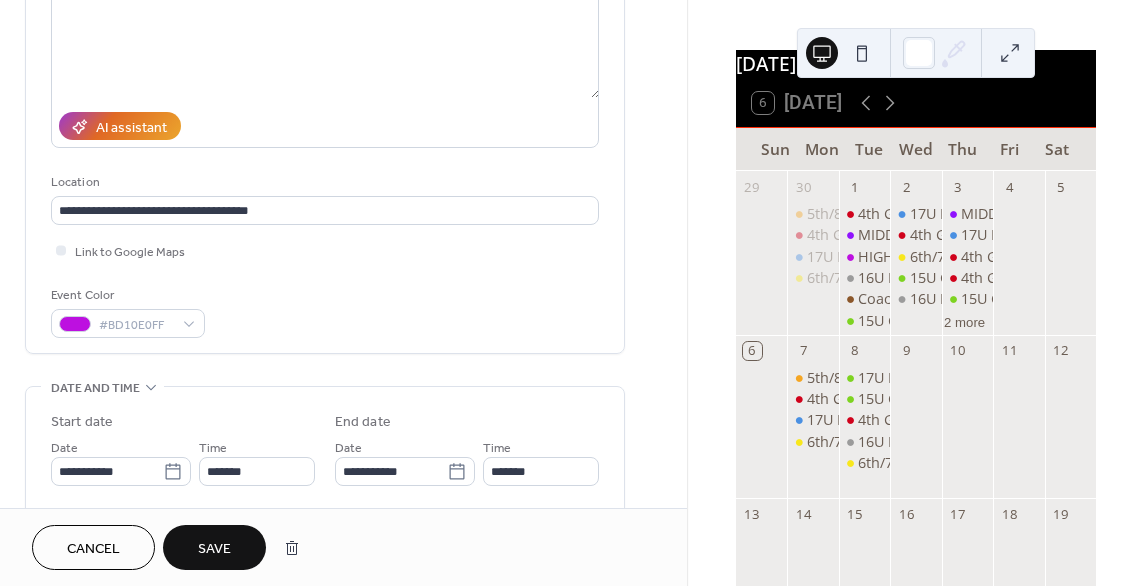 click on "Save" at bounding box center [214, 549] 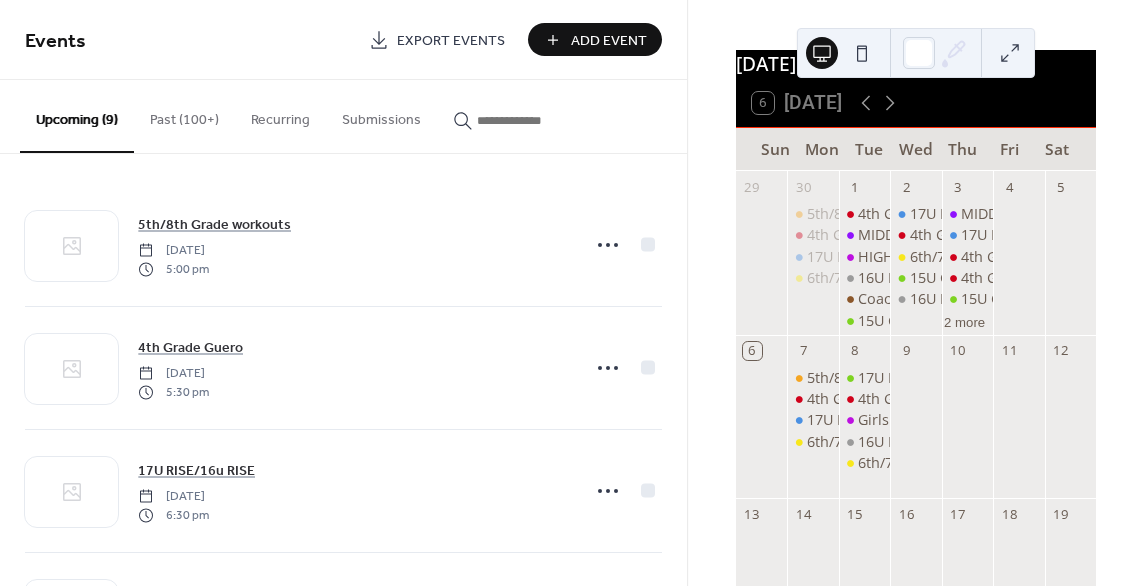 click on "Add Event" at bounding box center [609, 41] 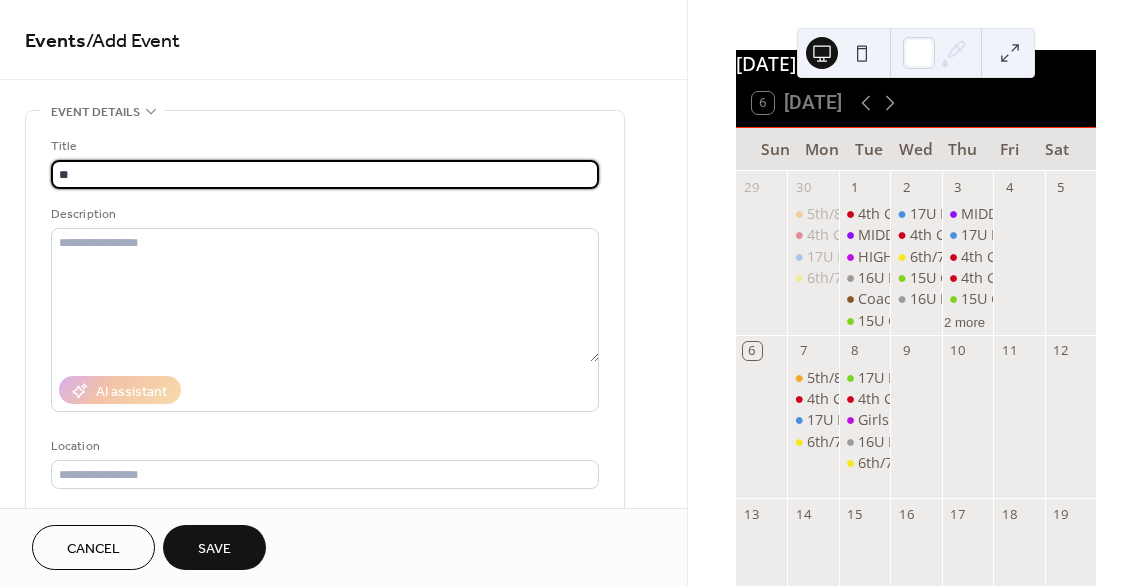 type on "**********" 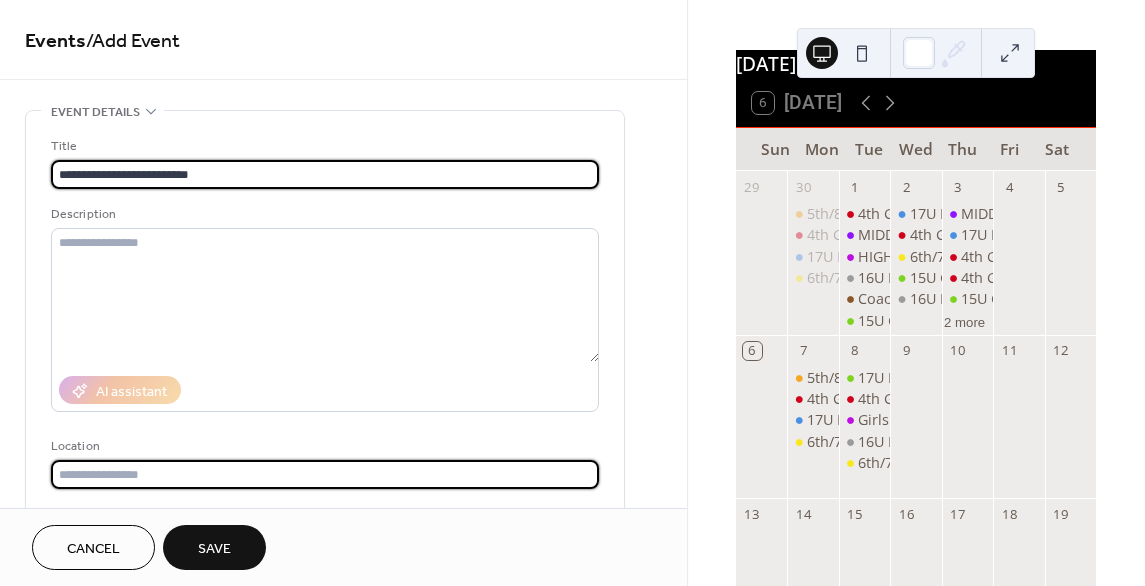 type on "**********" 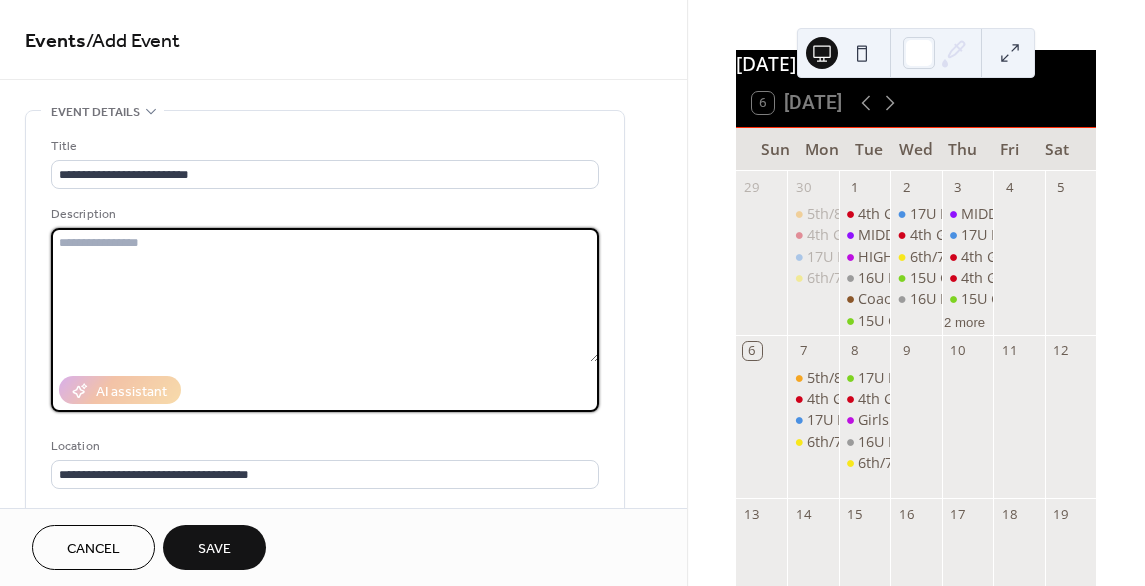 click at bounding box center (325, 295) 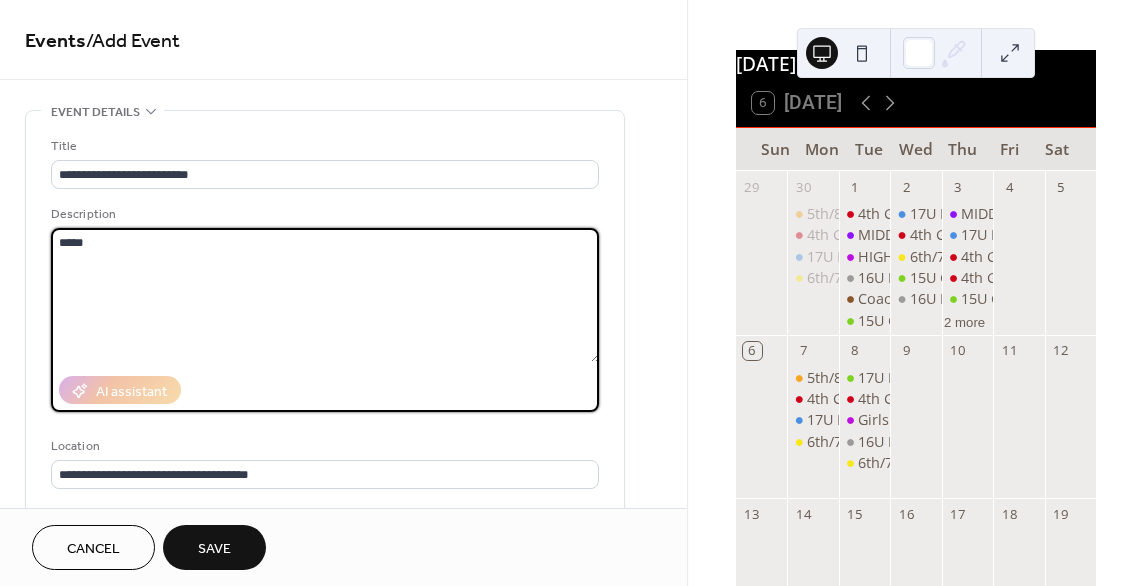 type on "*****" 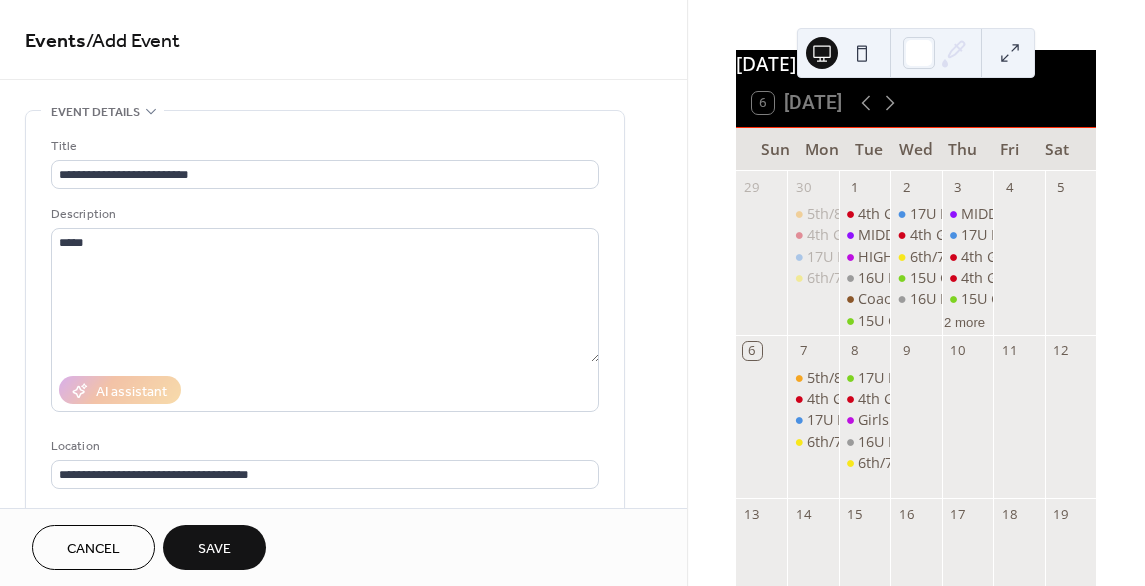 click on "**********" at bounding box center [343, 752] 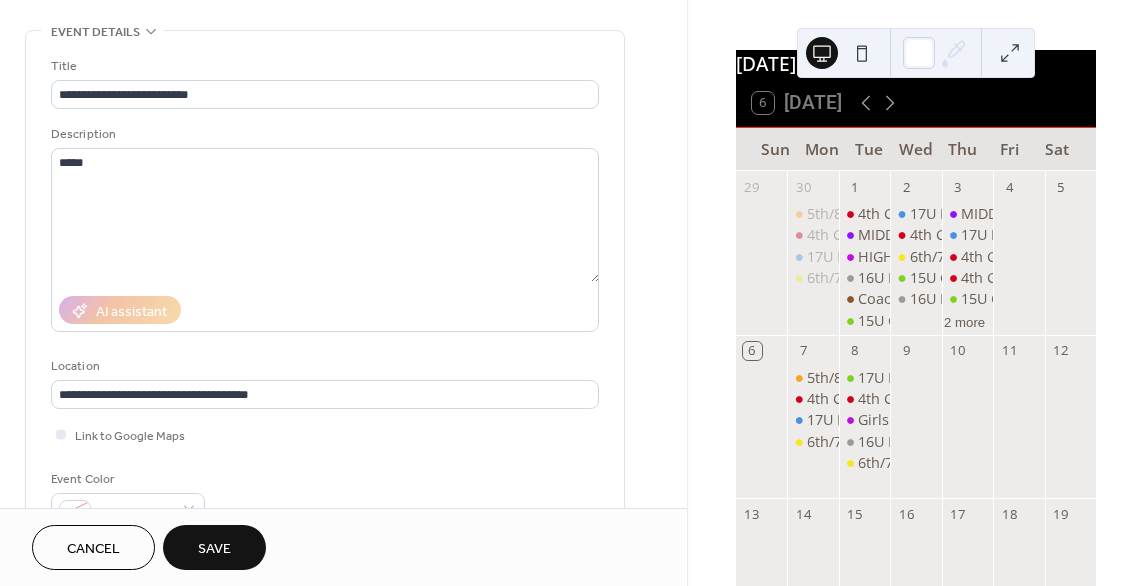 scroll, scrollTop: 120, scrollLeft: 0, axis: vertical 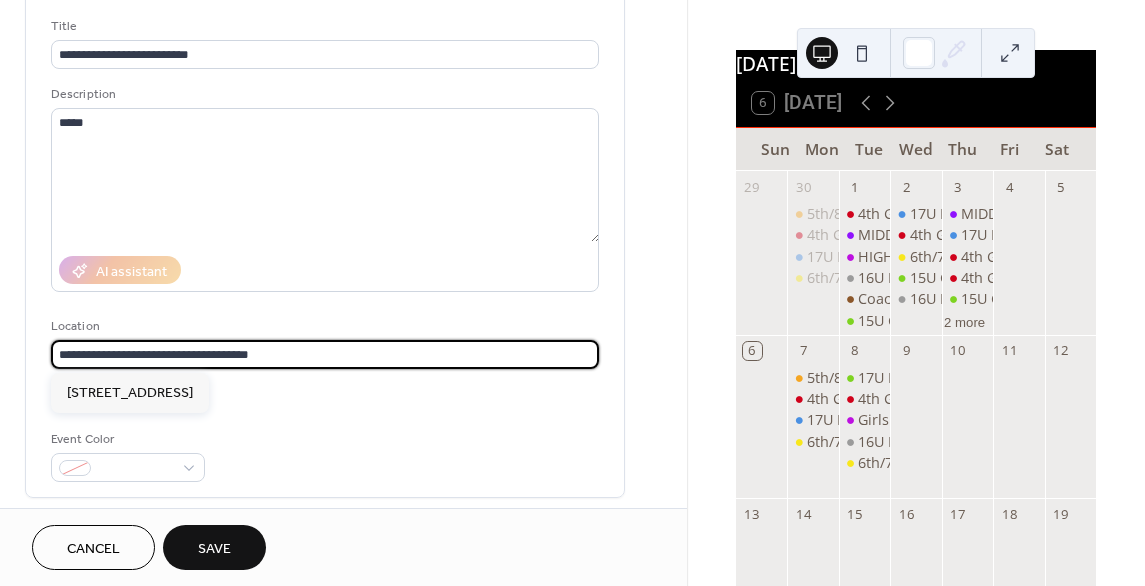 click on "**********" at bounding box center (325, 354) 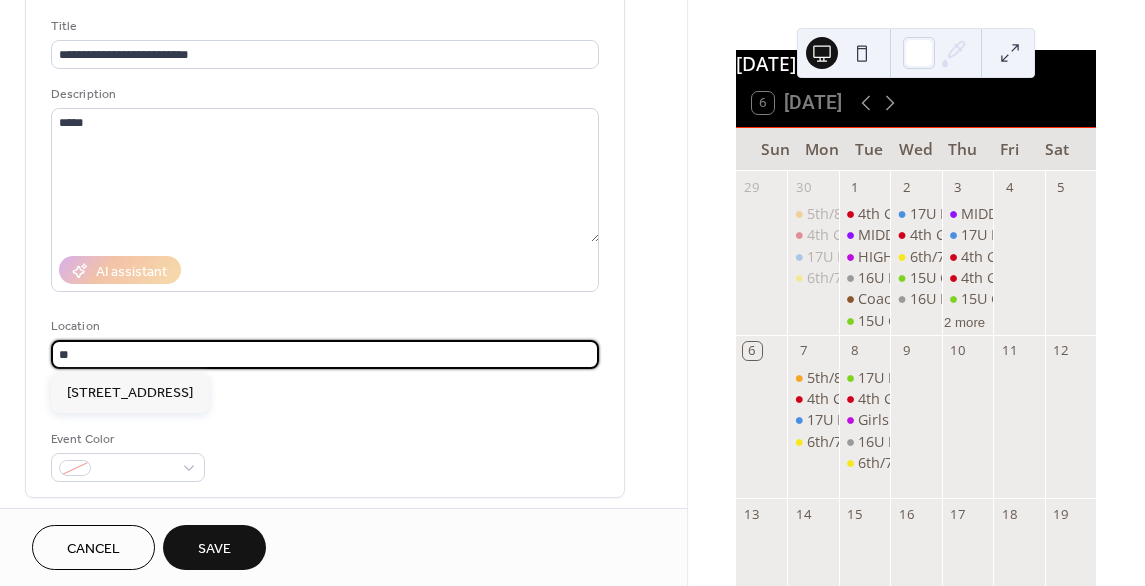 type on "*" 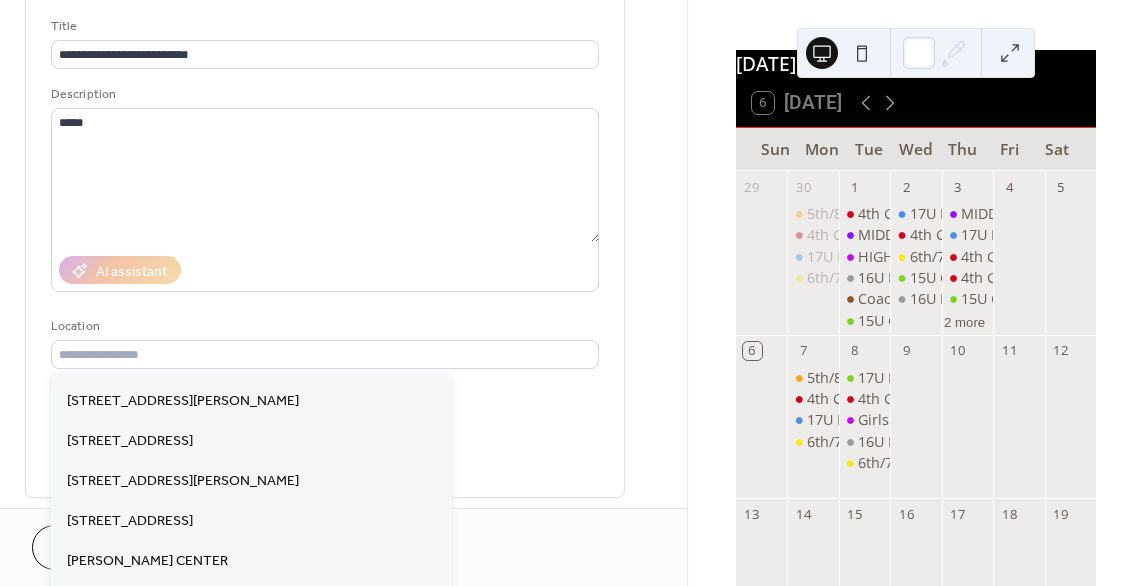 scroll, scrollTop: 108, scrollLeft: 0, axis: vertical 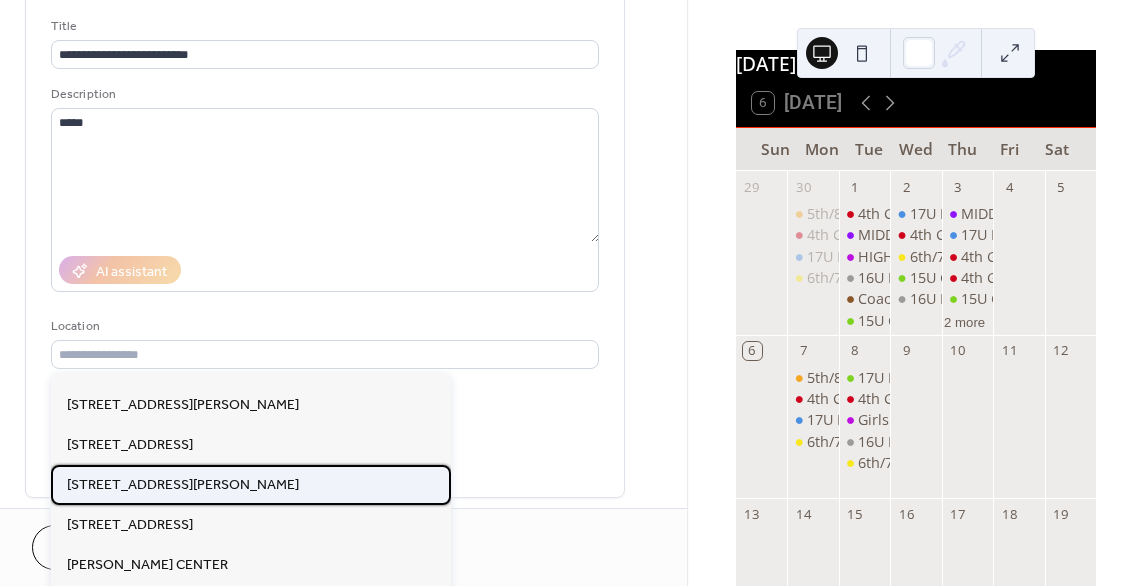 click on "[STREET_ADDRESS][PERSON_NAME]" at bounding box center (183, 484) 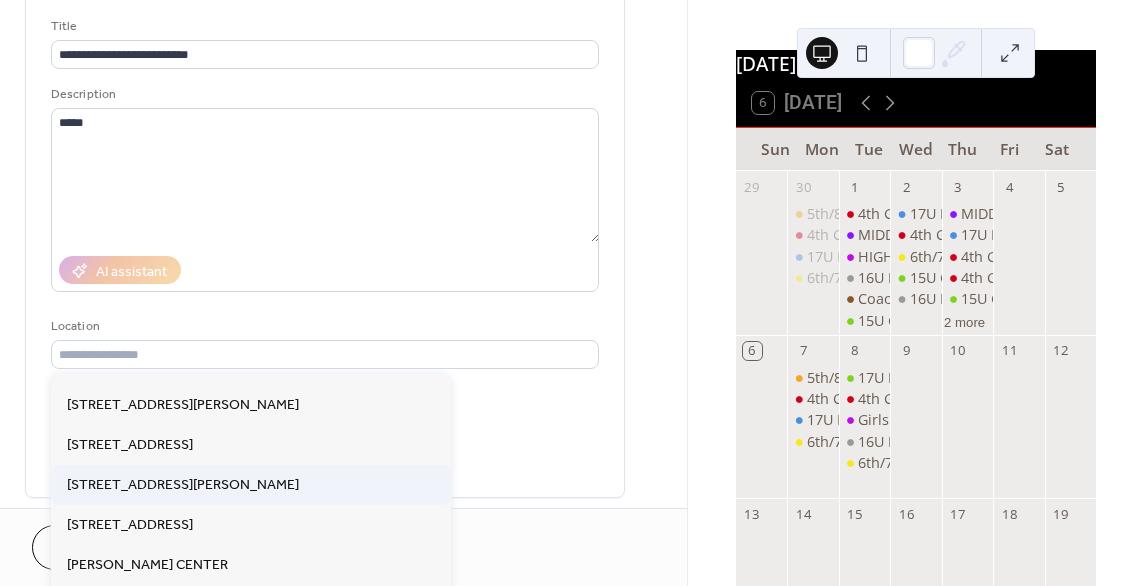type on "**********" 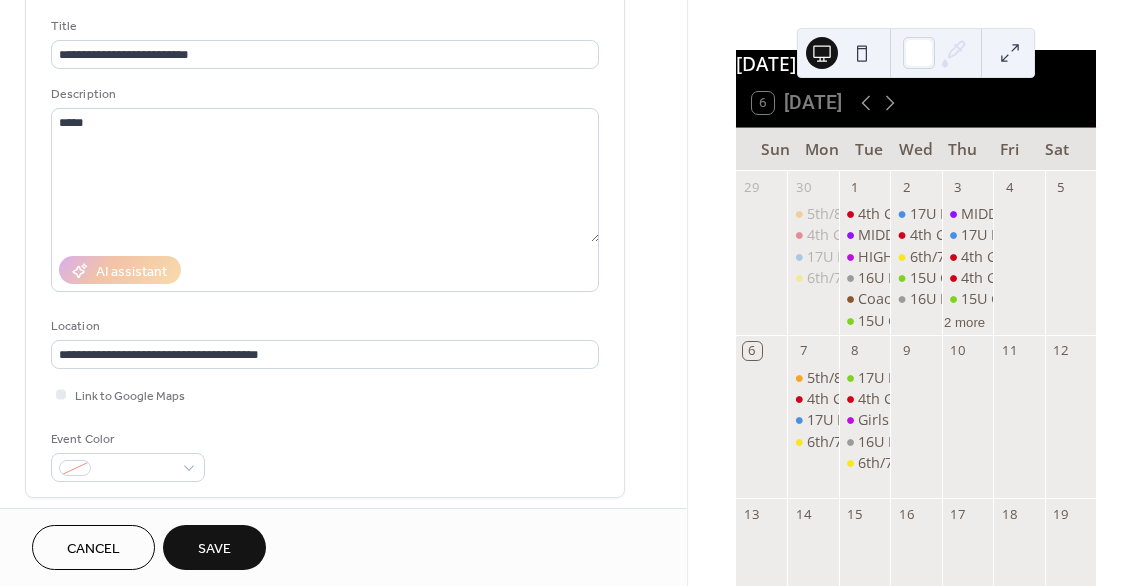 click on "**********" at bounding box center (343, 632) 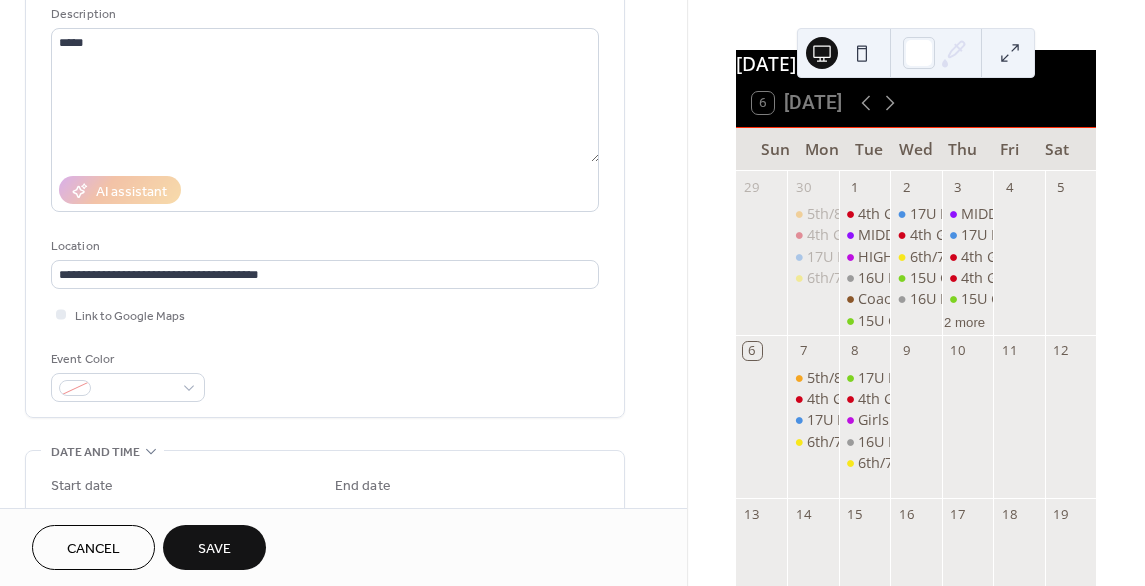 scroll, scrollTop: 240, scrollLeft: 0, axis: vertical 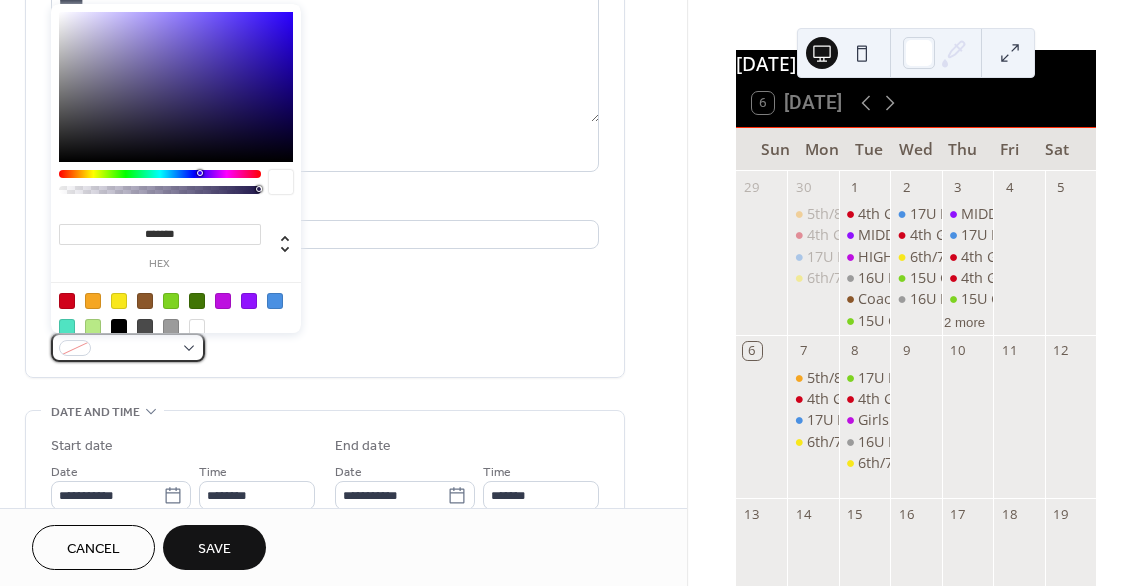 click at bounding box center [128, 347] 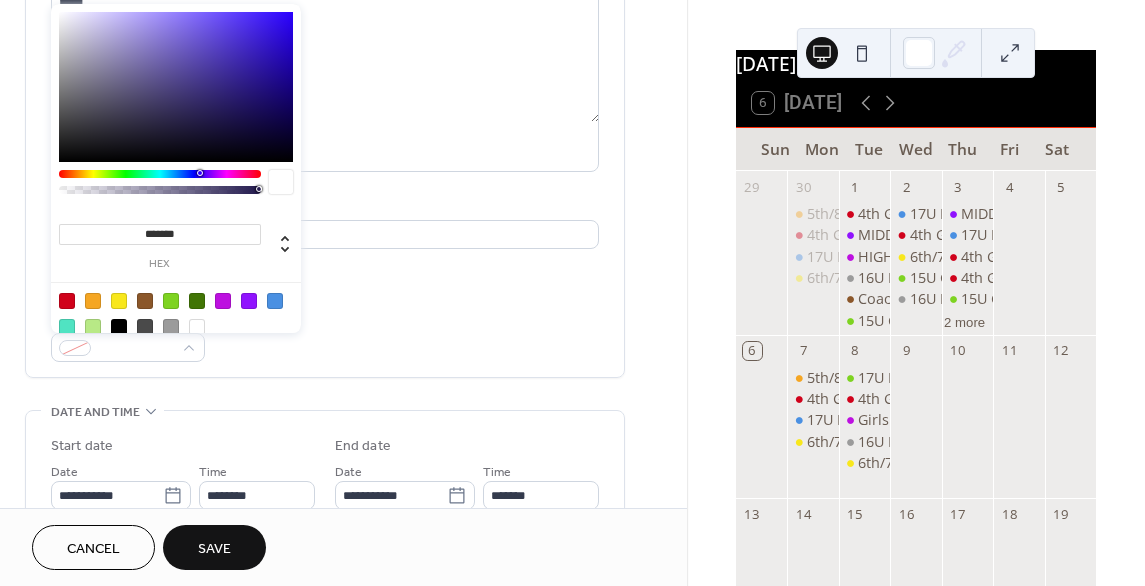 click at bounding box center [171, 301] 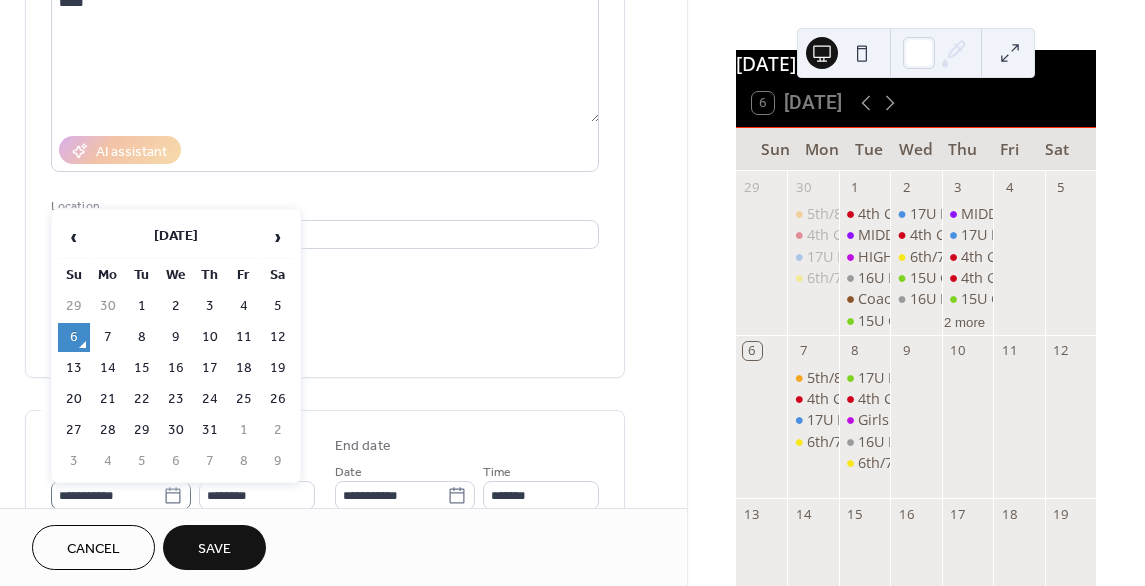 click 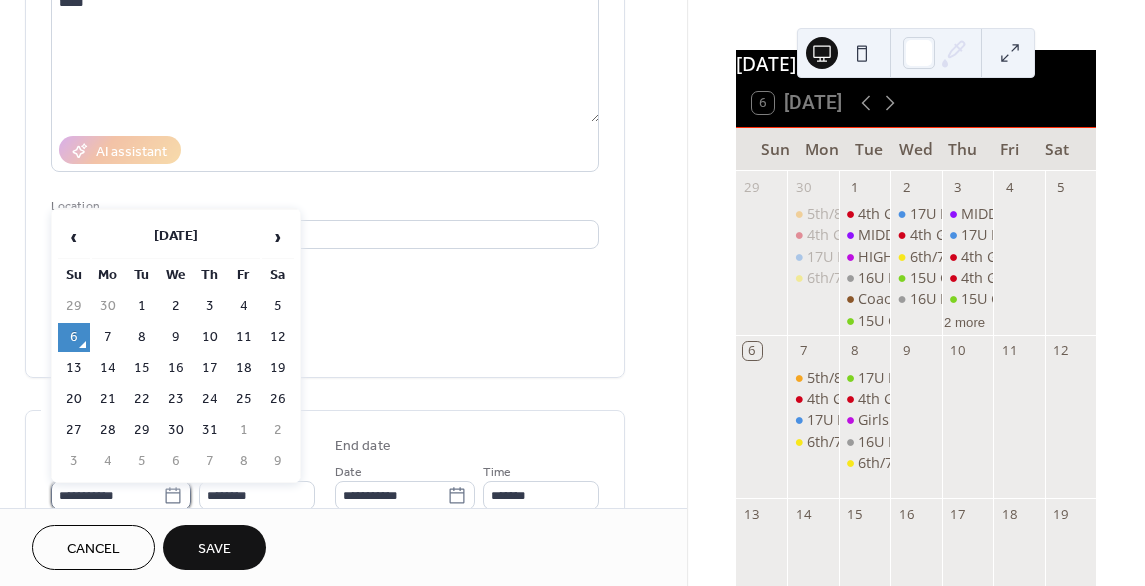 click on "**********" at bounding box center [107, 495] 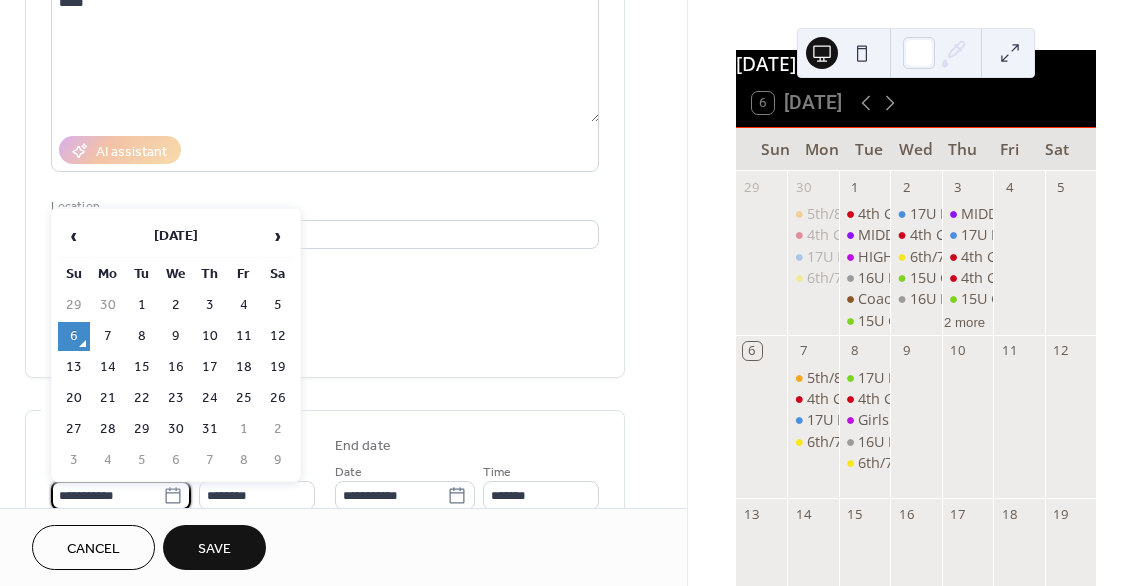 scroll, scrollTop: 240, scrollLeft: 0, axis: vertical 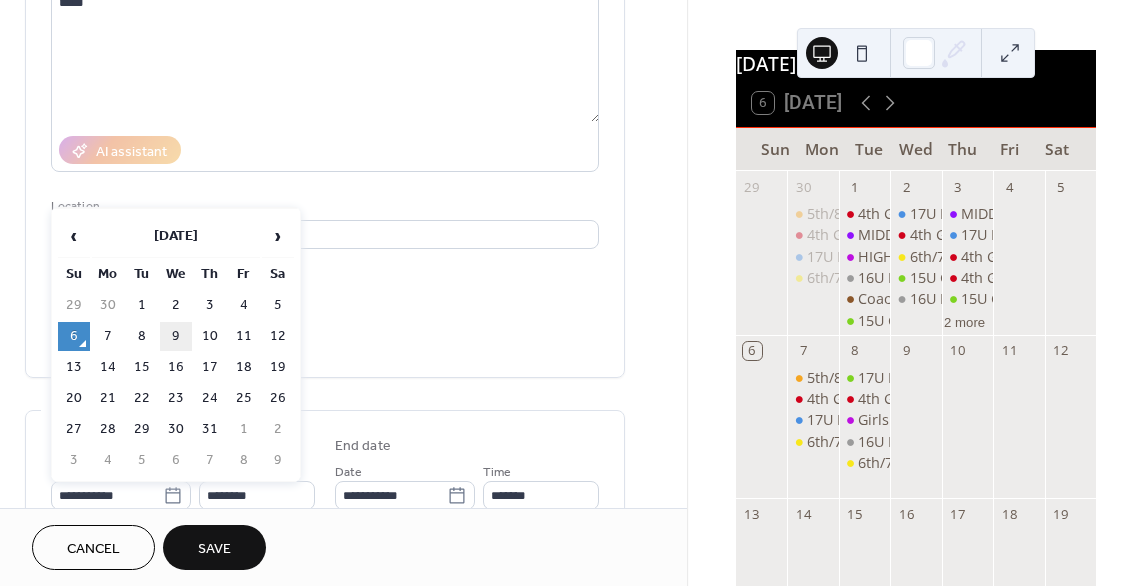 click on "9" at bounding box center [176, 336] 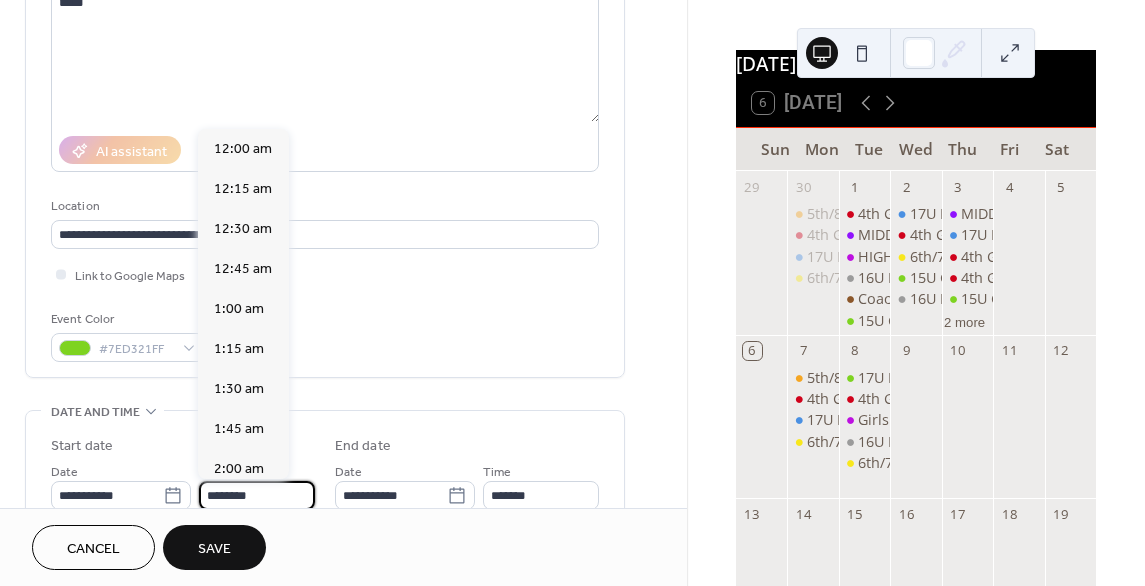 scroll, scrollTop: 1936, scrollLeft: 0, axis: vertical 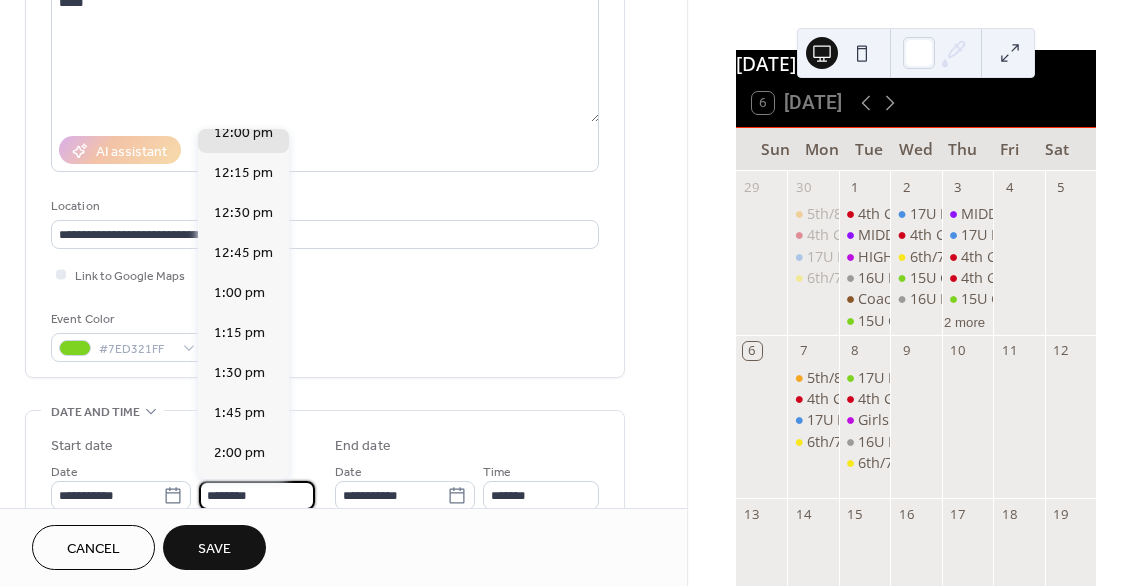 click on "********" at bounding box center (257, 495) 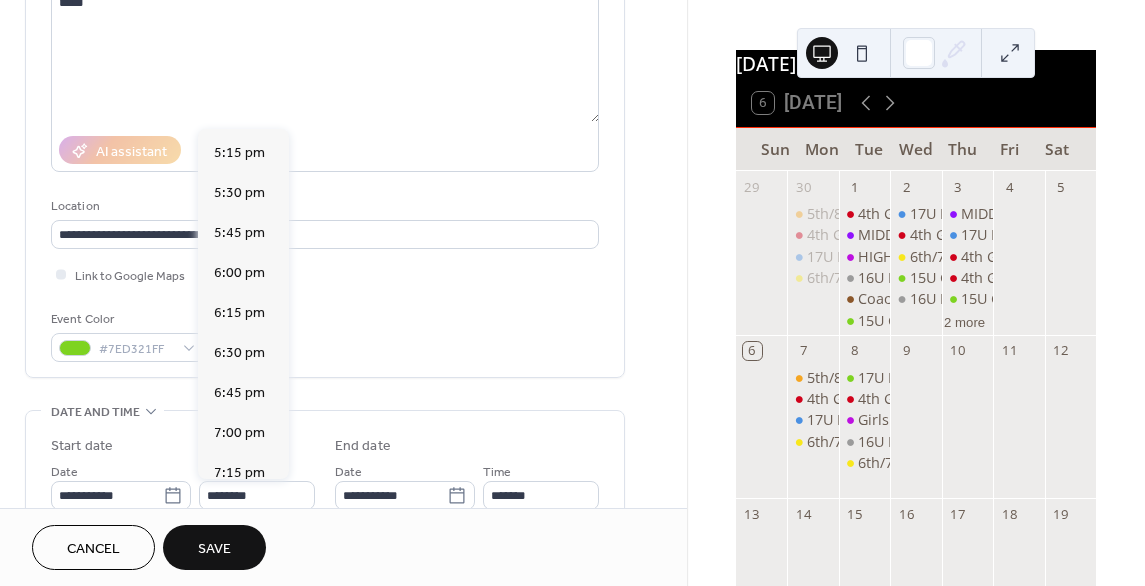 scroll, scrollTop: 2844, scrollLeft: 0, axis: vertical 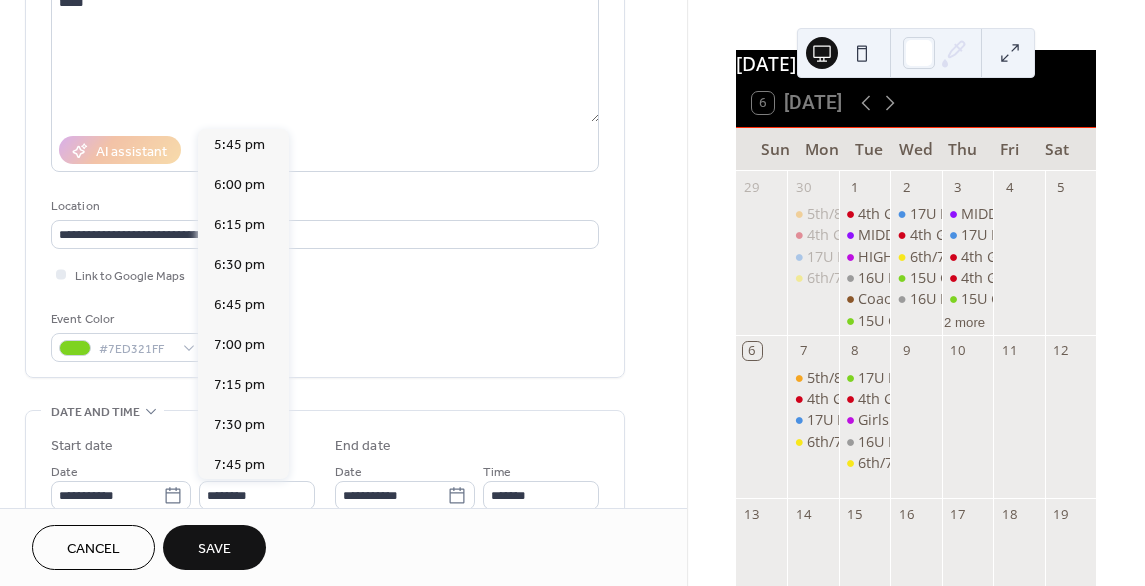 click on "5:30 pm" at bounding box center (239, 105) 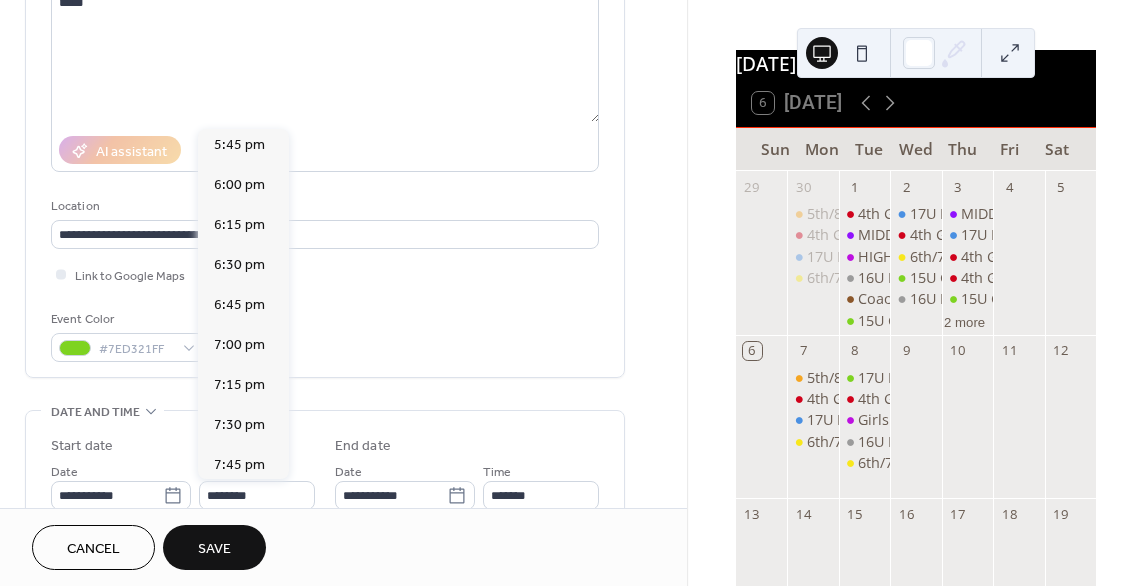 type on "*******" 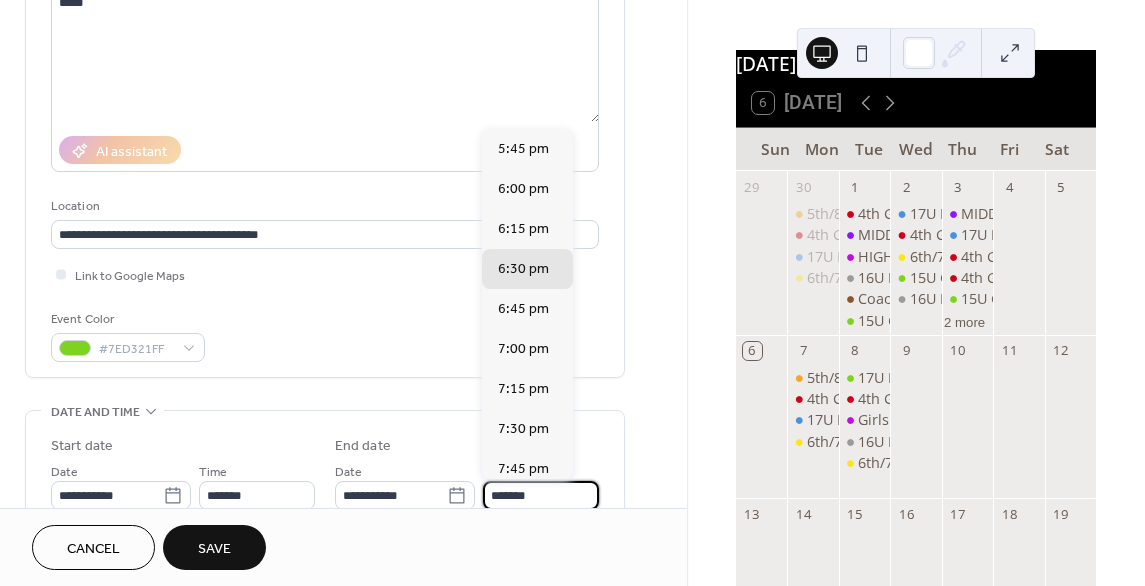 click on "*******" at bounding box center (541, 495) 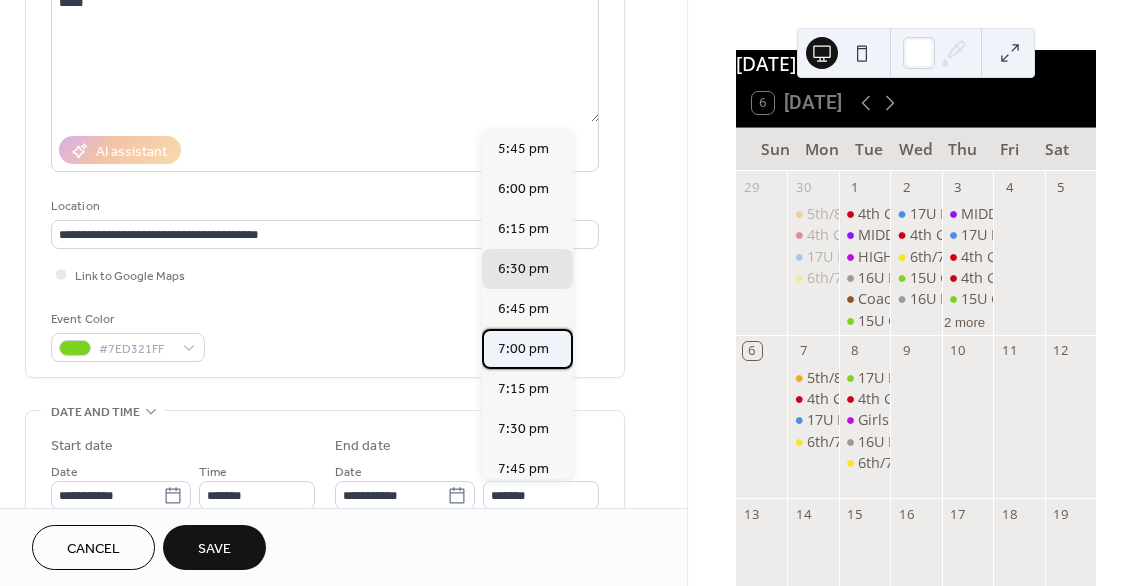 click on "7:00 pm" at bounding box center (523, 349) 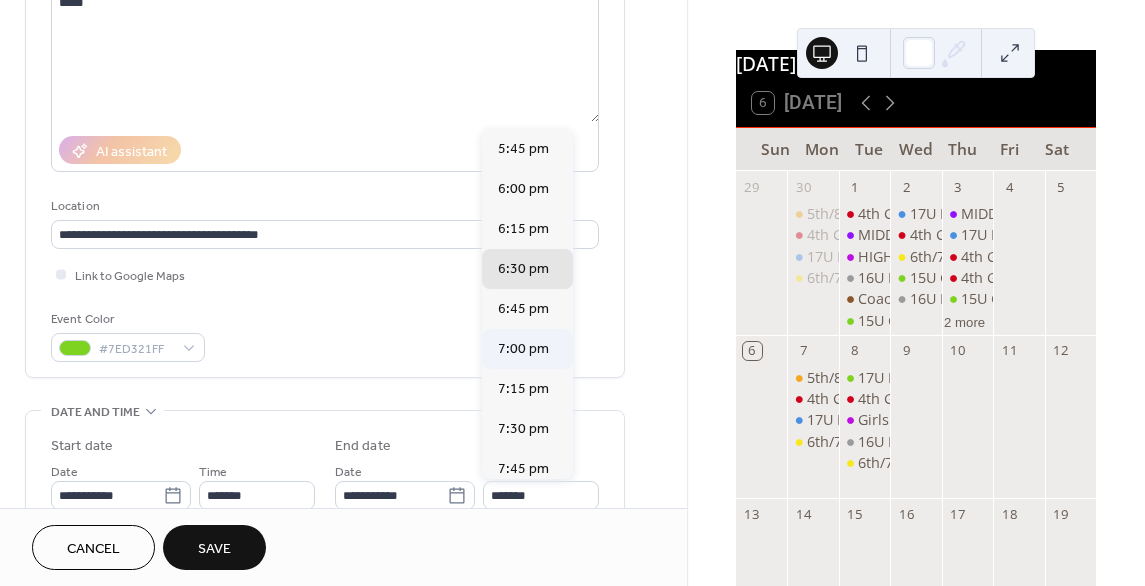 type on "*******" 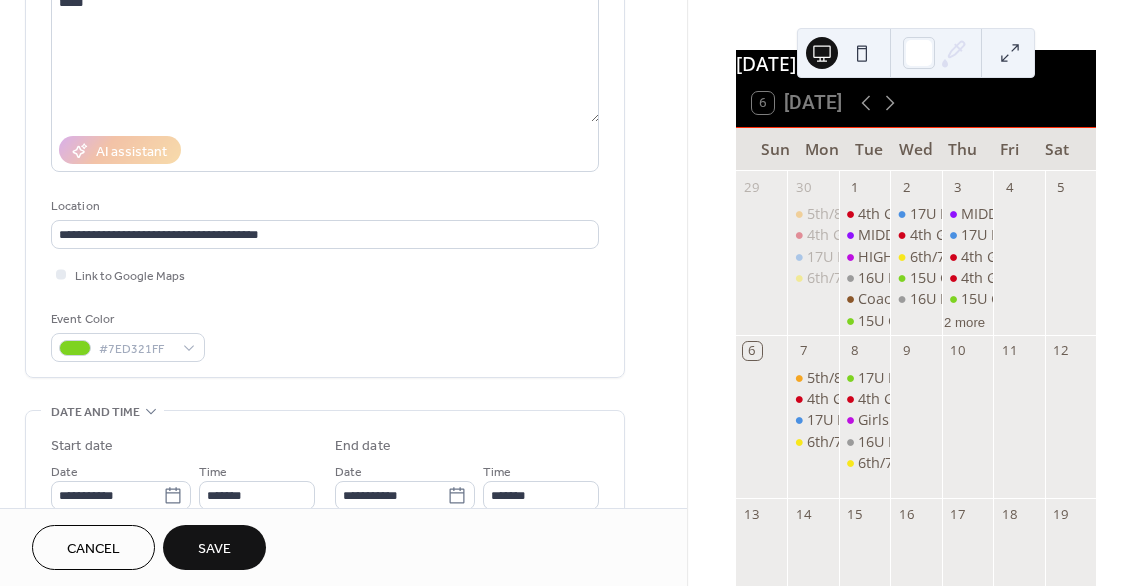 click on "Save" at bounding box center (214, 547) 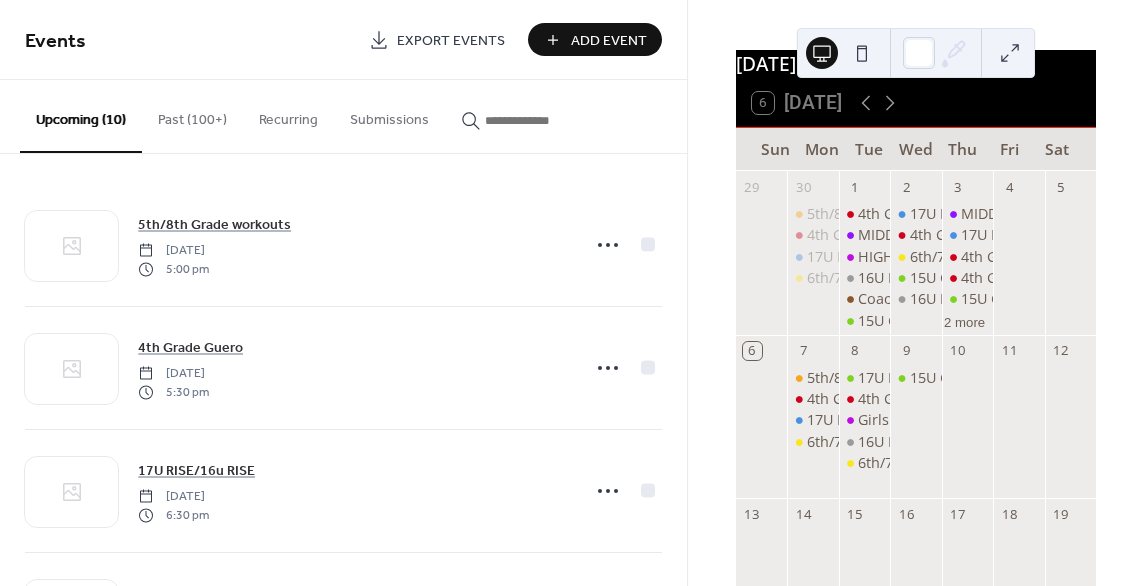click on "Add Event" at bounding box center [609, 41] 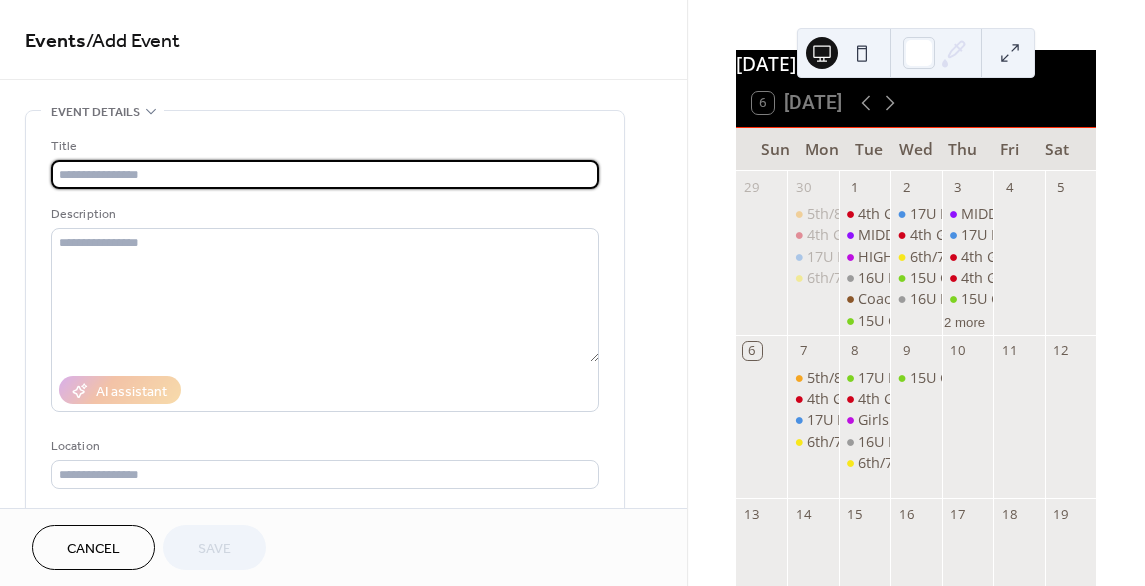 click at bounding box center (325, 174) 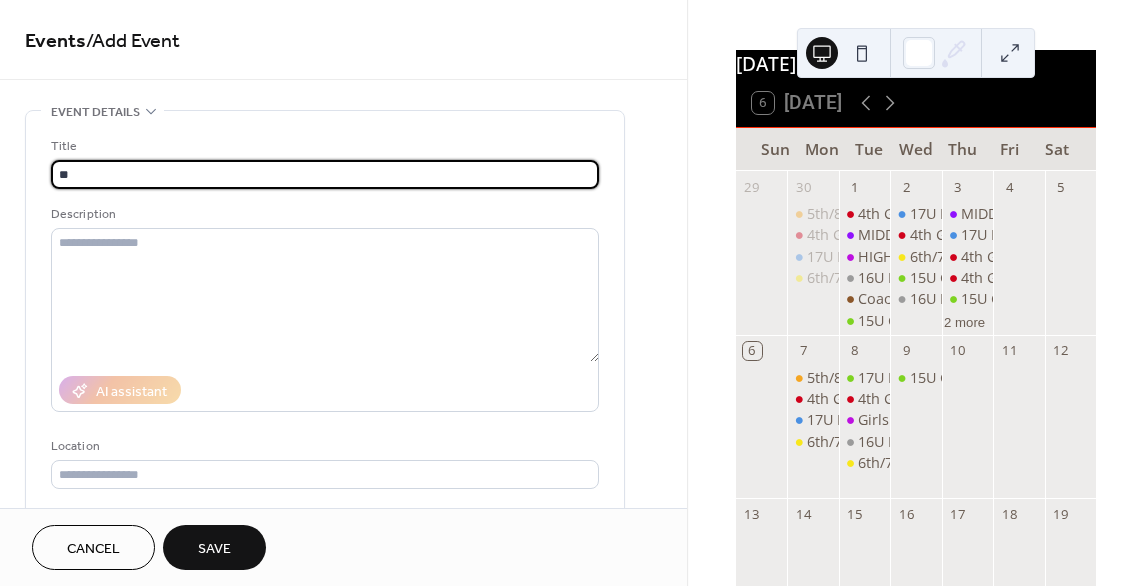 type on "*******" 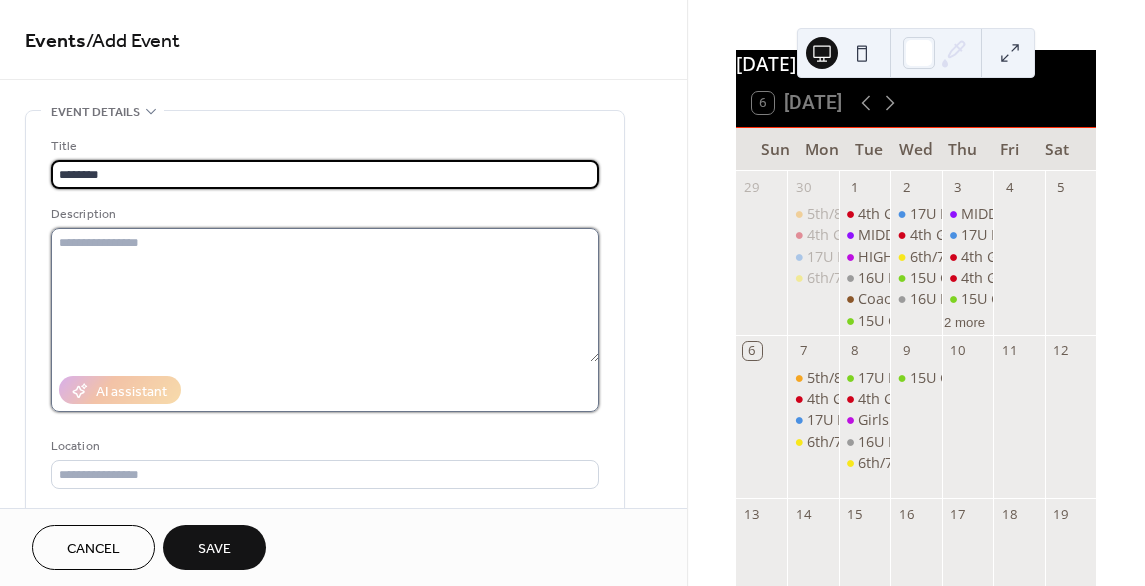 click at bounding box center [325, 295] 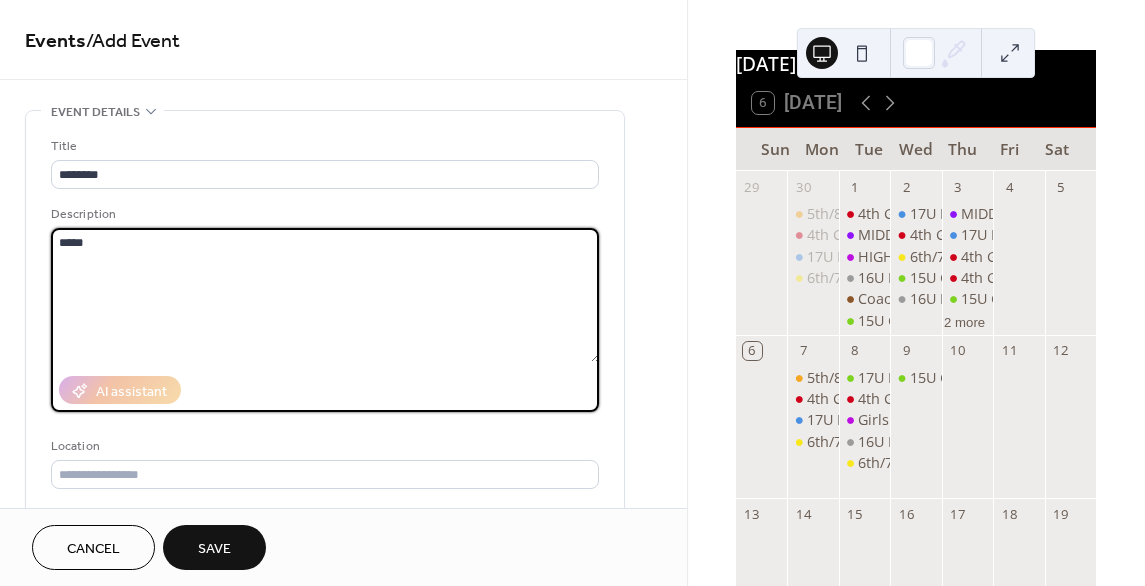 type on "*****" 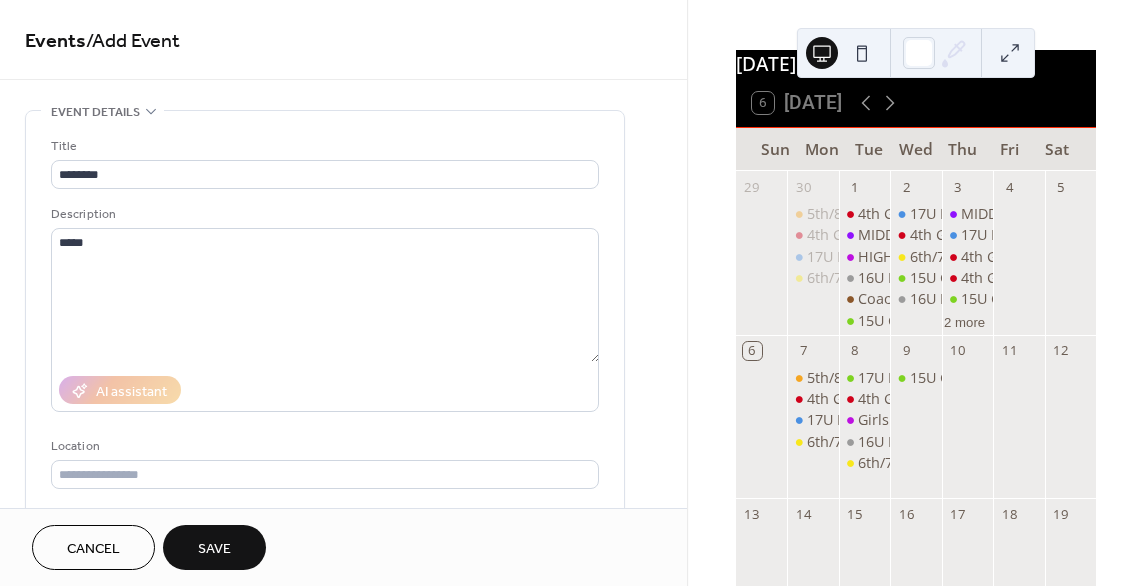 click on "**********" at bounding box center [343, 752] 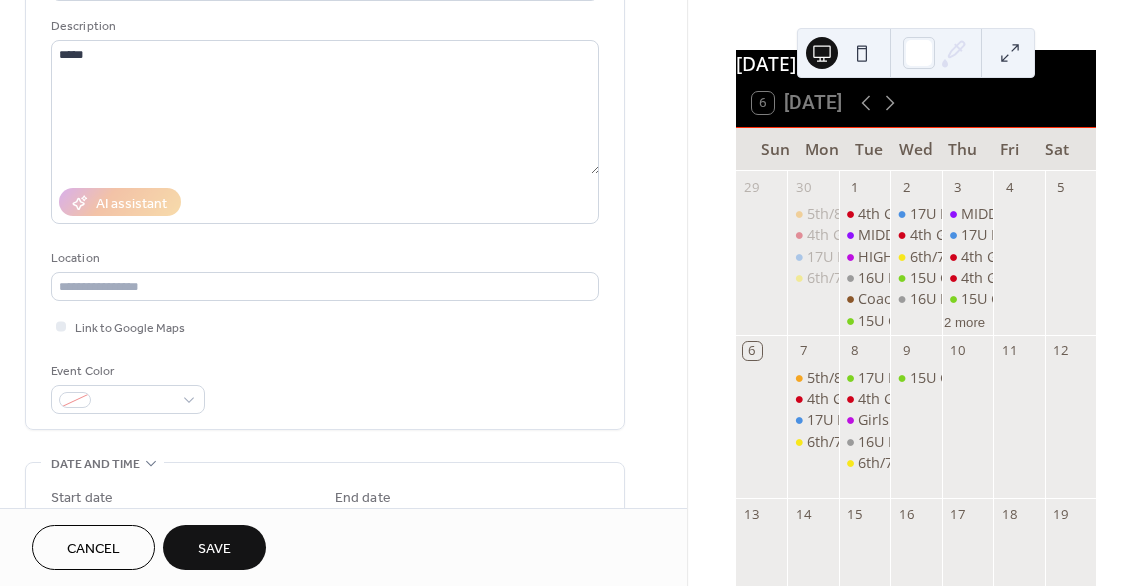 scroll, scrollTop: 200, scrollLeft: 0, axis: vertical 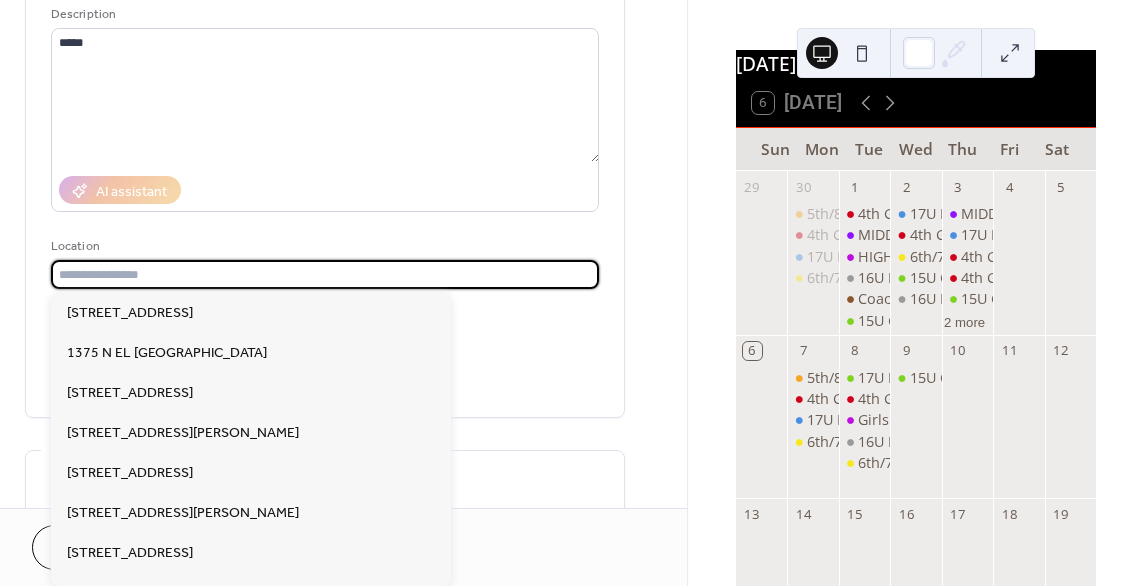 click at bounding box center [325, 274] 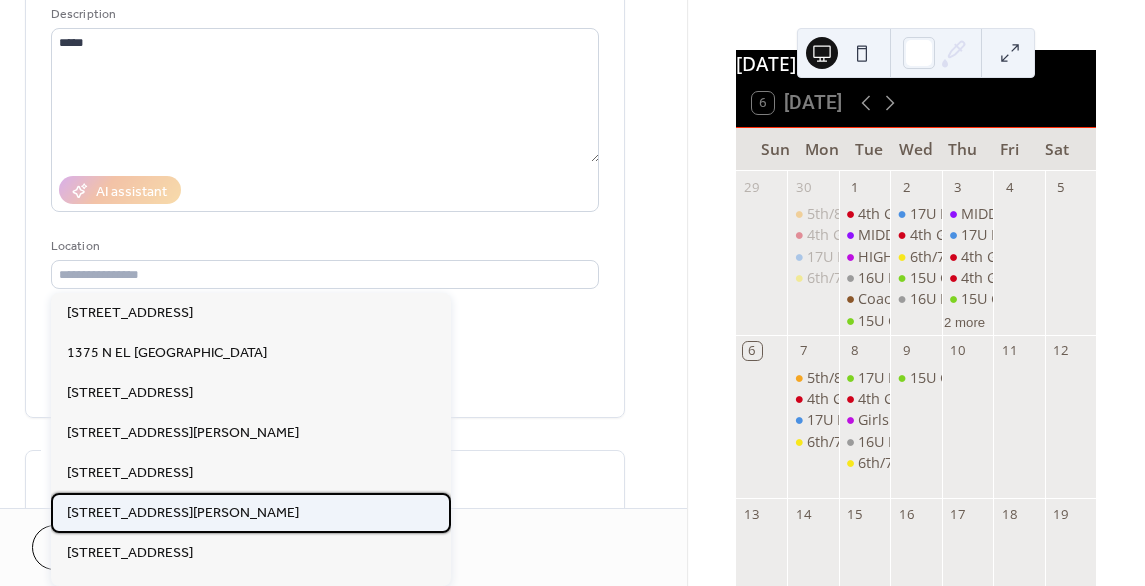 click on "[STREET_ADDRESS][PERSON_NAME]" at bounding box center [183, 512] 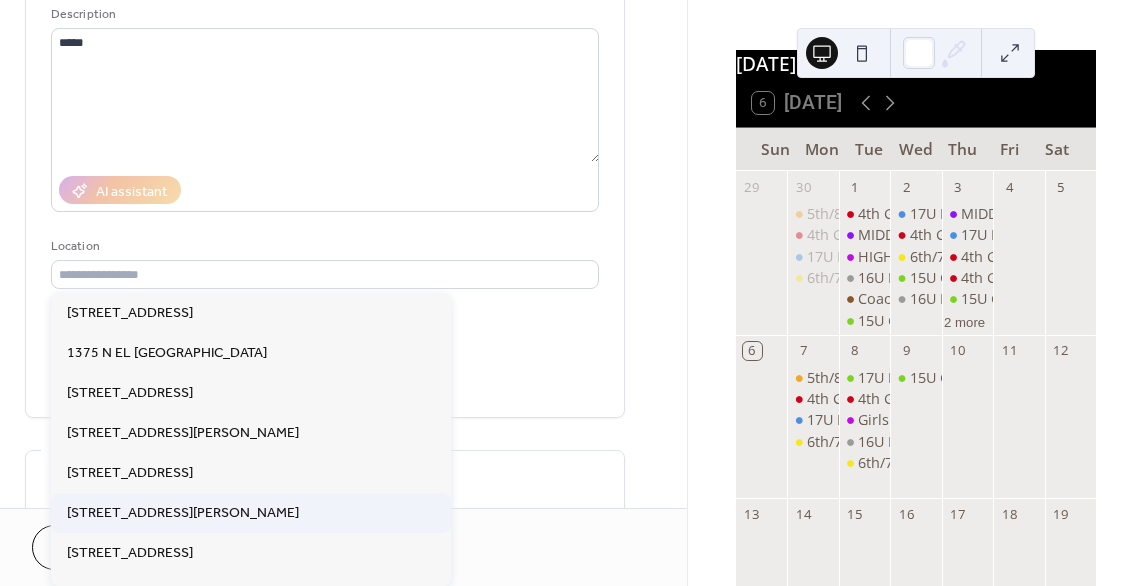 type on "**********" 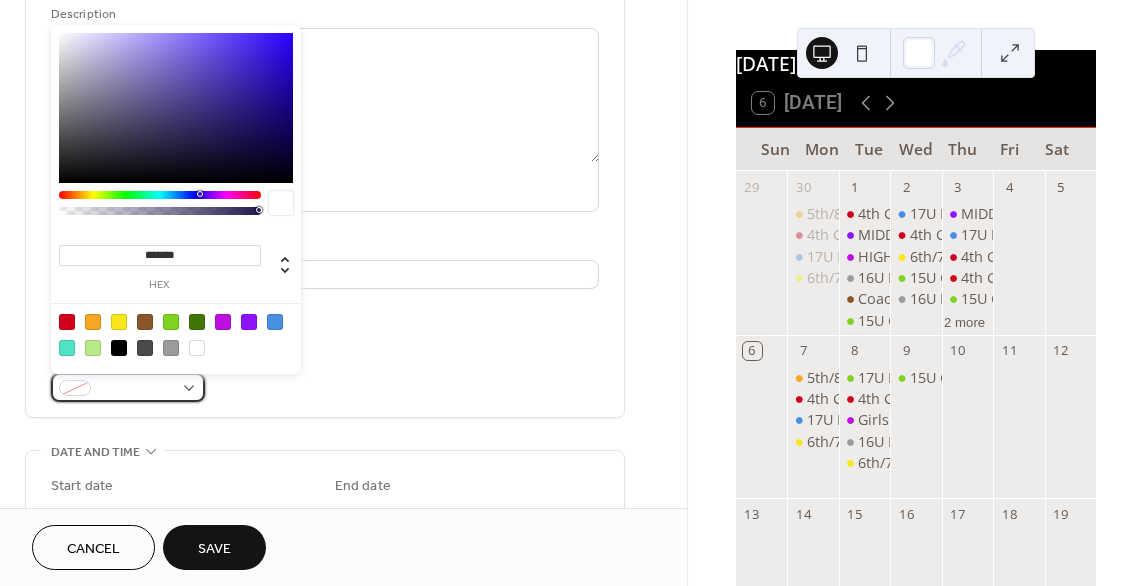 click at bounding box center [128, 387] 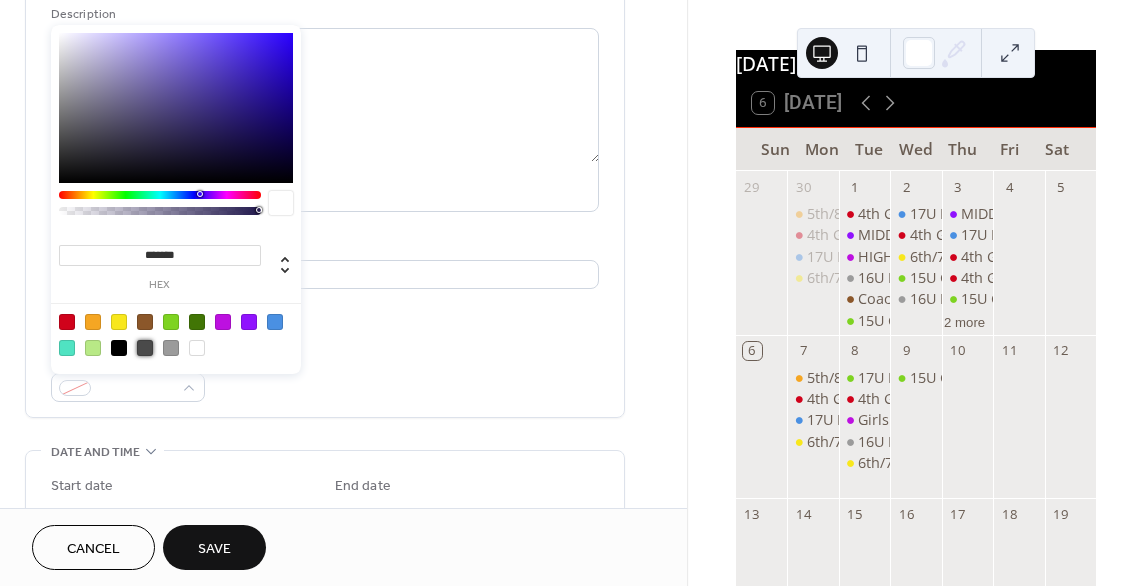 click at bounding box center [145, 348] 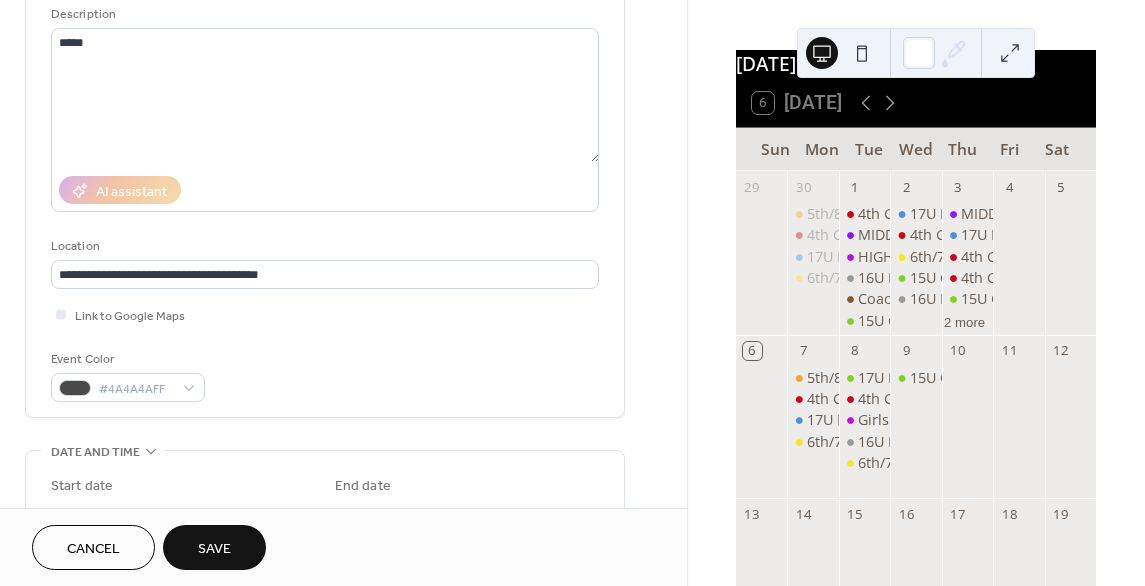 click on "**********" at bounding box center [325, 169] 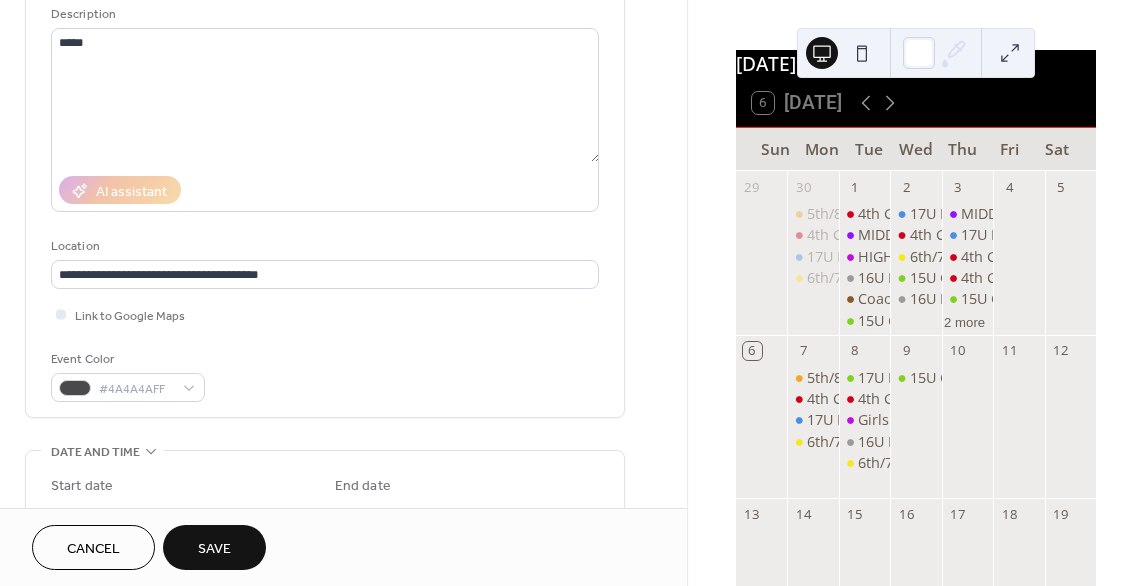 click on "**********" at bounding box center (343, 552) 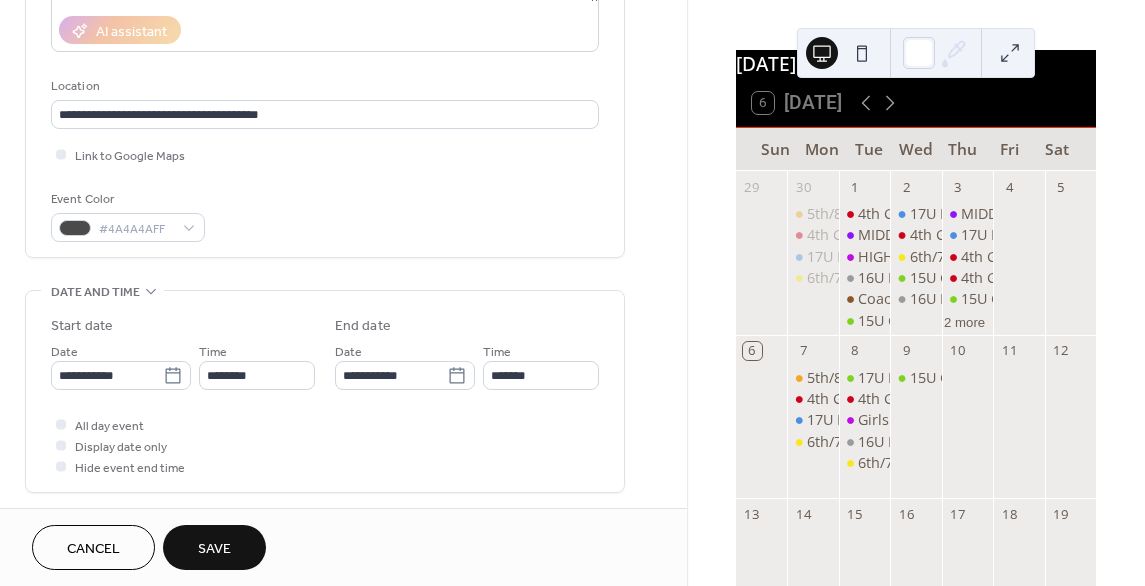 scroll, scrollTop: 400, scrollLeft: 0, axis: vertical 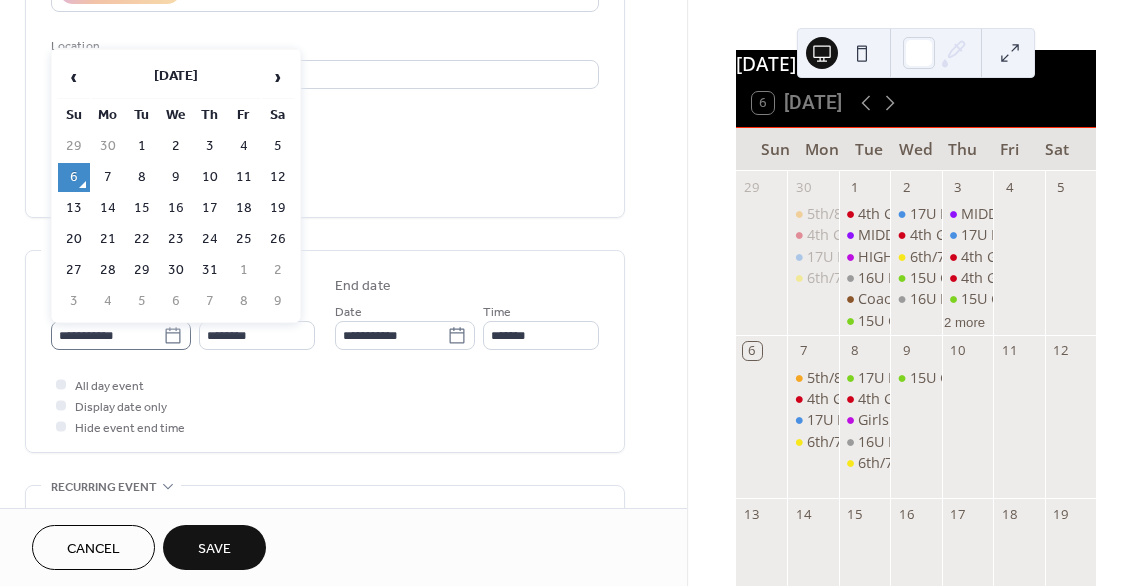 click 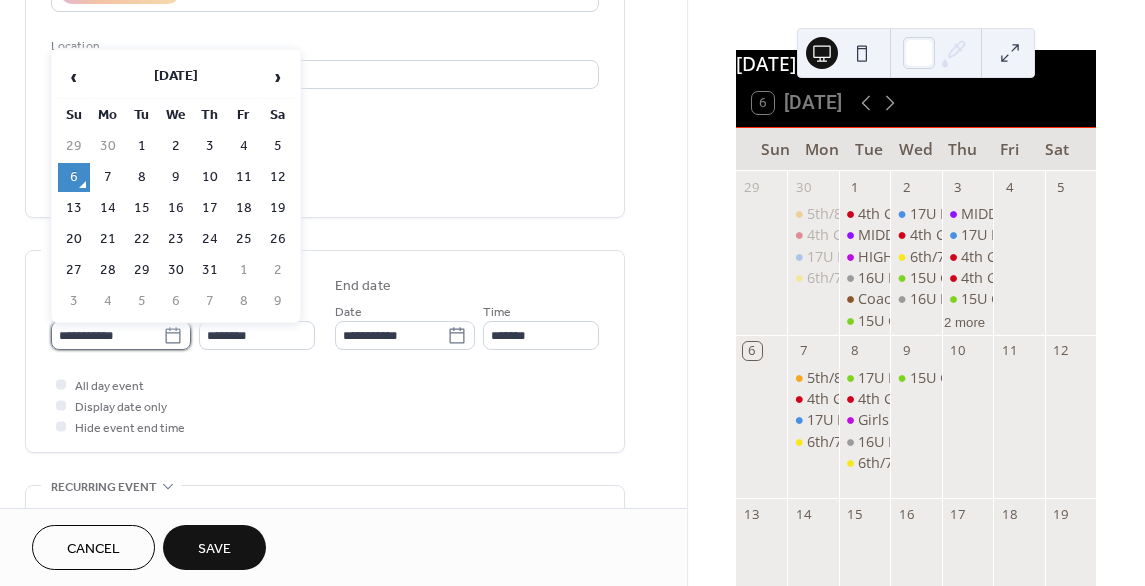 click on "**********" at bounding box center [107, 335] 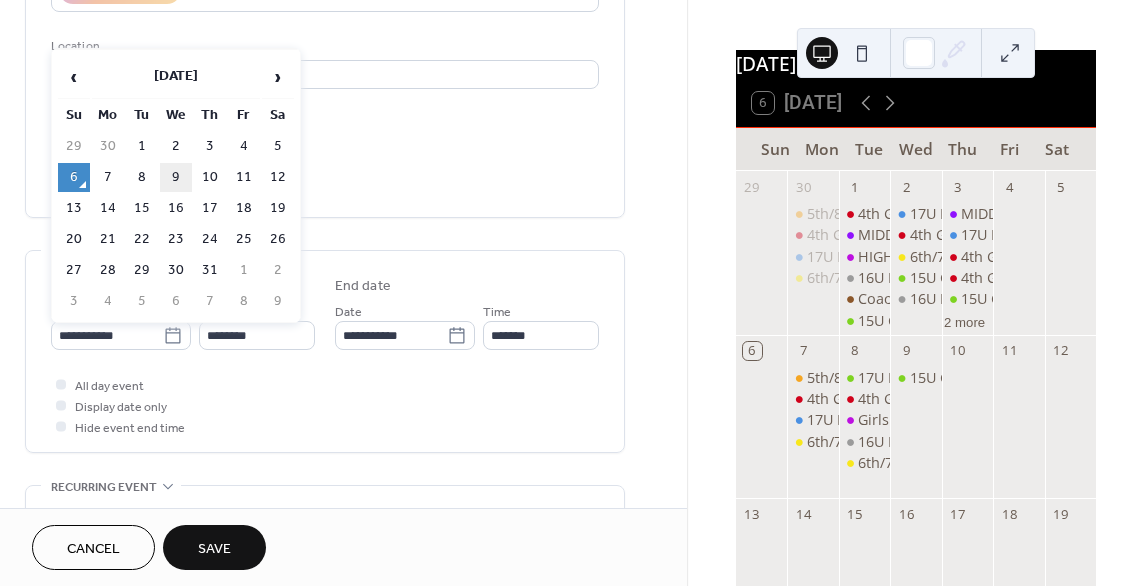 click on "9" at bounding box center [176, 177] 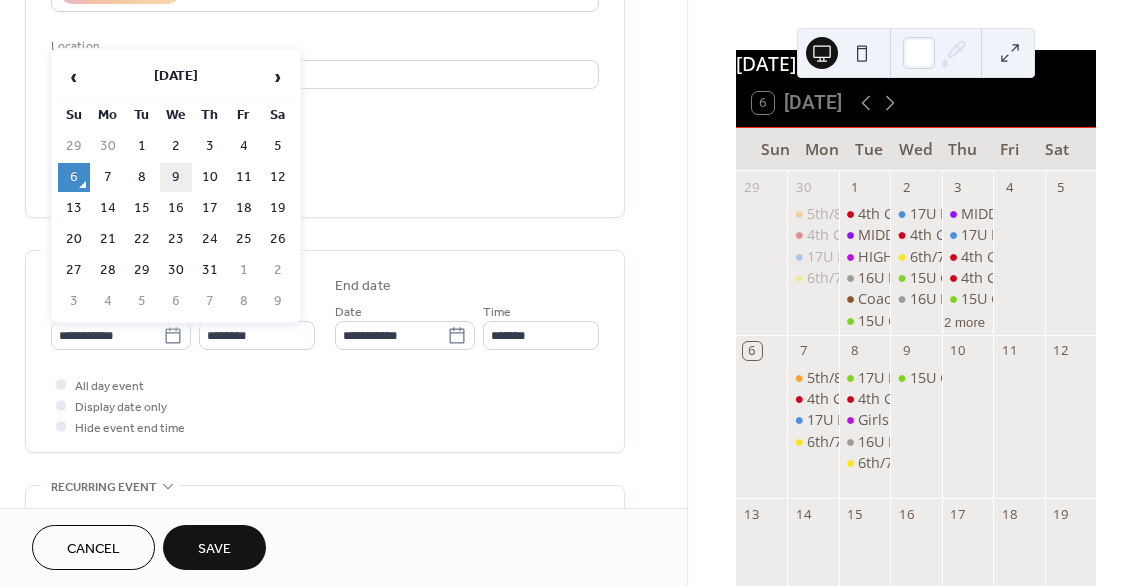 type on "**********" 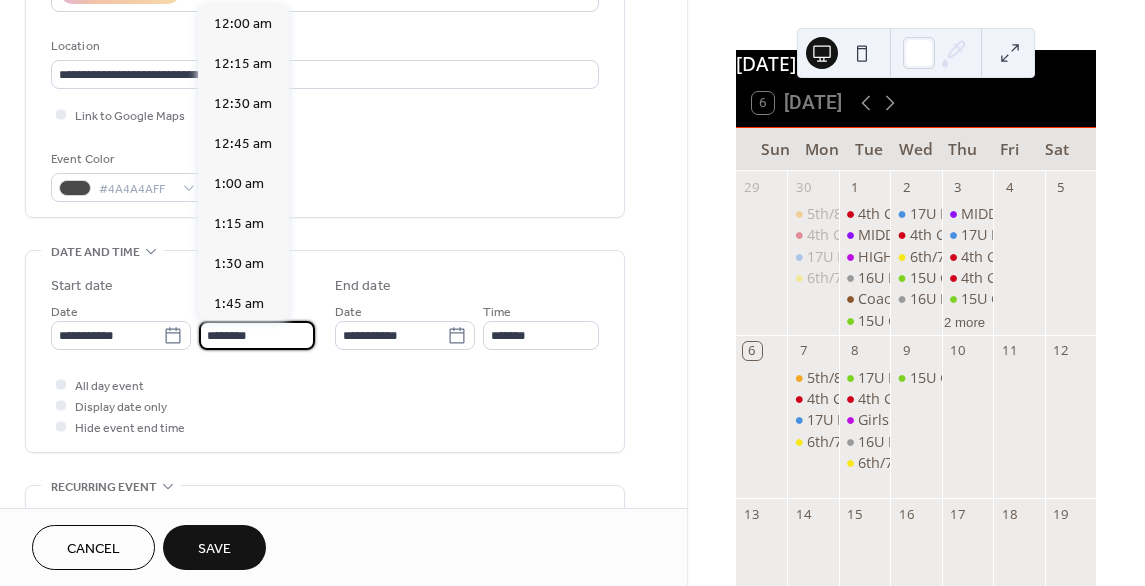 scroll, scrollTop: 1936, scrollLeft: 0, axis: vertical 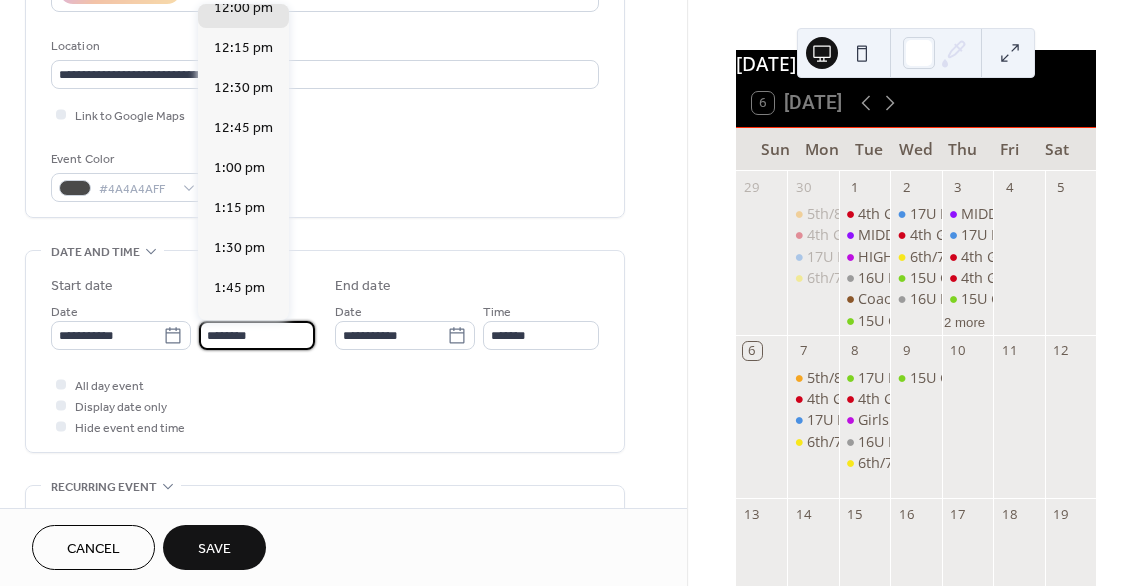 click on "********" at bounding box center [257, 335] 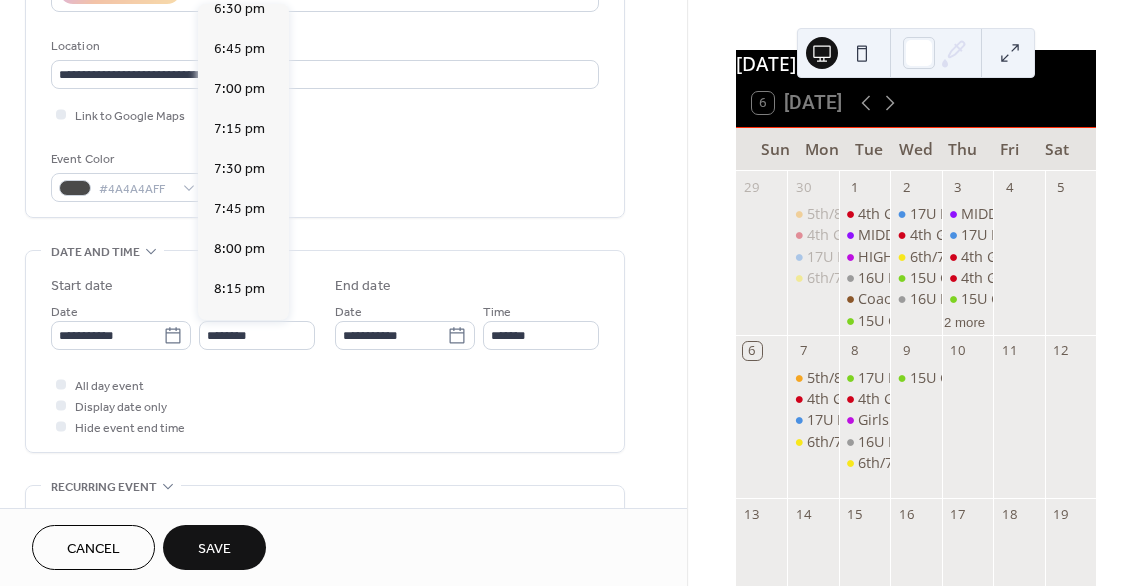 scroll, scrollTop: 2984, scrollLeft: 0, axis: vertical 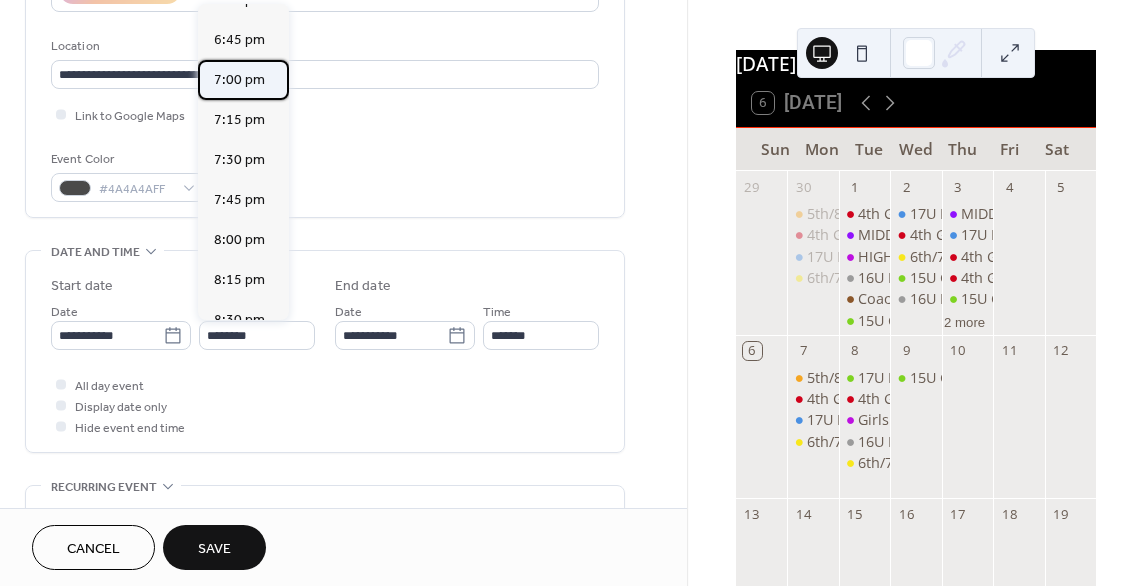 click on "7:00 pm" at bounding box center [239, 80] 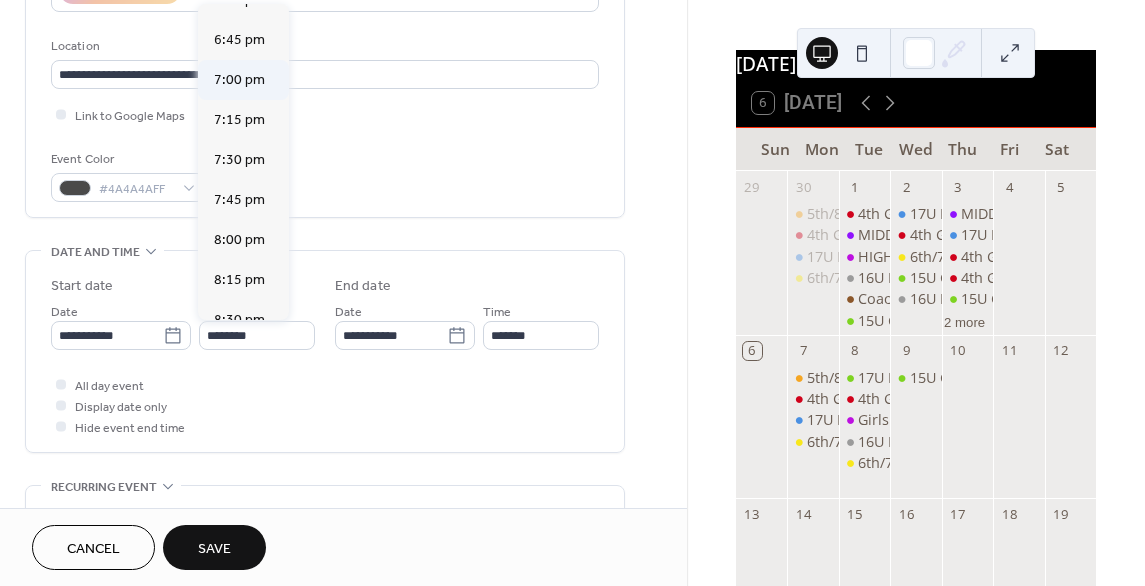 type on "*******" 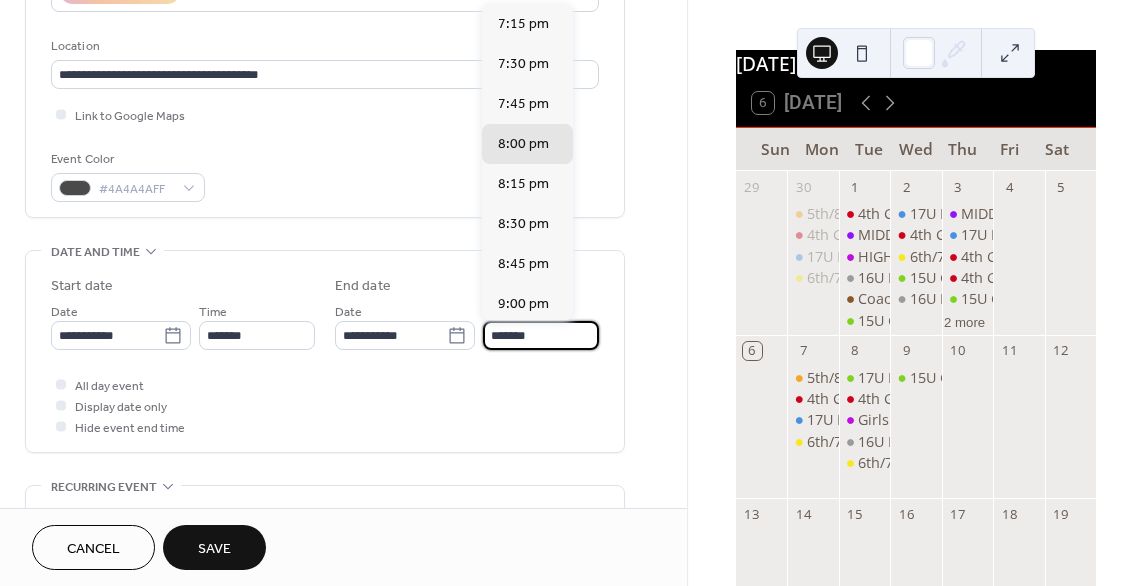 click on "*******" at bounding box center [541, 335] 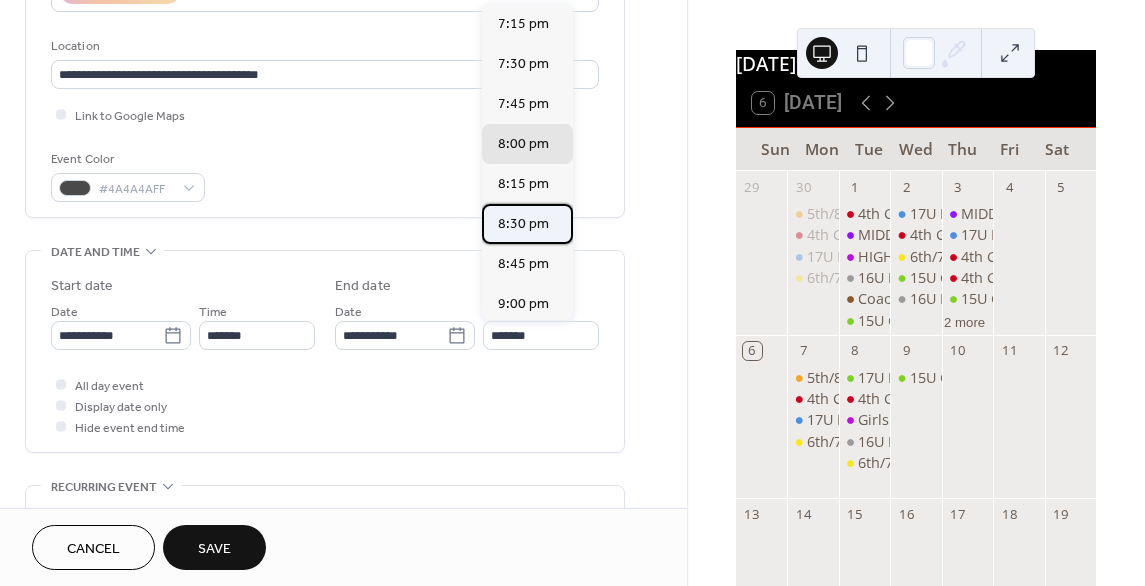 click on "8:30 pm" at bounding box center (523, 224) 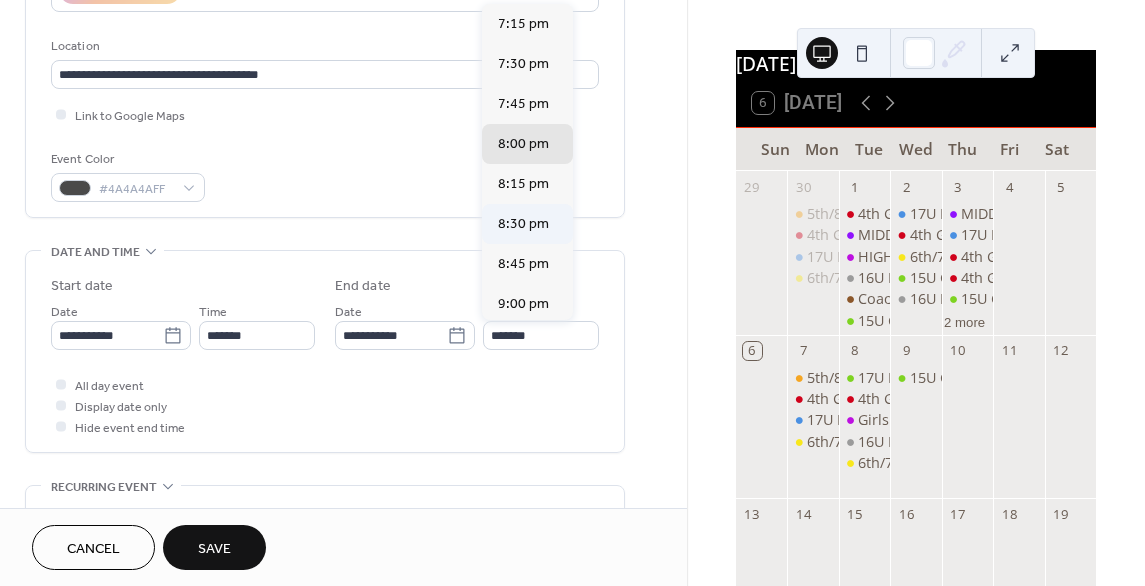 type on "*******" 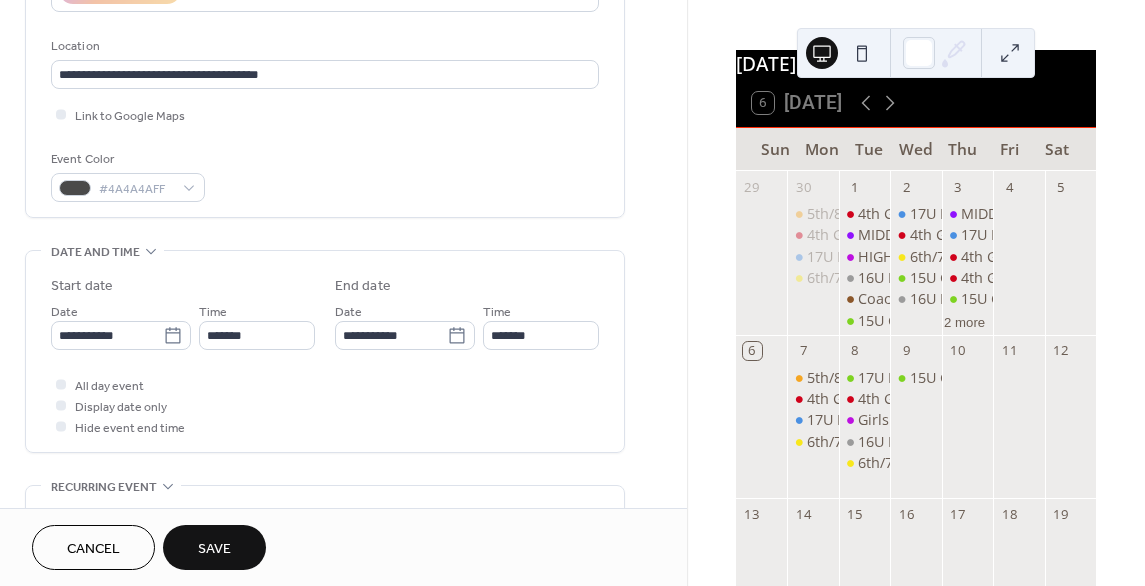 click on "**********" at bounding box center (343, 352) 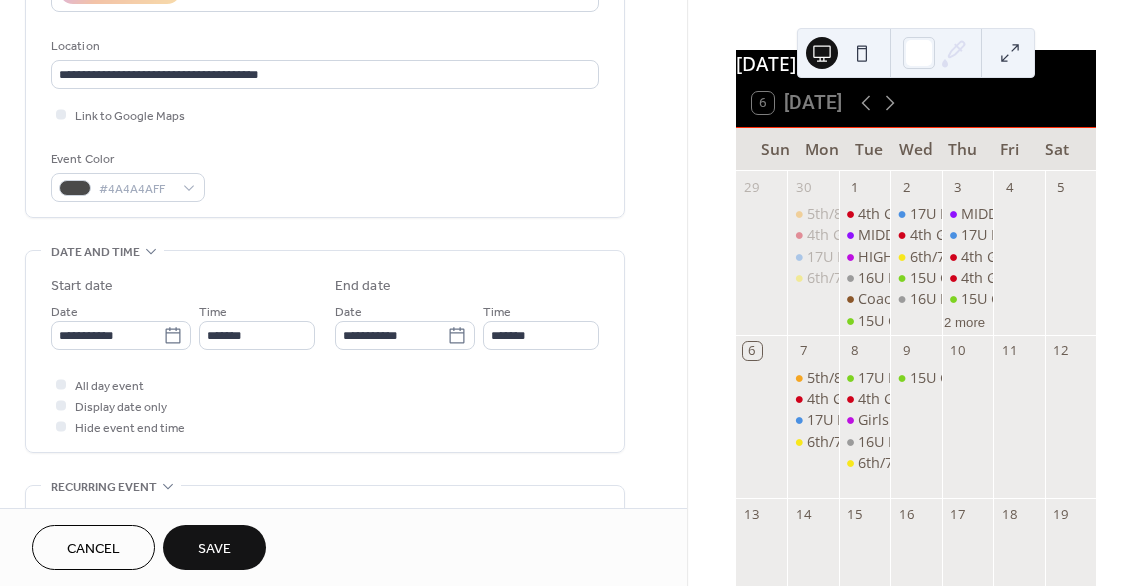 click on "Save" at bounding box center (214, 549) 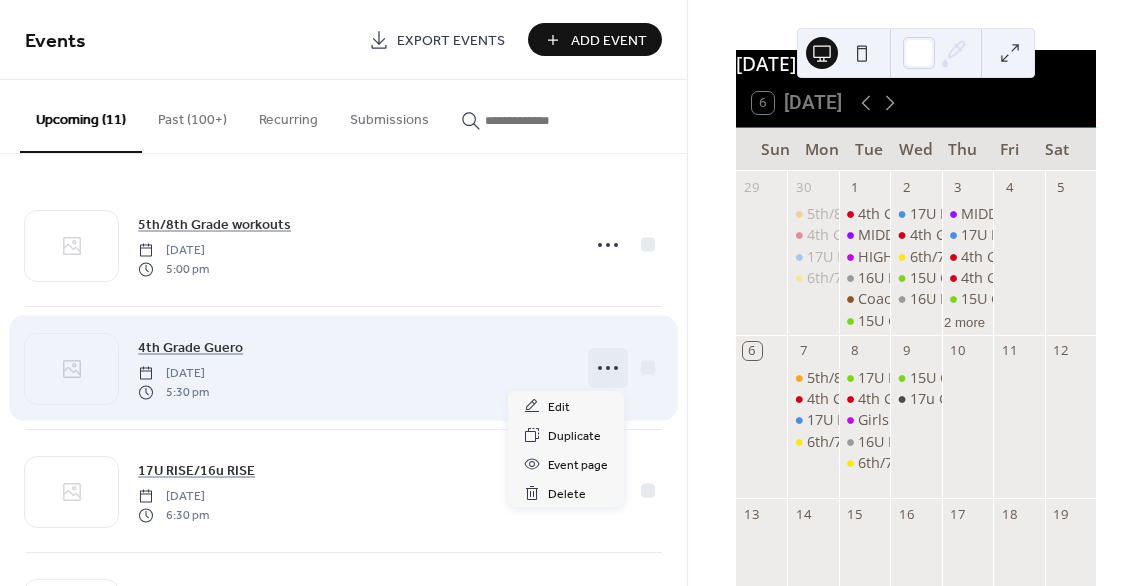 click 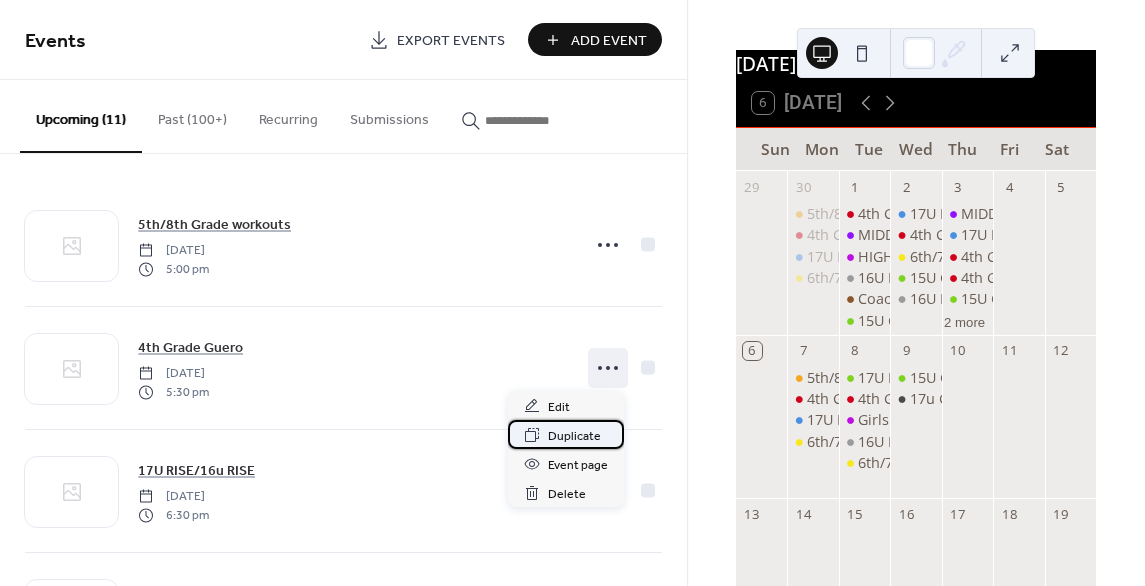 click on "Duplicate" at bounding box center [574, 436] 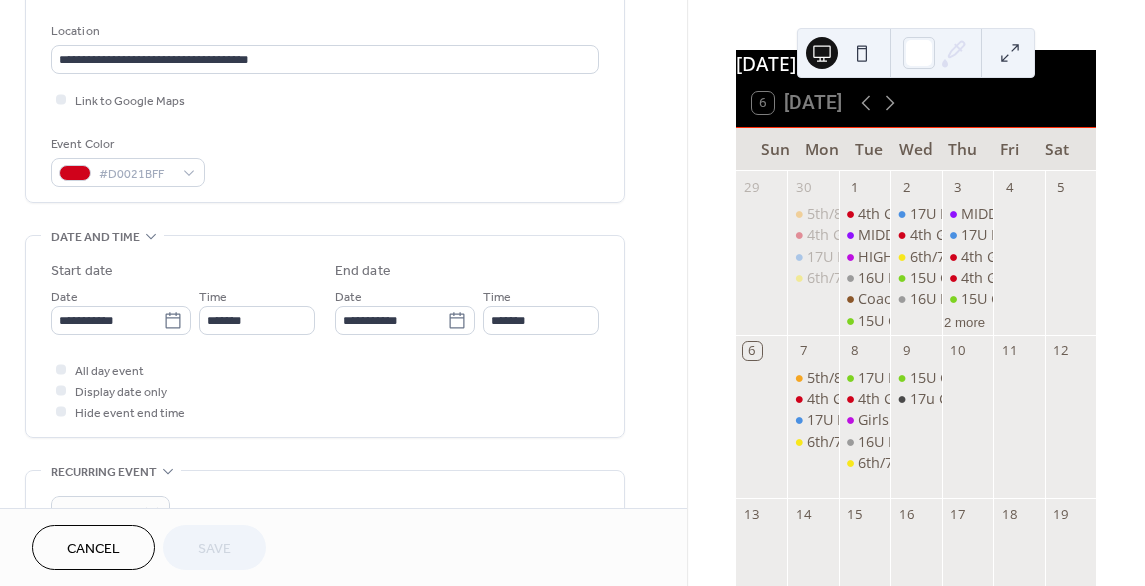 scroll, scrollTop: 418, scrollLeft: 0, axis: vertical 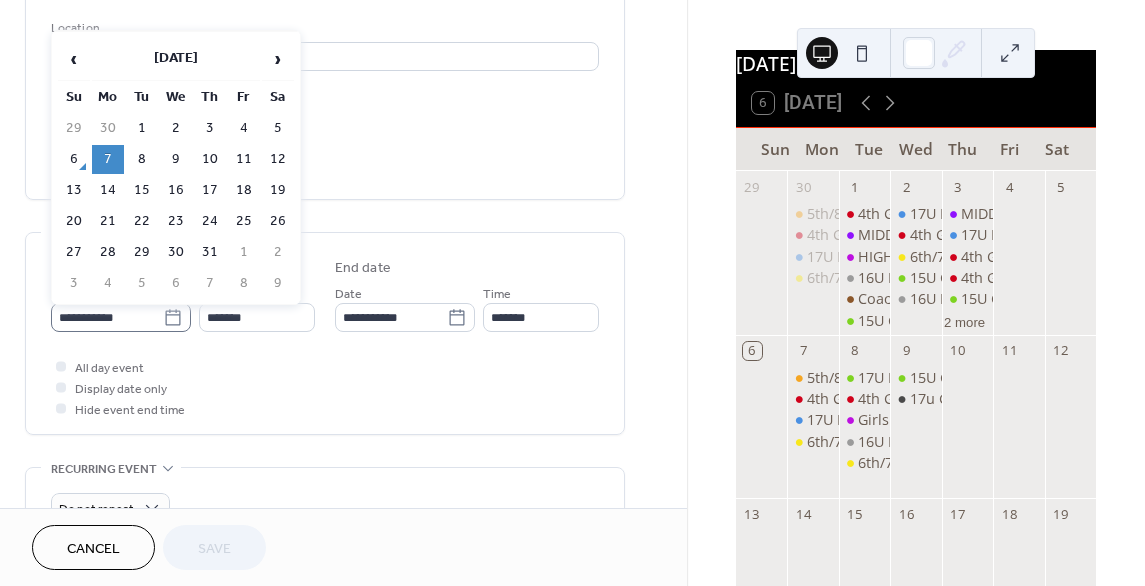 click 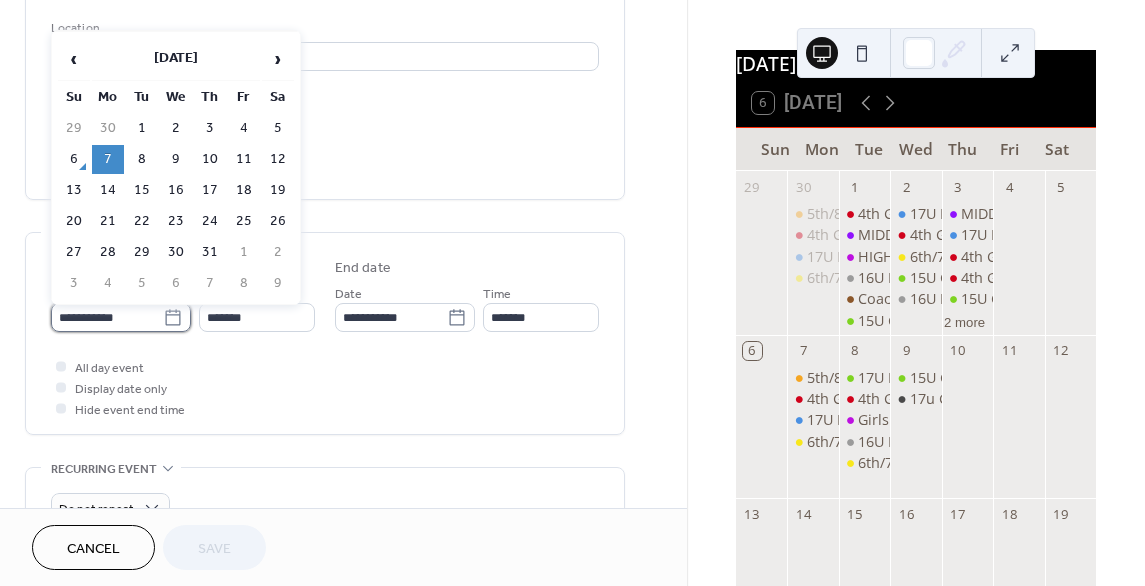 click on "**********" at bounding box center (107, 317) 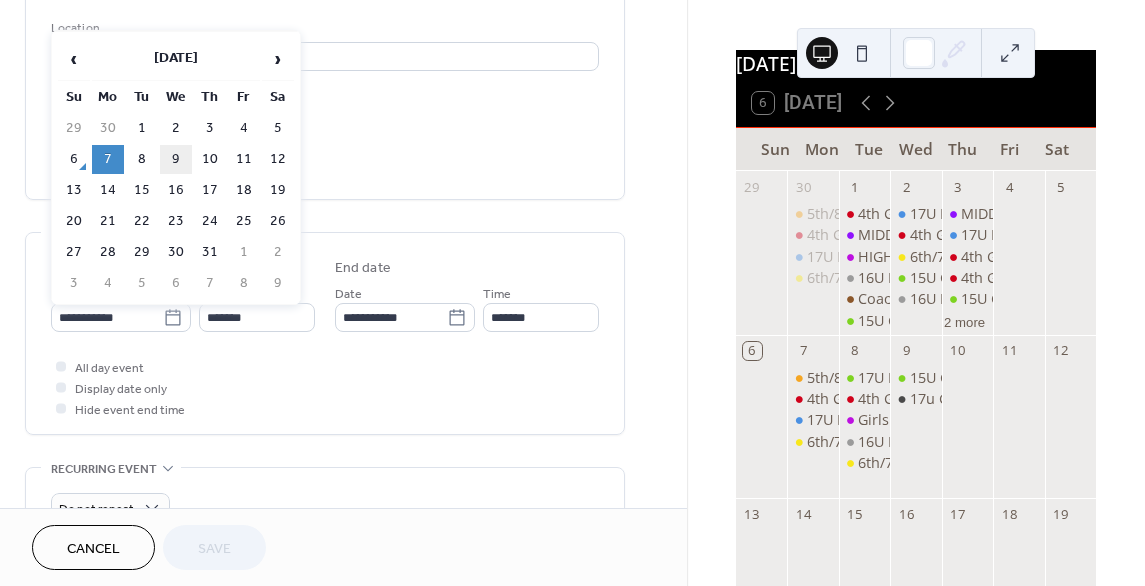 click on "9" at bounding box center [176, 159] 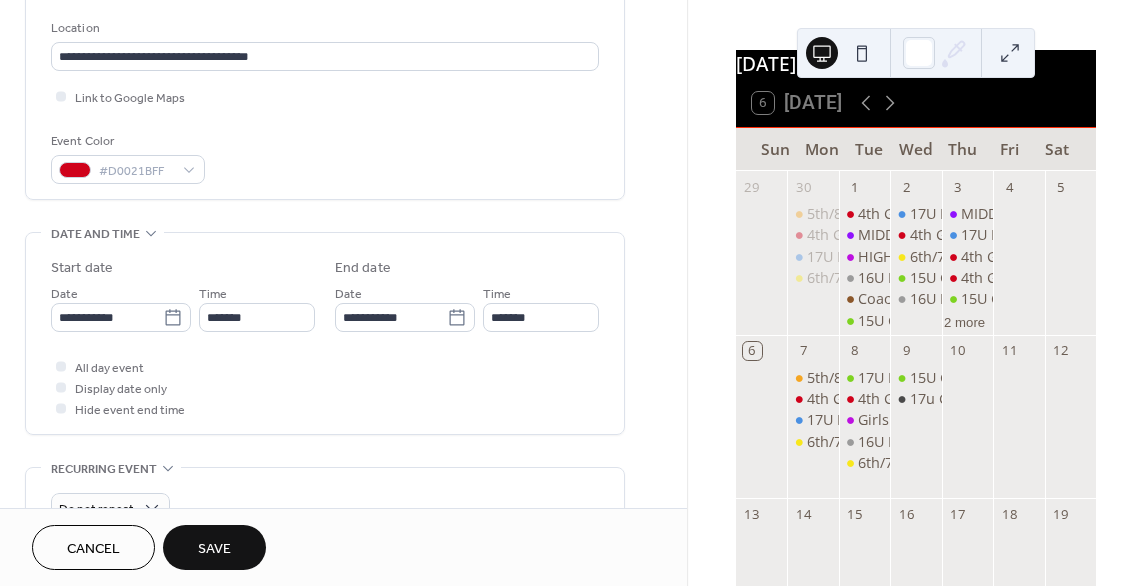click on "Save" at bounding box center [214, 549] 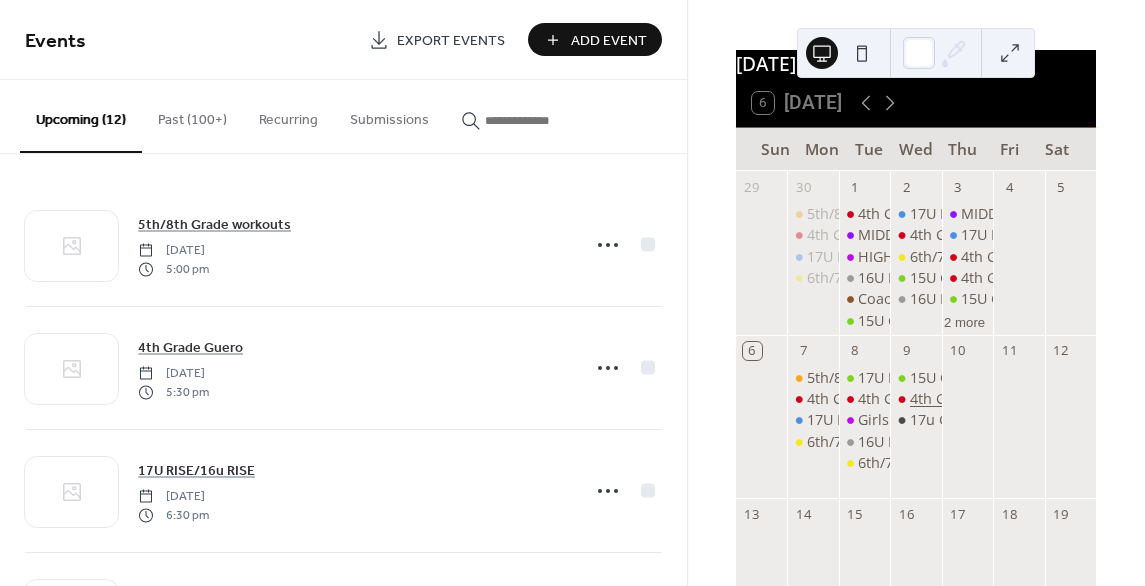 click on "4th Grade Guero" at bounding box center (966, 399) 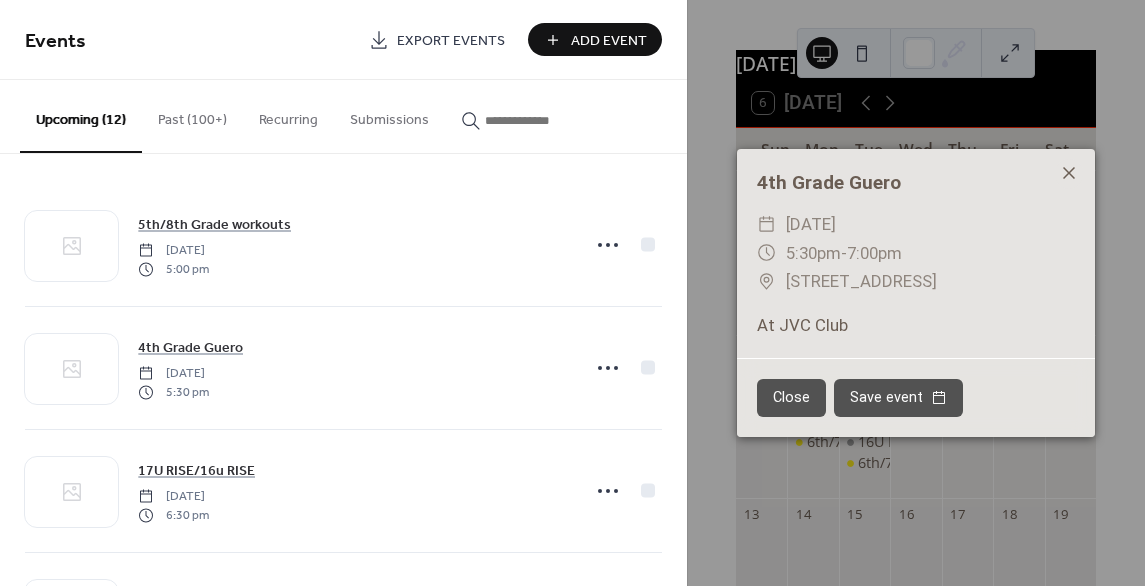 click 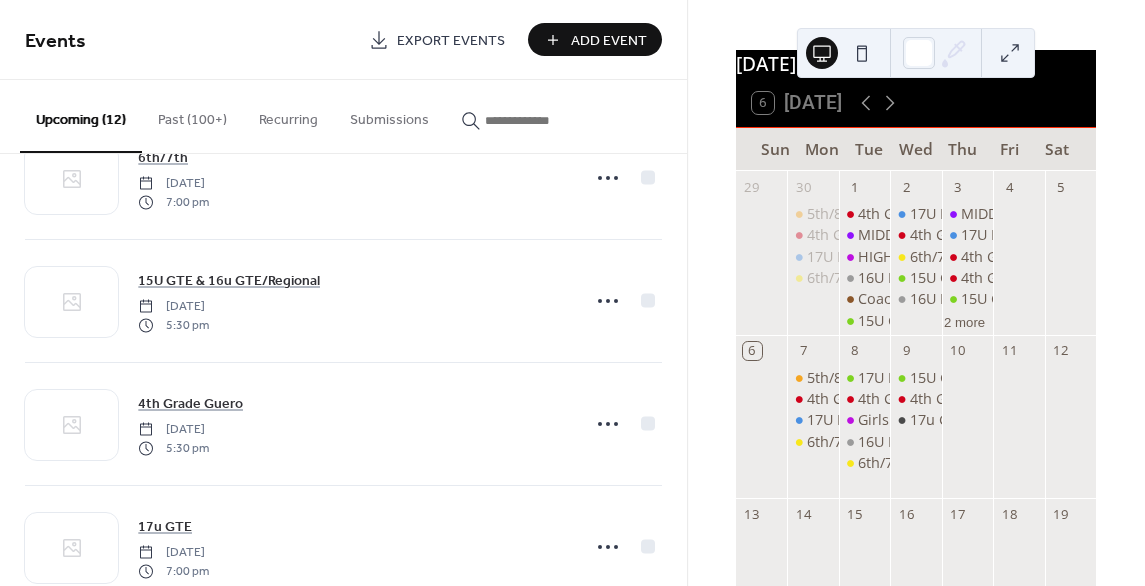scroll, scrollTop: 1098, scrollLeft: 0, axis: vertical 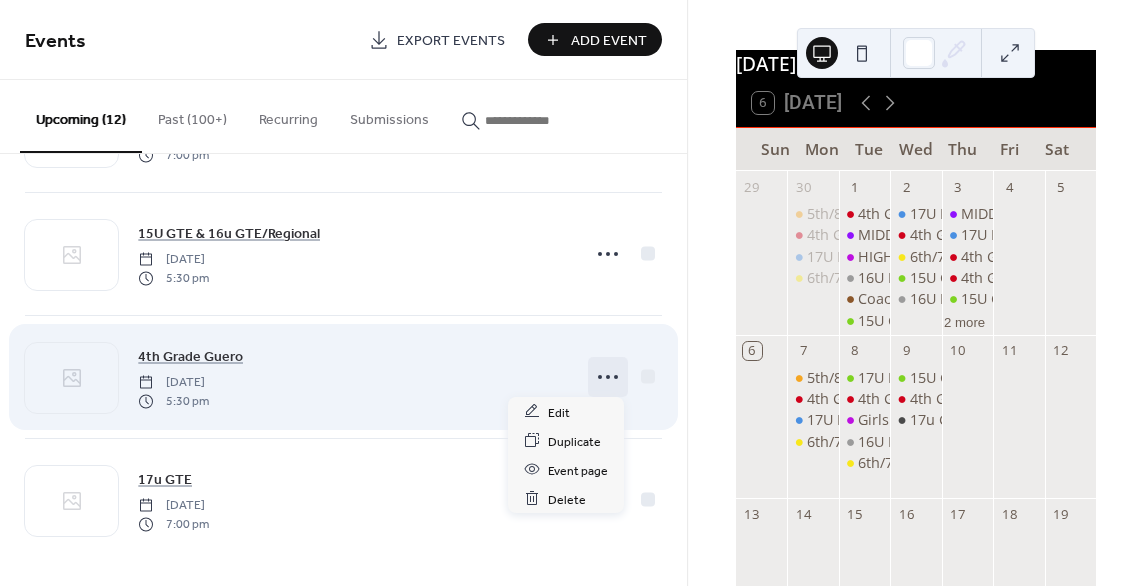 click 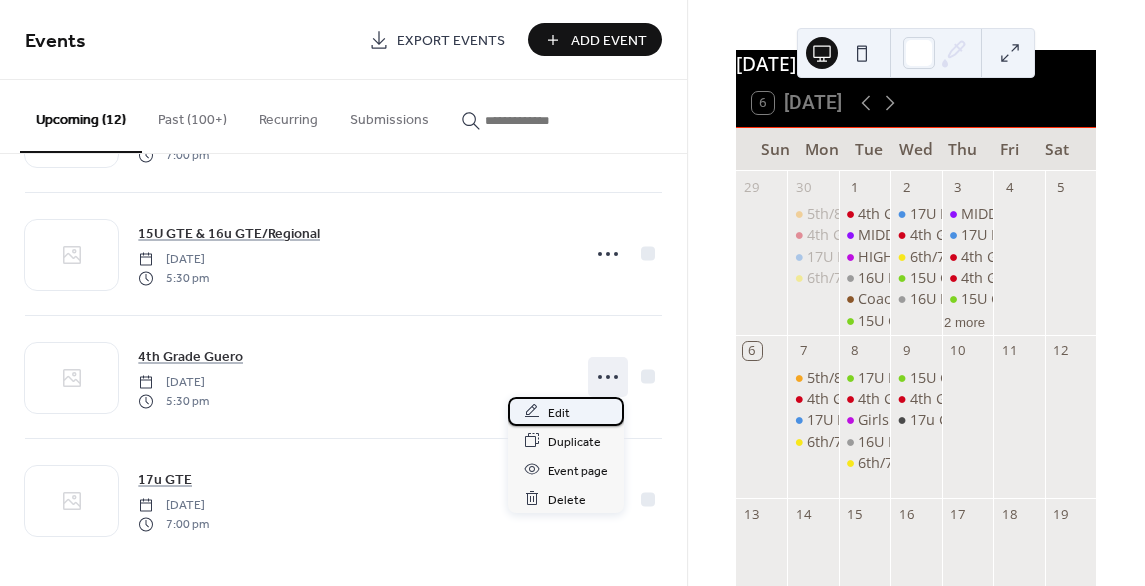 click on "Edit" at bounding box center (559, 412) 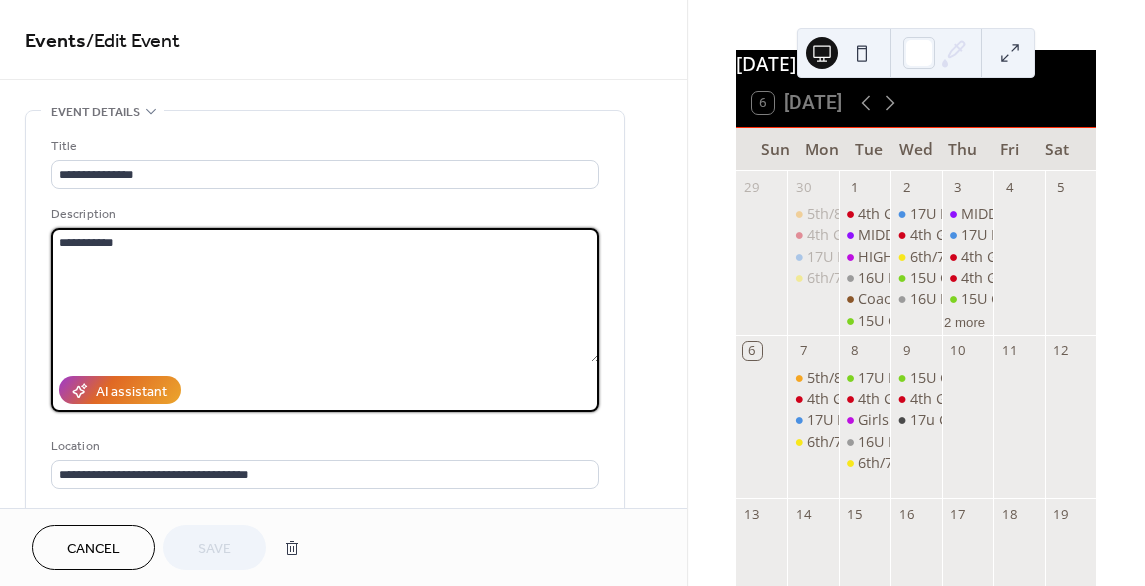 click on "**********" at bounding box center (325, 295) 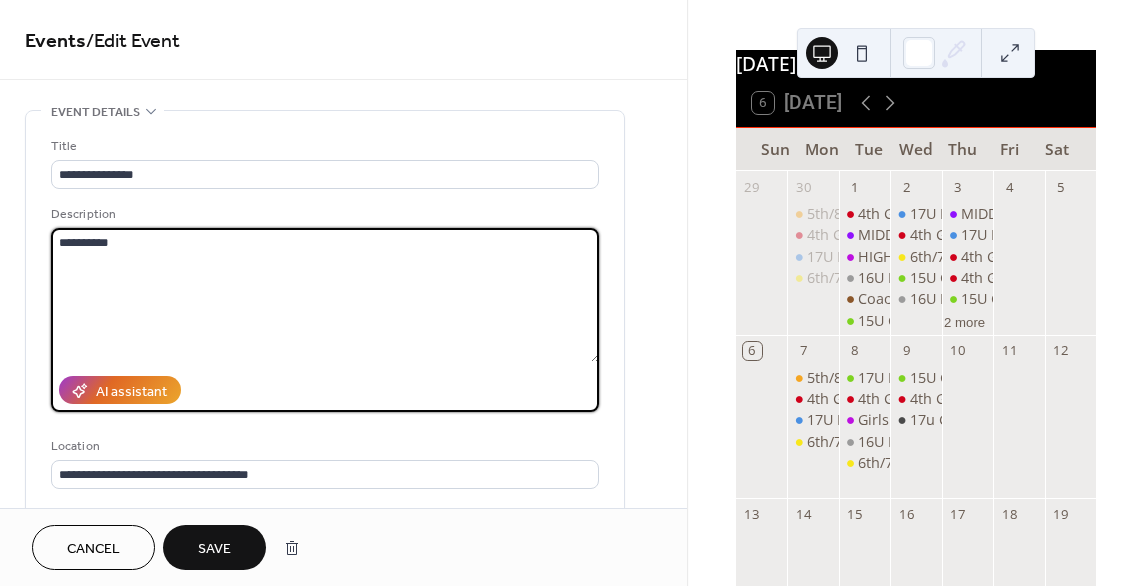 type on "**********" 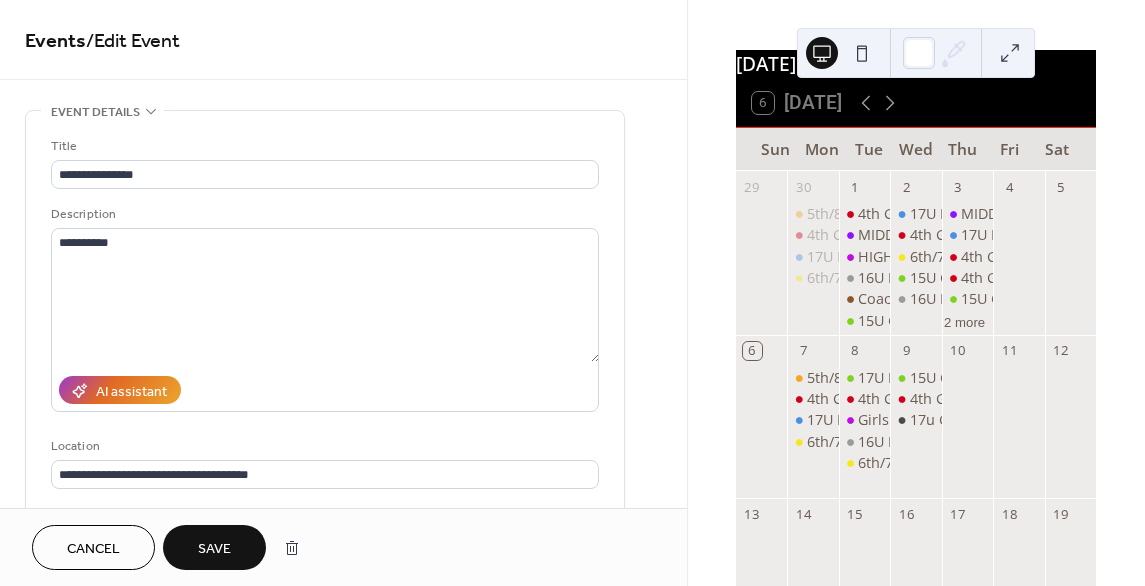 click on "**********" at bounding box center [343, 752] 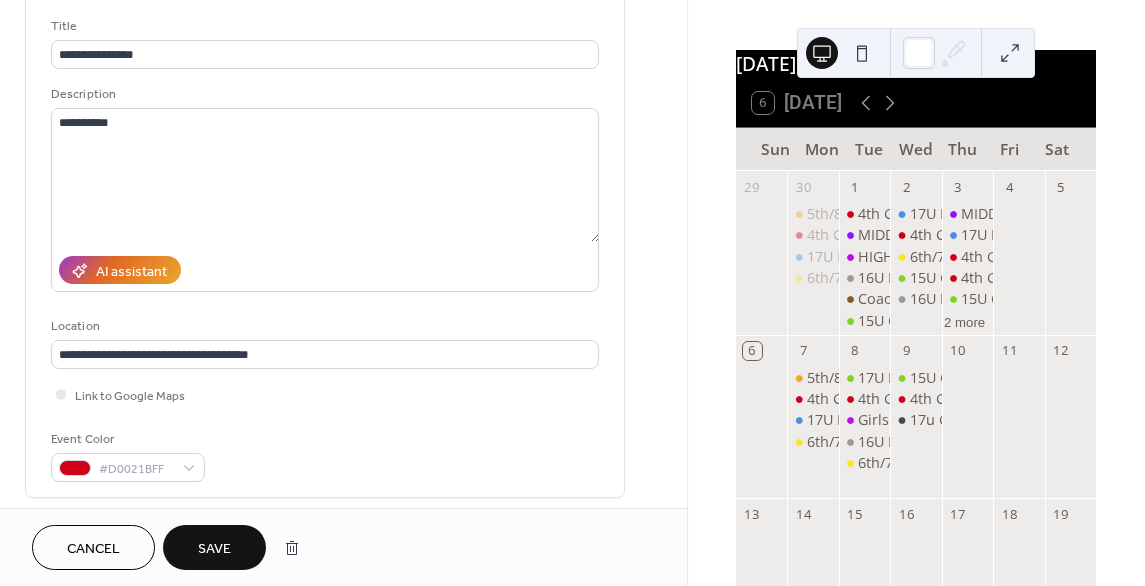 scroll, scrollTop: 160, scrollLeft: 0, axis: vertical 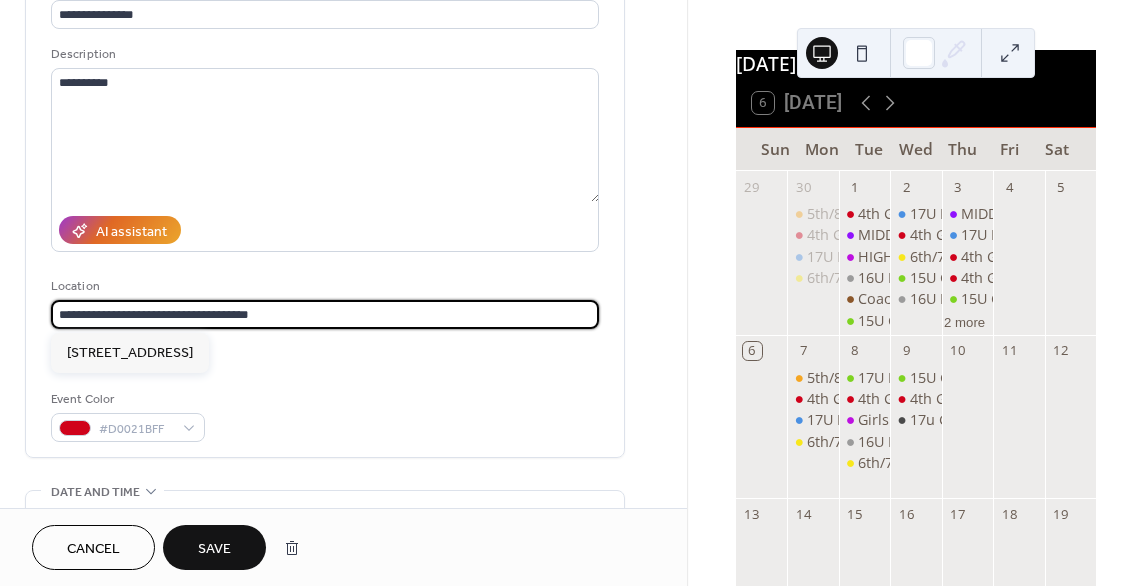 click on "**********" at bounding box center [325, 314] 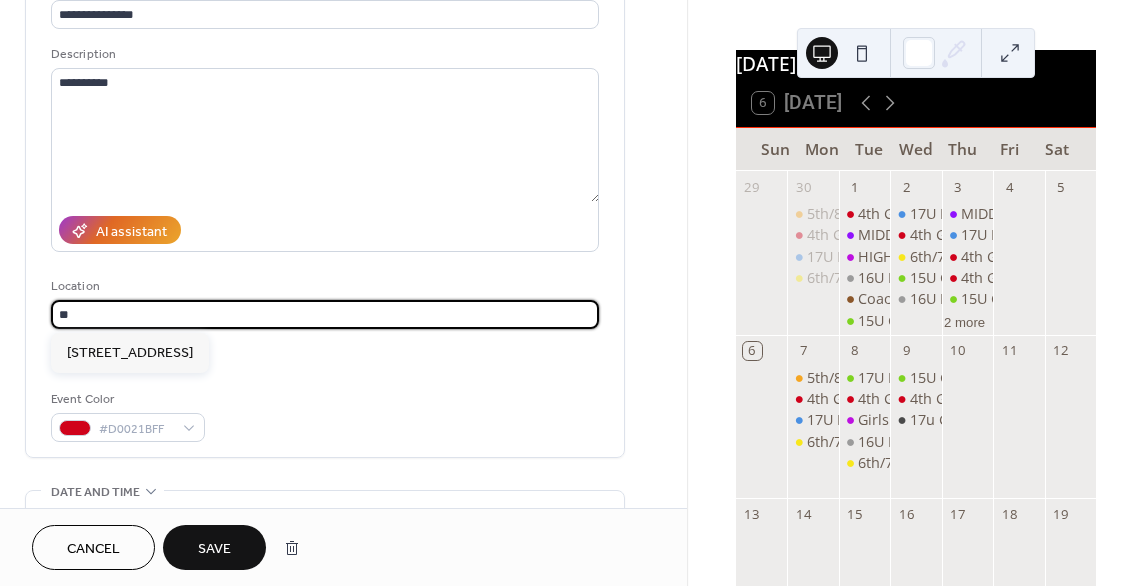 type on "*" 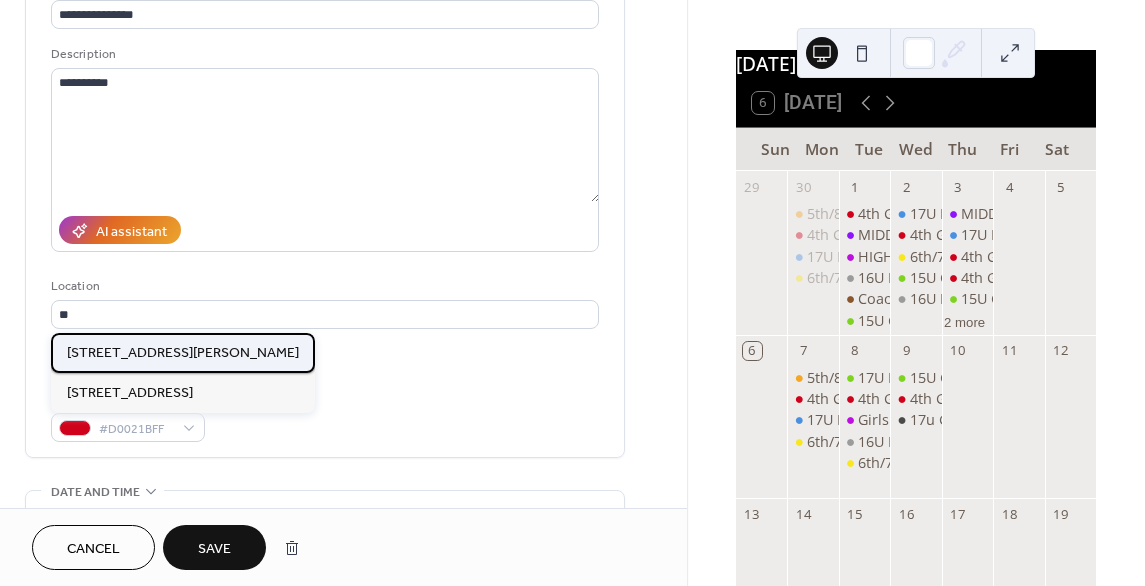 click on "[STREET_ADDRESS][PERSON_NAME]" at bounding box center (183, 352) 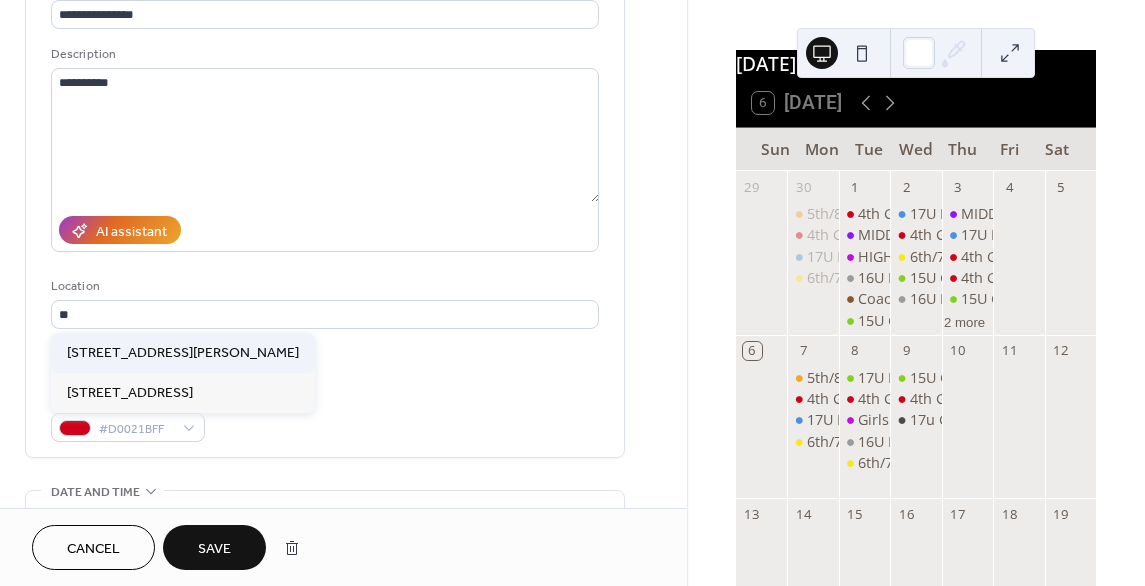 type on "**********" 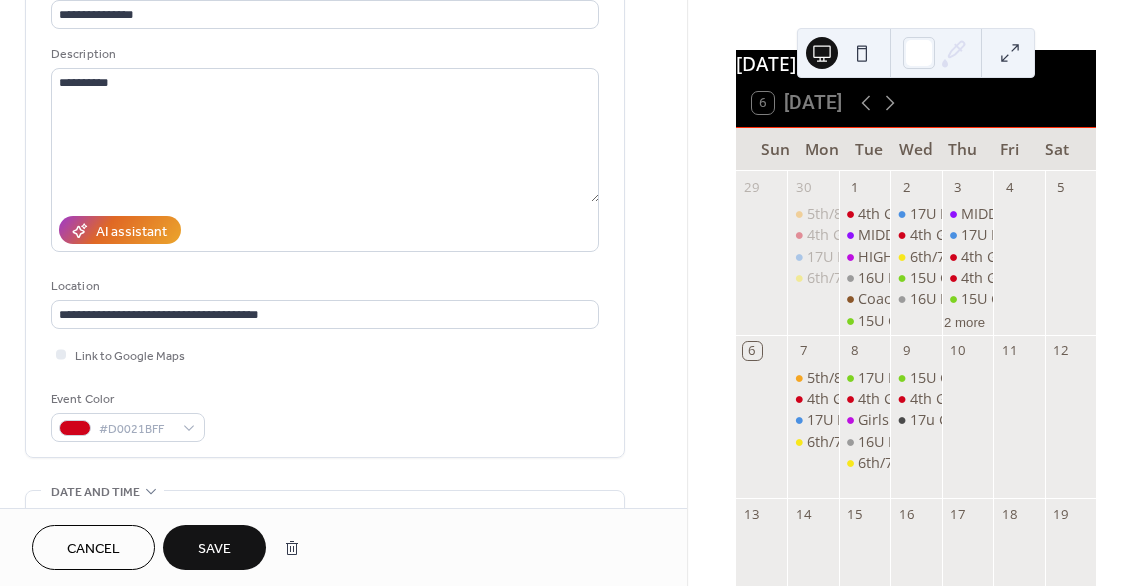 click on "**********" at bounding box center (343, 592) 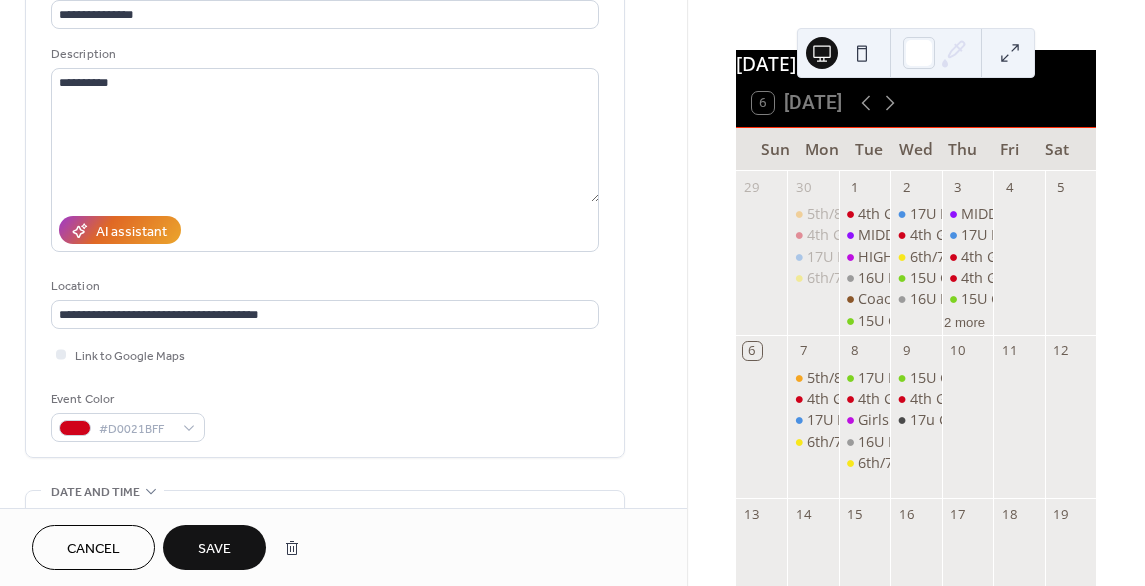 click on "Save" at bounding box center (214, 549) 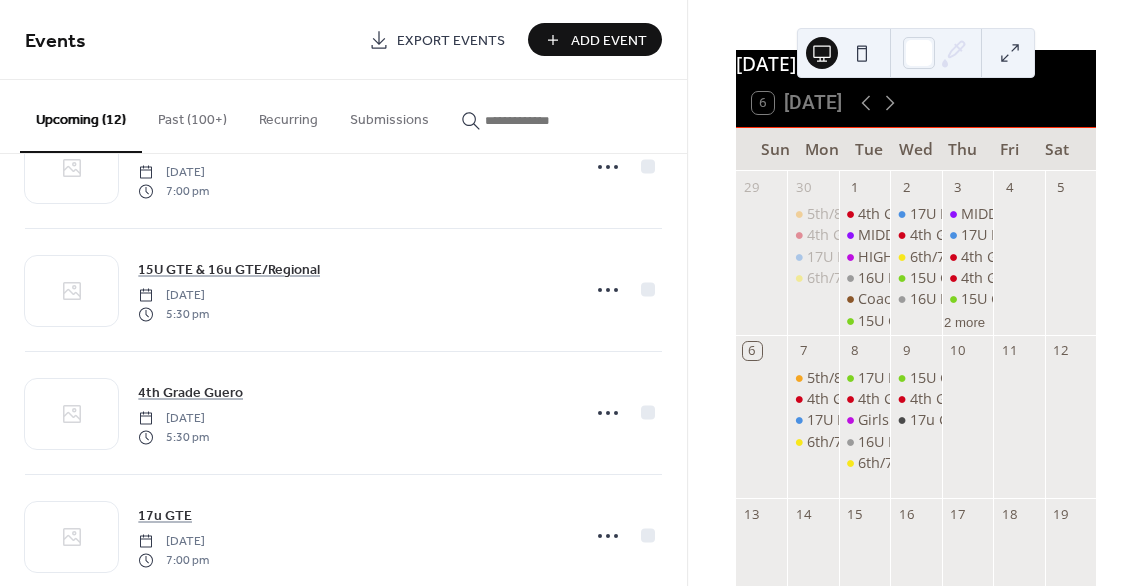 scroll, scrollTop: 1098, scrollLeft: 0, axis: vertical 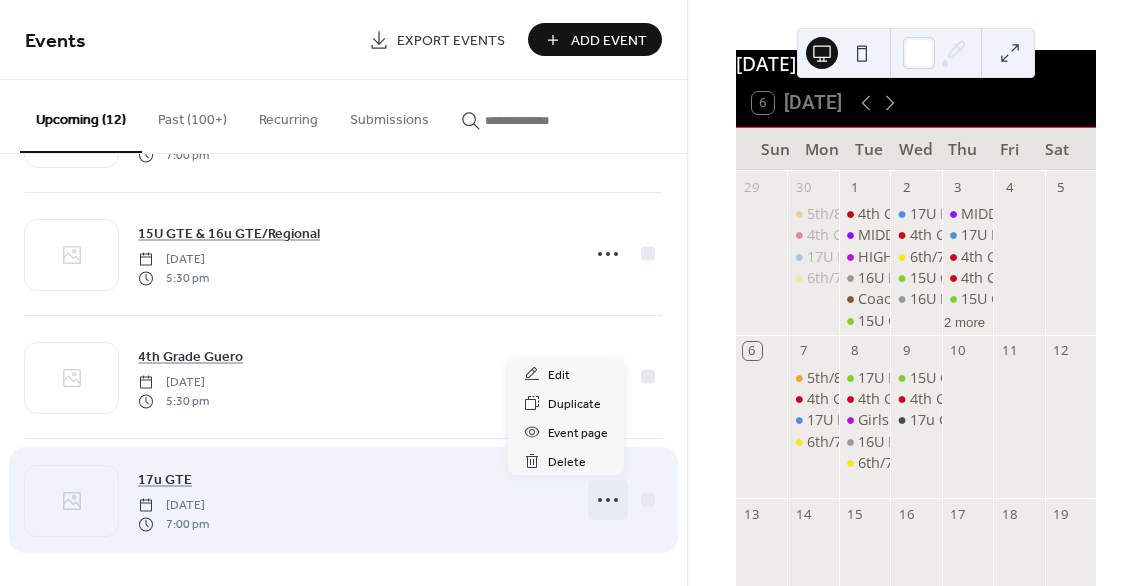 click 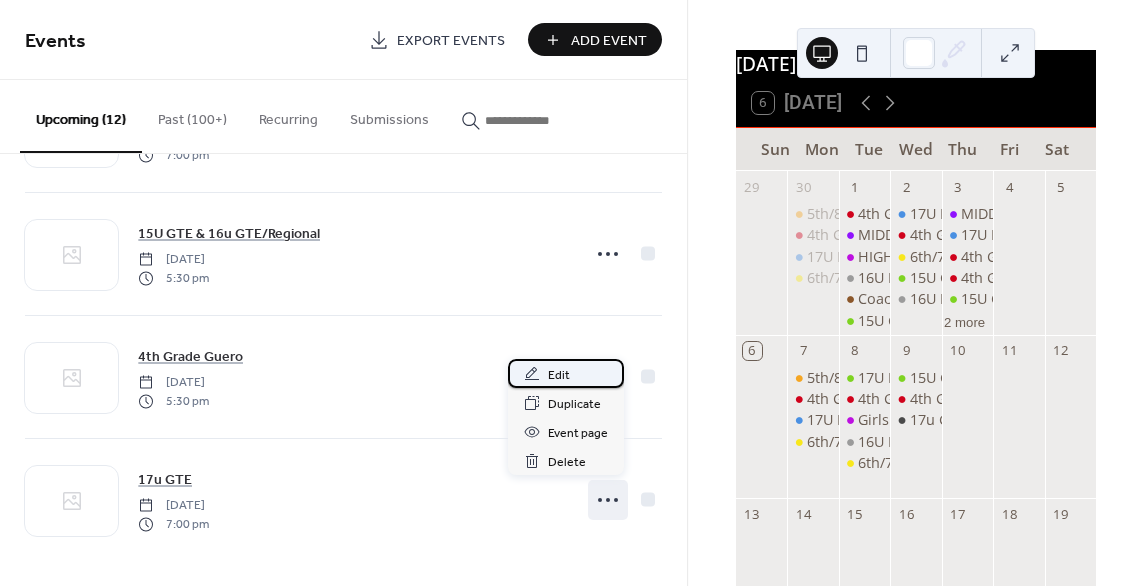 click on "Edit" at bounding box center (559, 375) 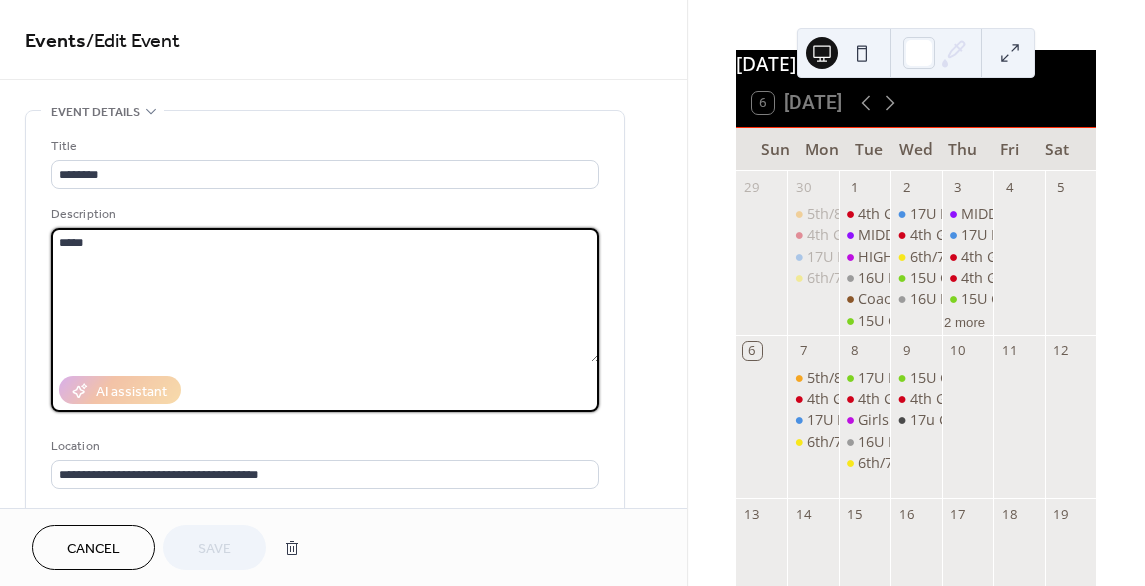 click on "*****" at bounding box center [325, 295] 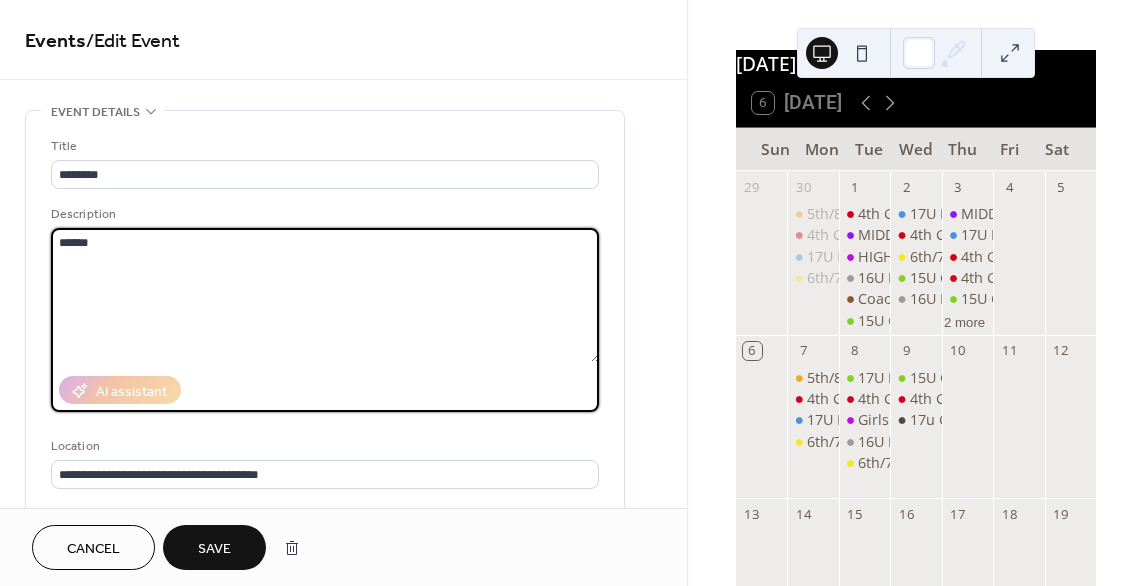 type on "******" 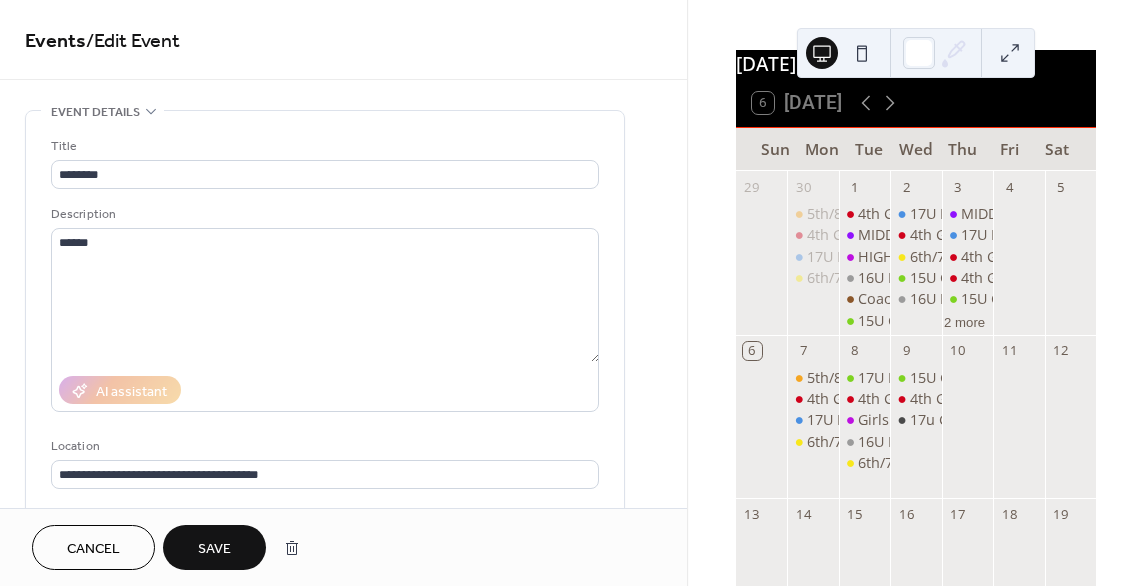 click on "**********" at bounding box center (343, 752) 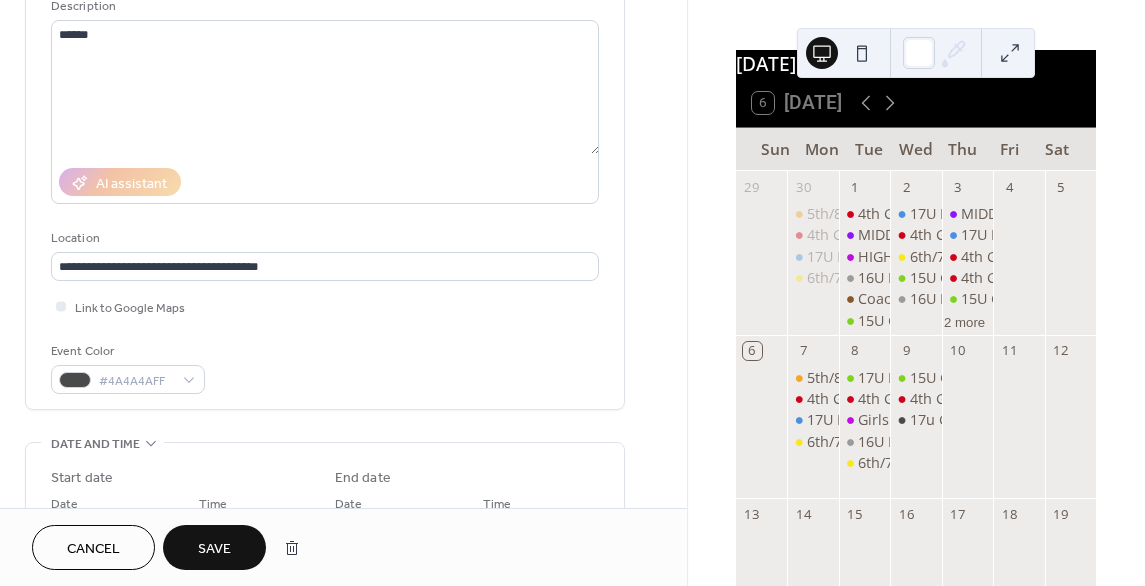 scroll, scrollTop: 240, scrollLeft: 0, axis: vertical 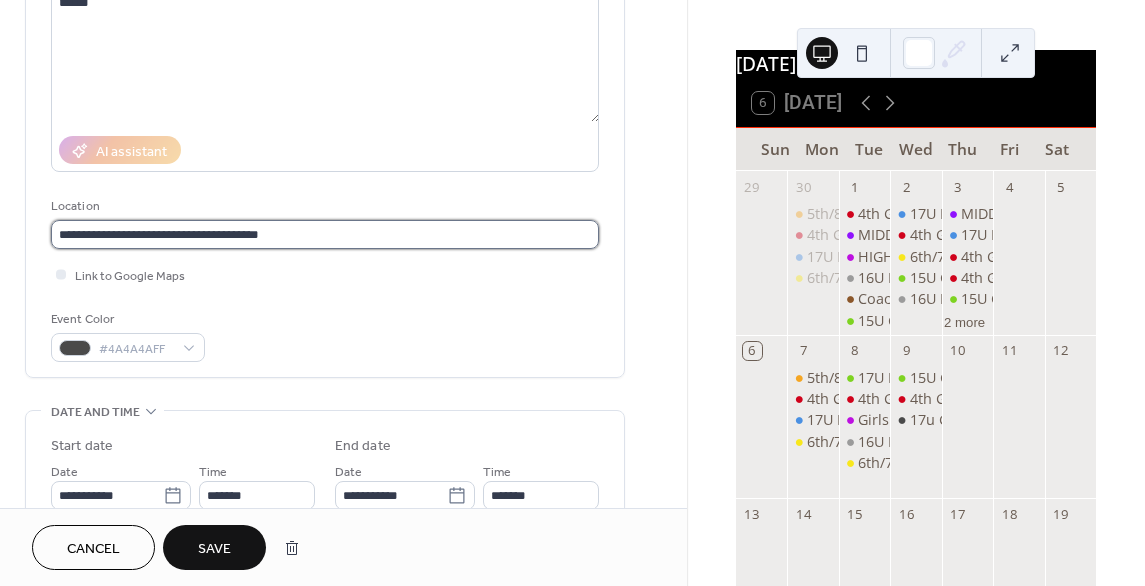 click on "**********" at bounding box center [325, 234] 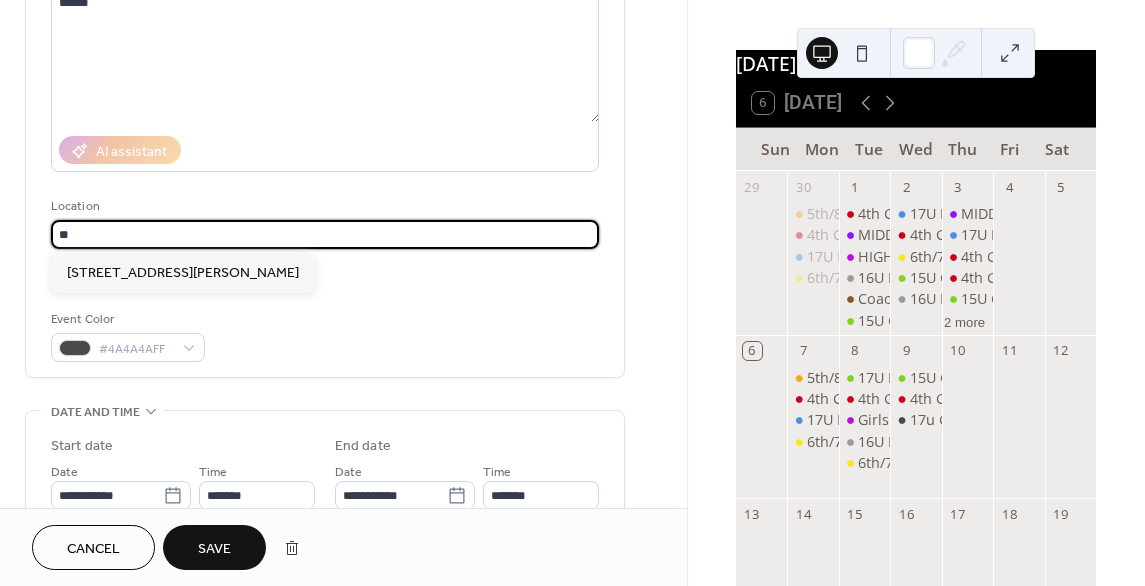 type on "*" 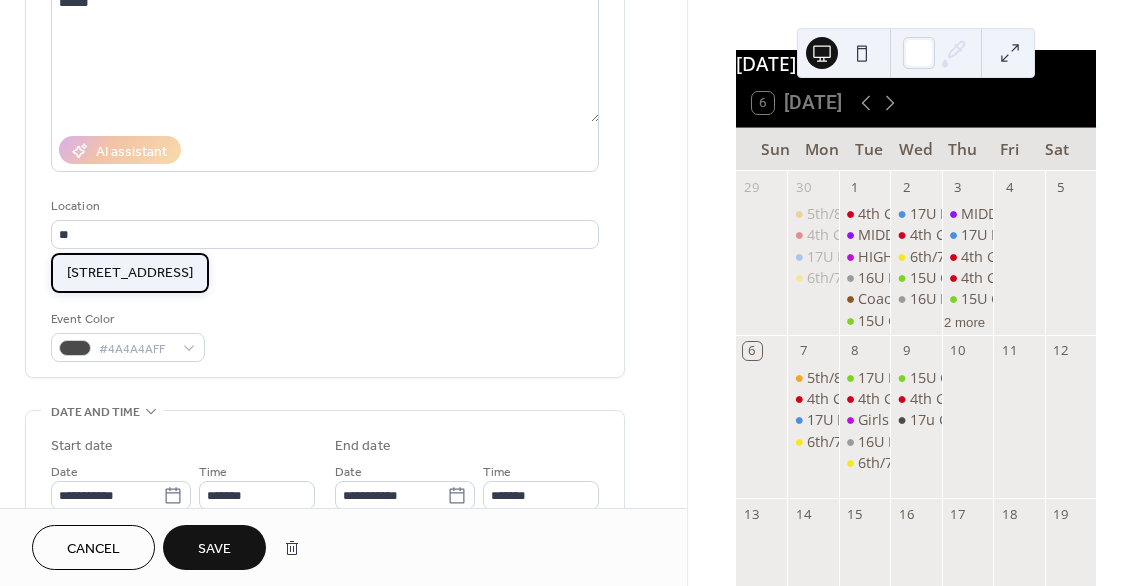 click on "[STREET_ADDRESS]" at bounding box center (130, 272) 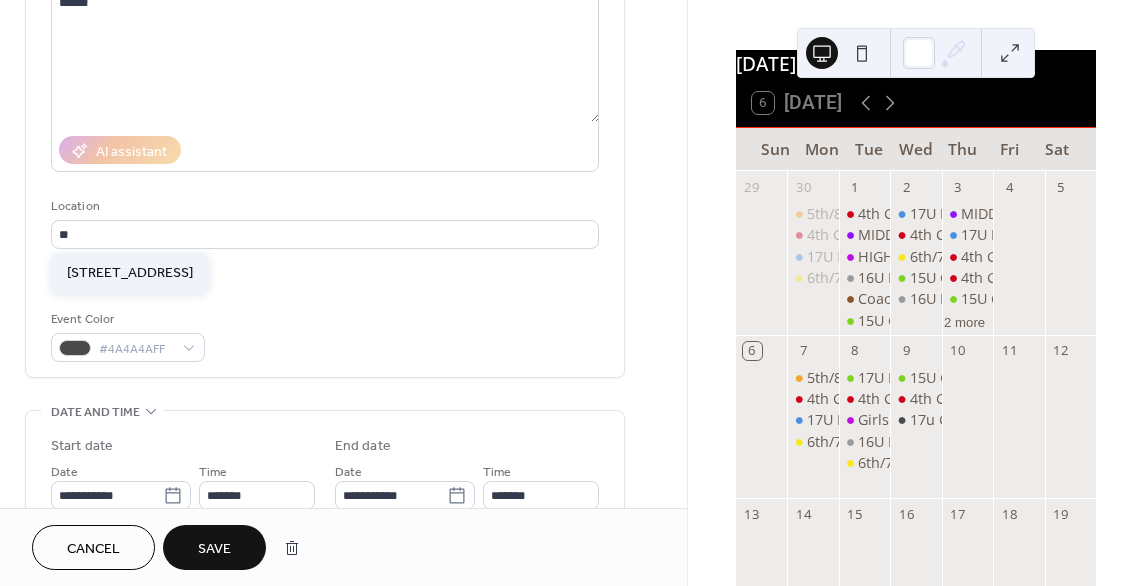 type on "**********" 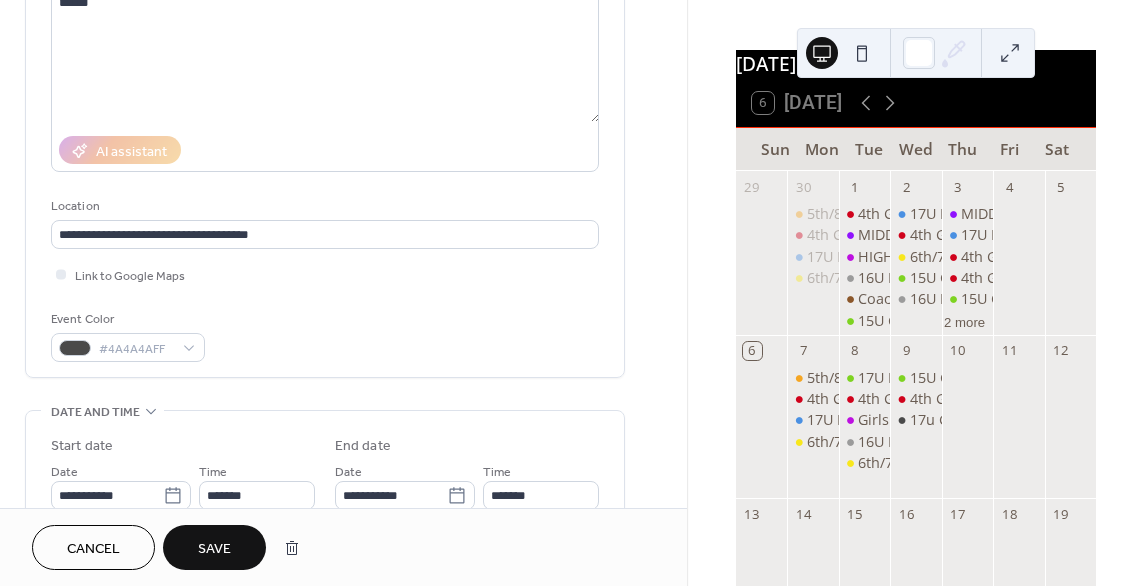 click on "Save" at bounding box center (214, 549) 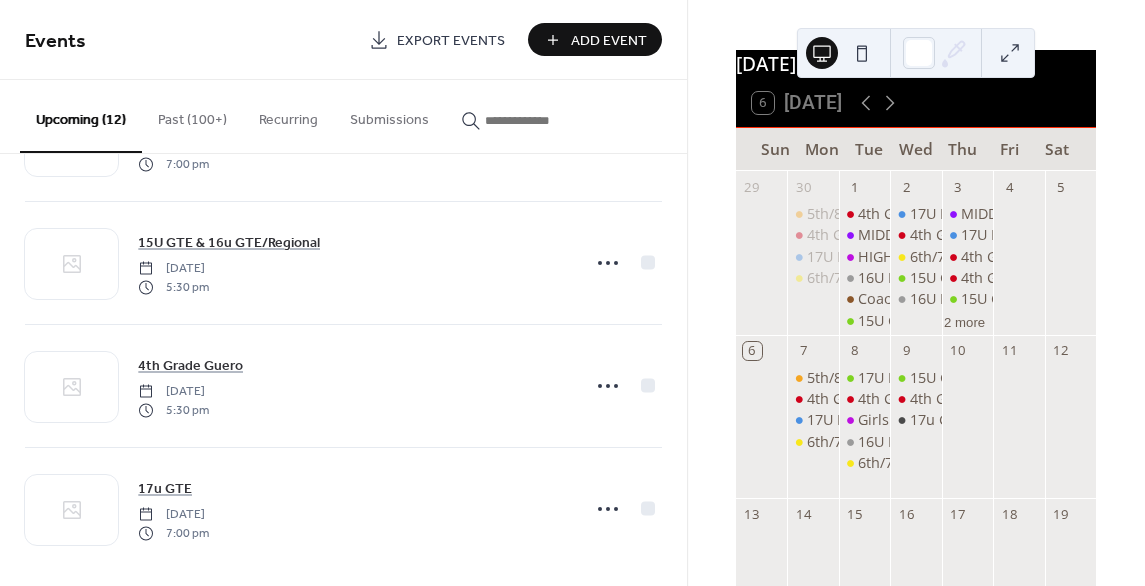 scroll, scrollTop: 1098, scrollLeft: 0, axis: vertical 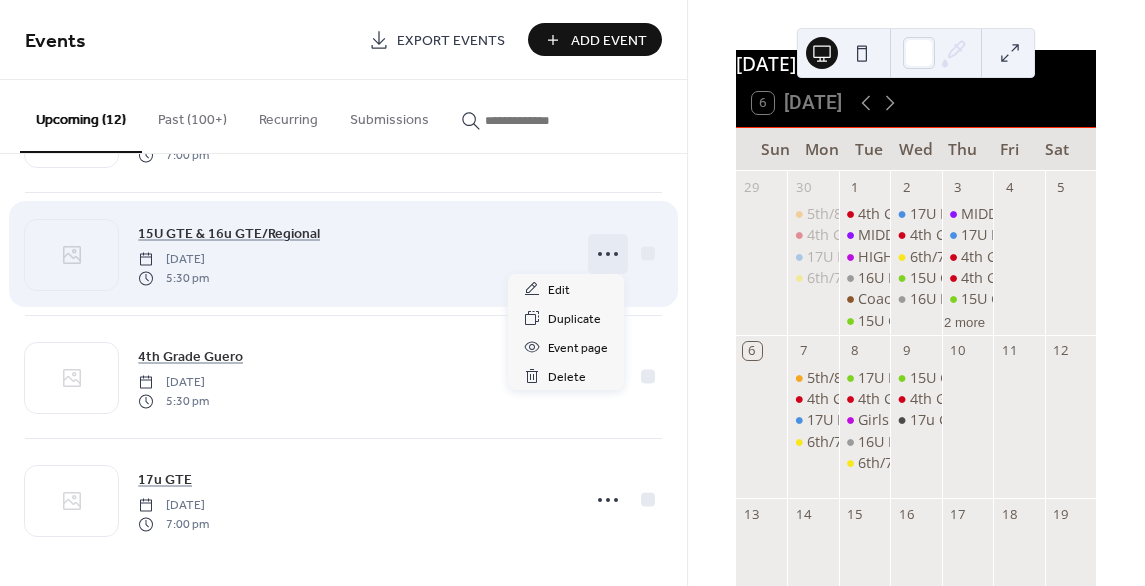click 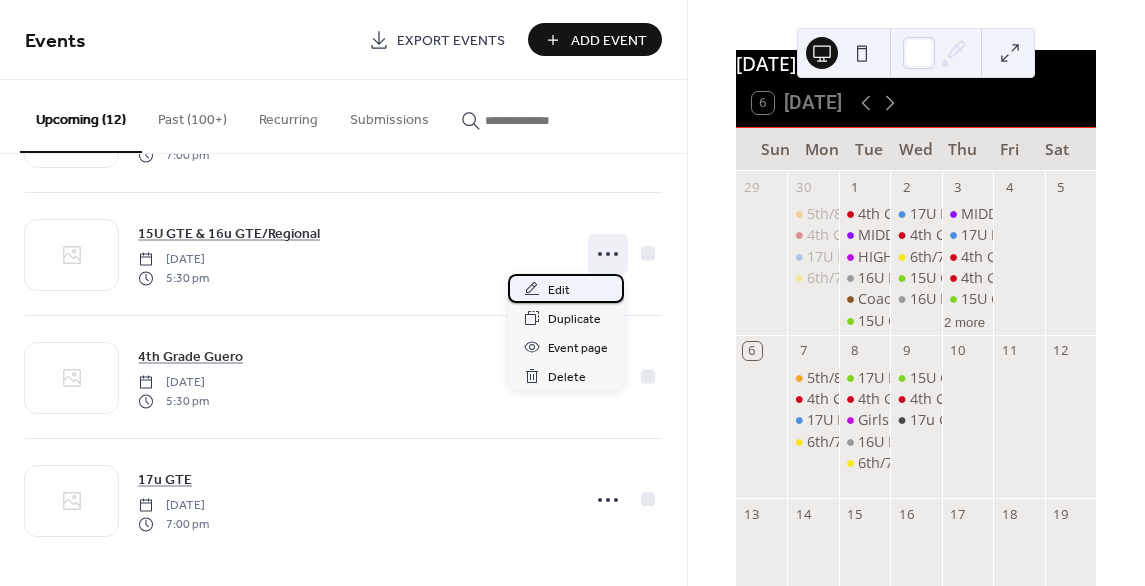 click on "Edit" at bounding box center (559, 290) 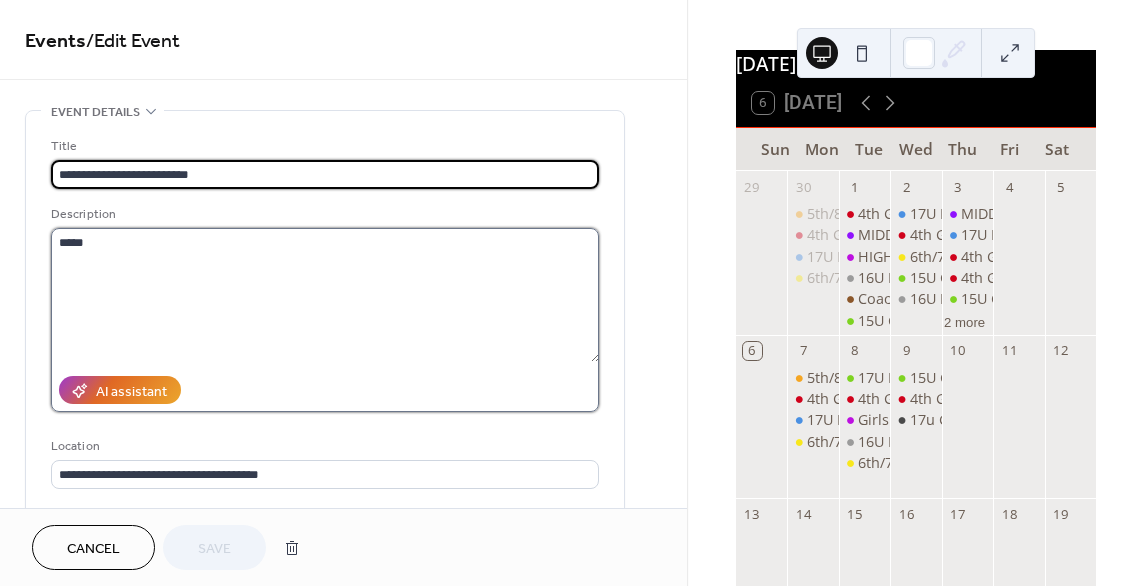 click on "*****" at bounding box center (325, 295) 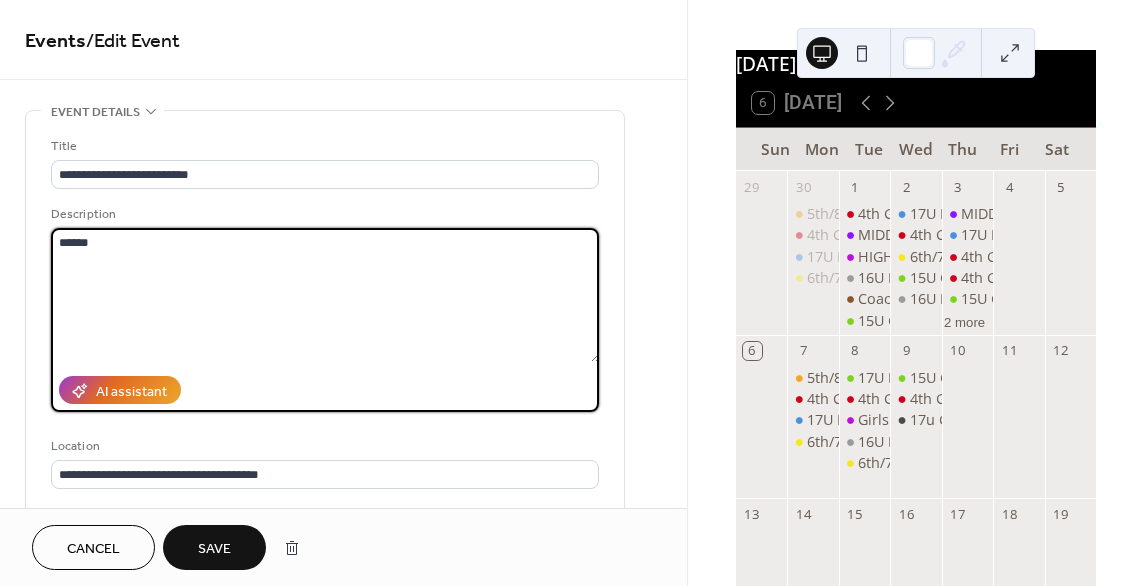 type on "******" 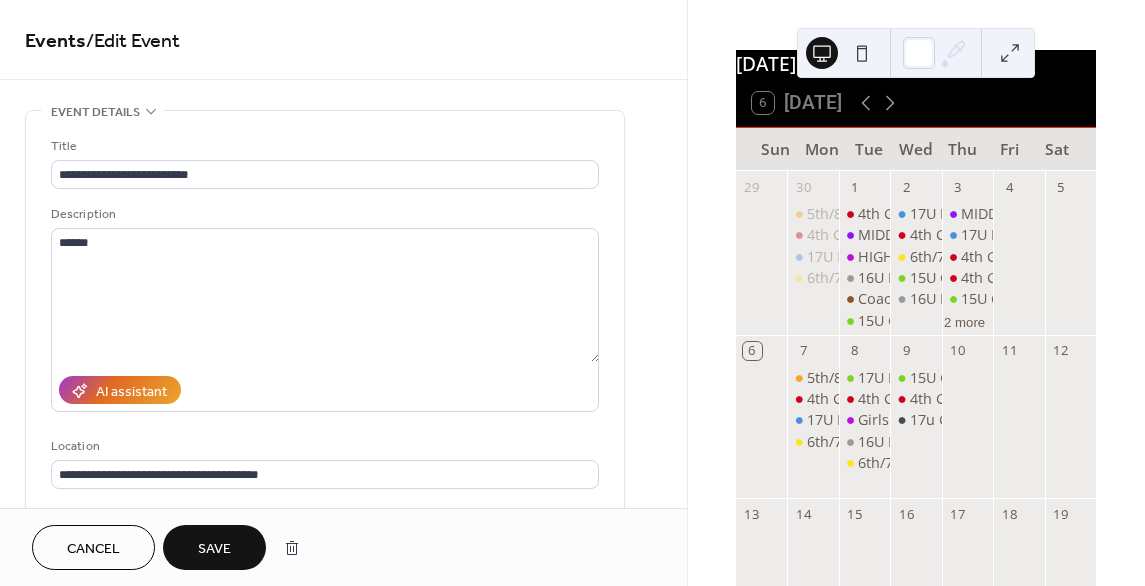 click on "**********" at bounding box center (343, 752) 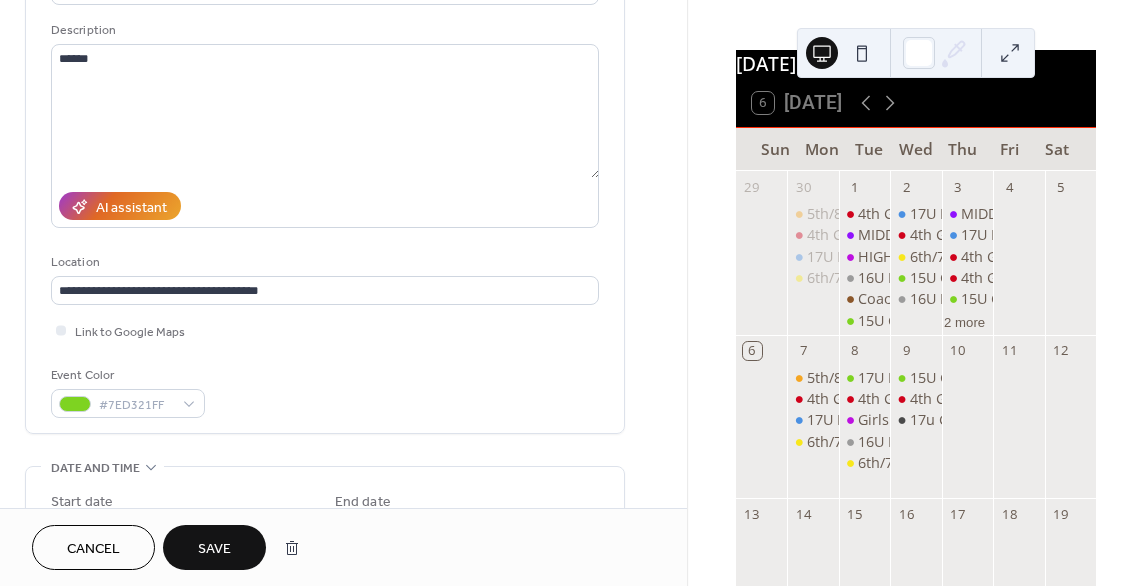 scroll, scrollTop: 200, scrollLeft: 0, axis: vertical 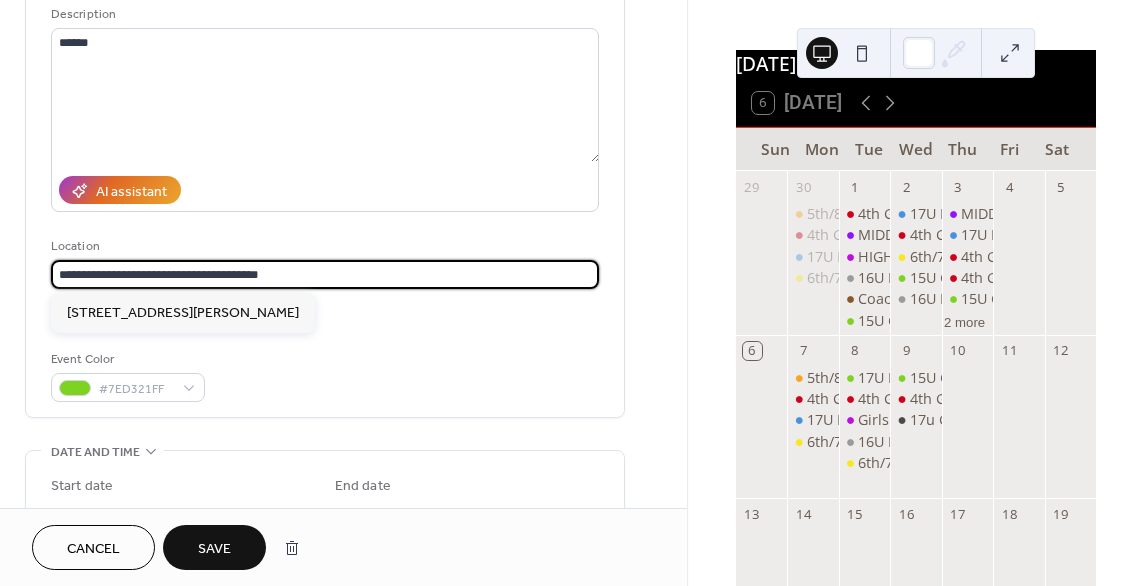 click on "**********" at bounding box center (325, 274) 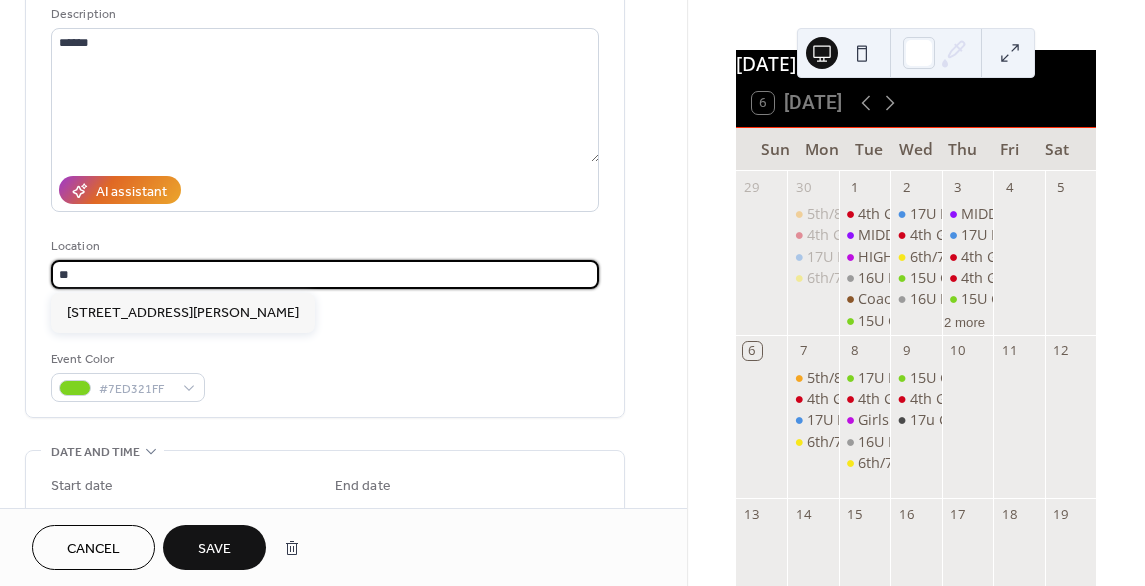 type on "*" 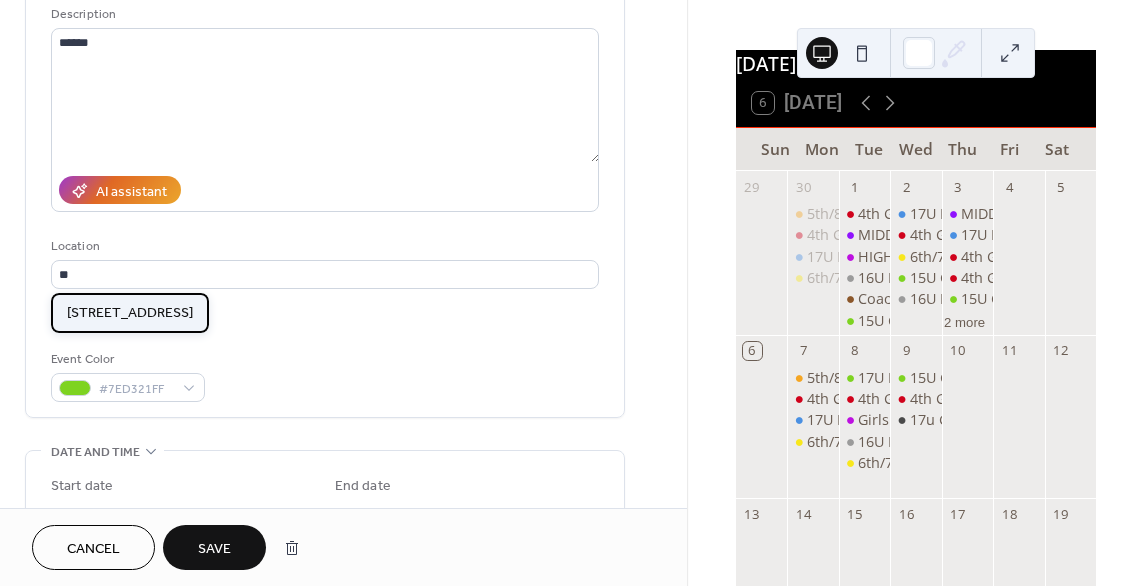 click on "[STREET_ADDRESS]" at bounding box center [130, 312] 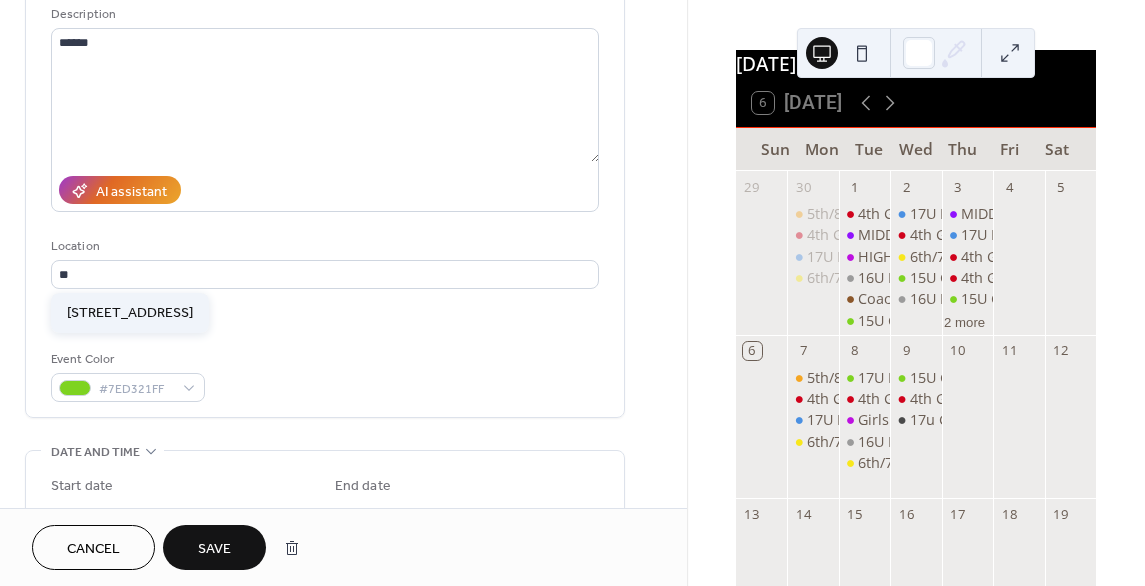 type on "**********" 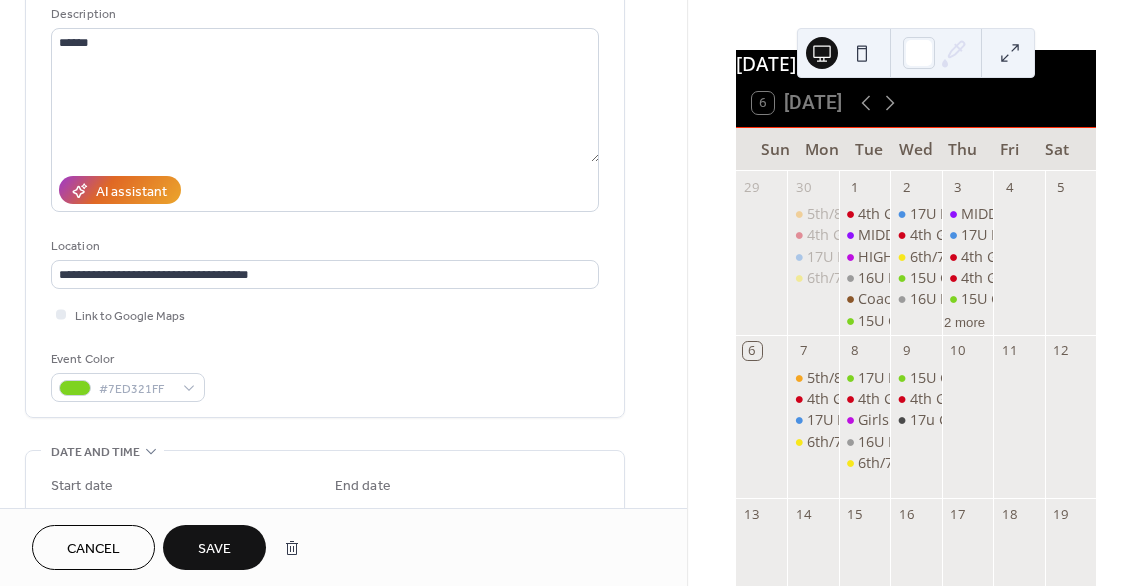 click on "**********" at bounding box center (343, 552) 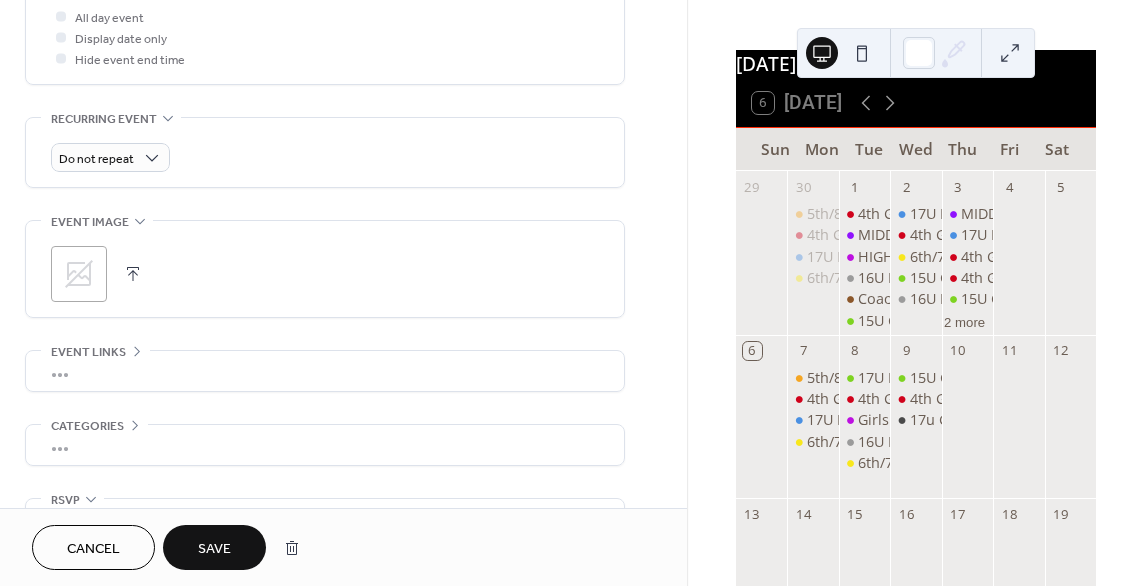 scroll, scrollTop: 800, scrollLeft: 0, axis: vertical 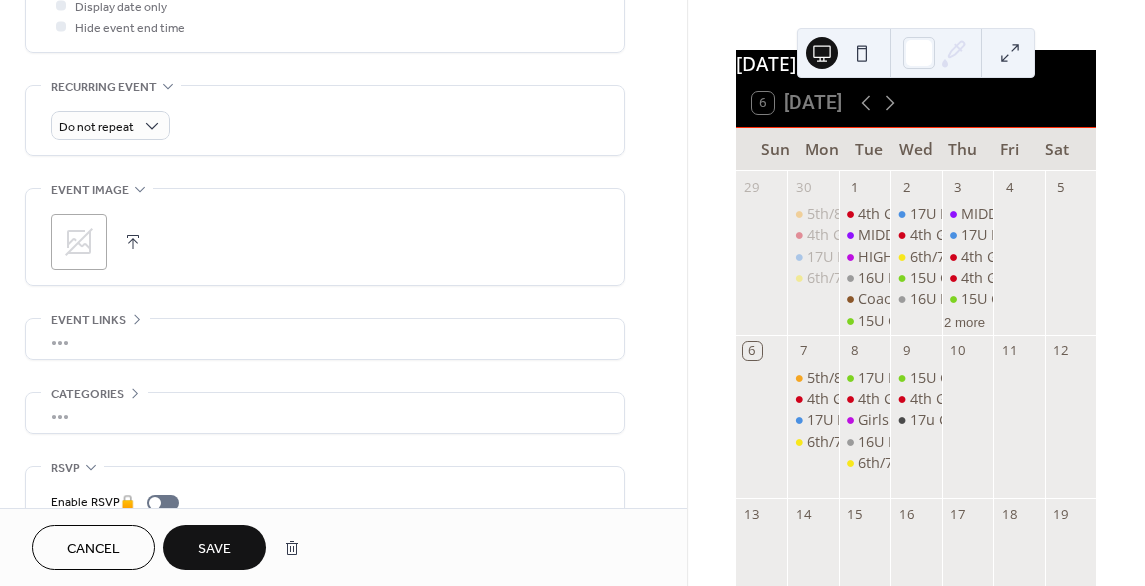 click on "Save" at bounding box center (214, 549) 